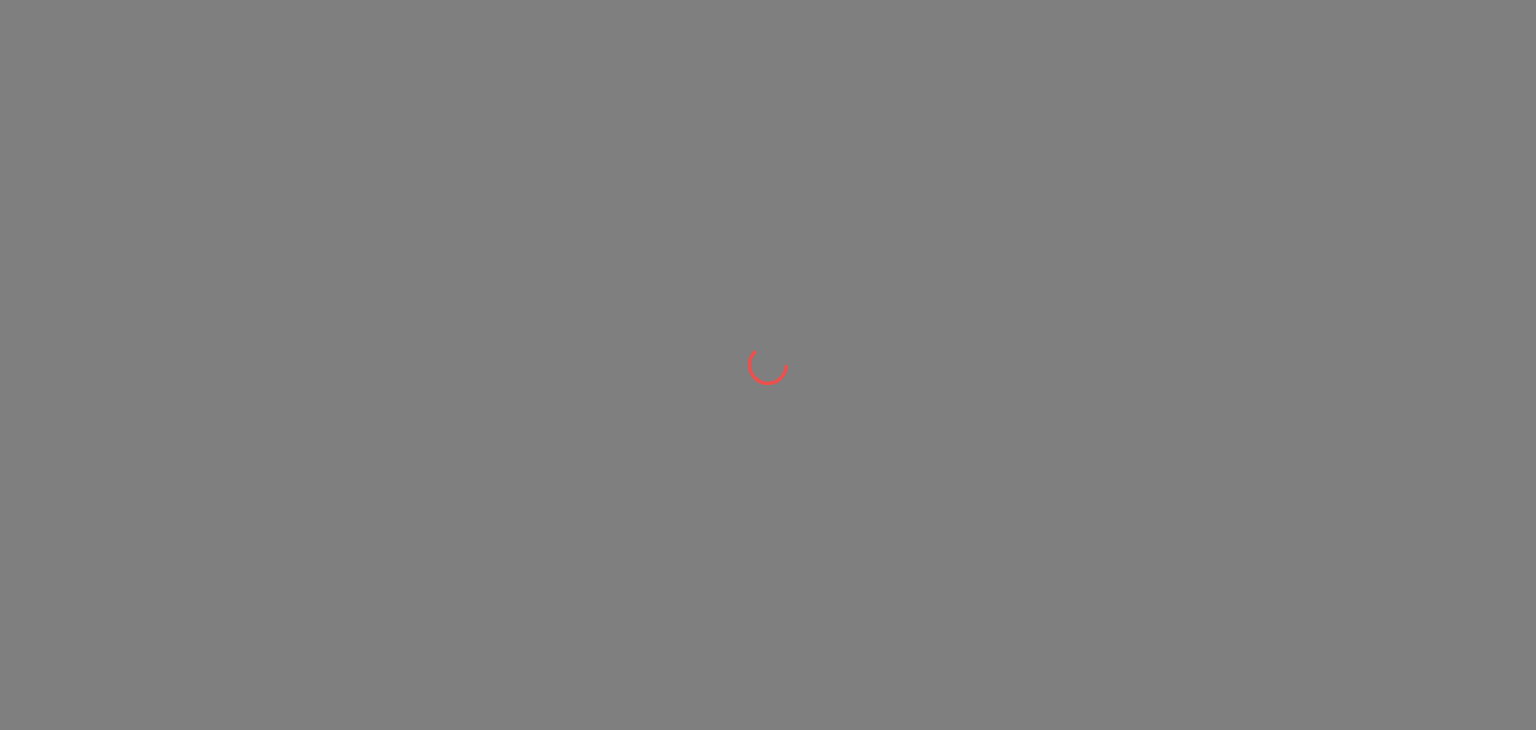 scroll, scrollTop: 0, scrollLeft: 0, axis: both 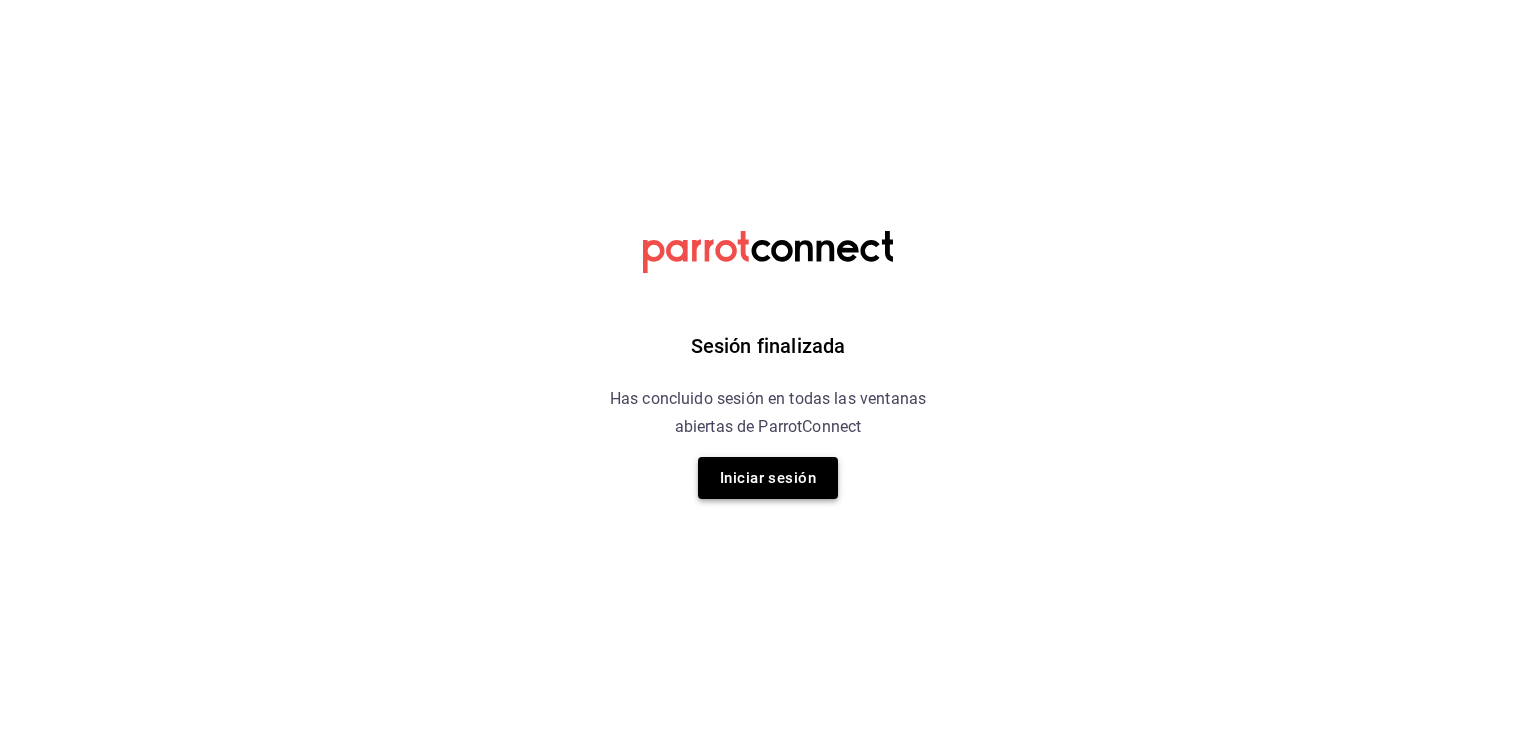click on "Iniciar sesión" at bounding box center (768, 478) 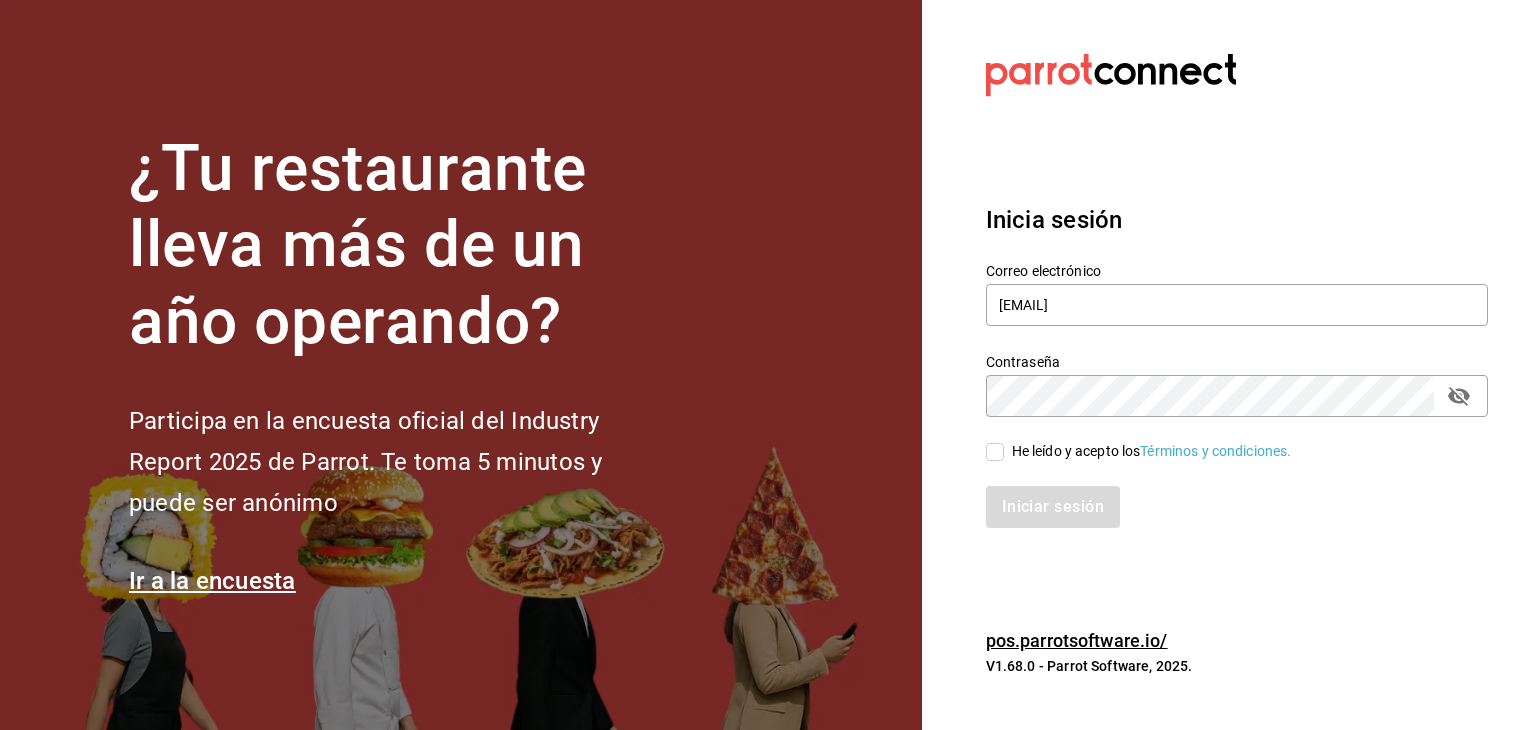click on "He leído y acepto los  Términos y condiciones." at bounding box center (995, 452) 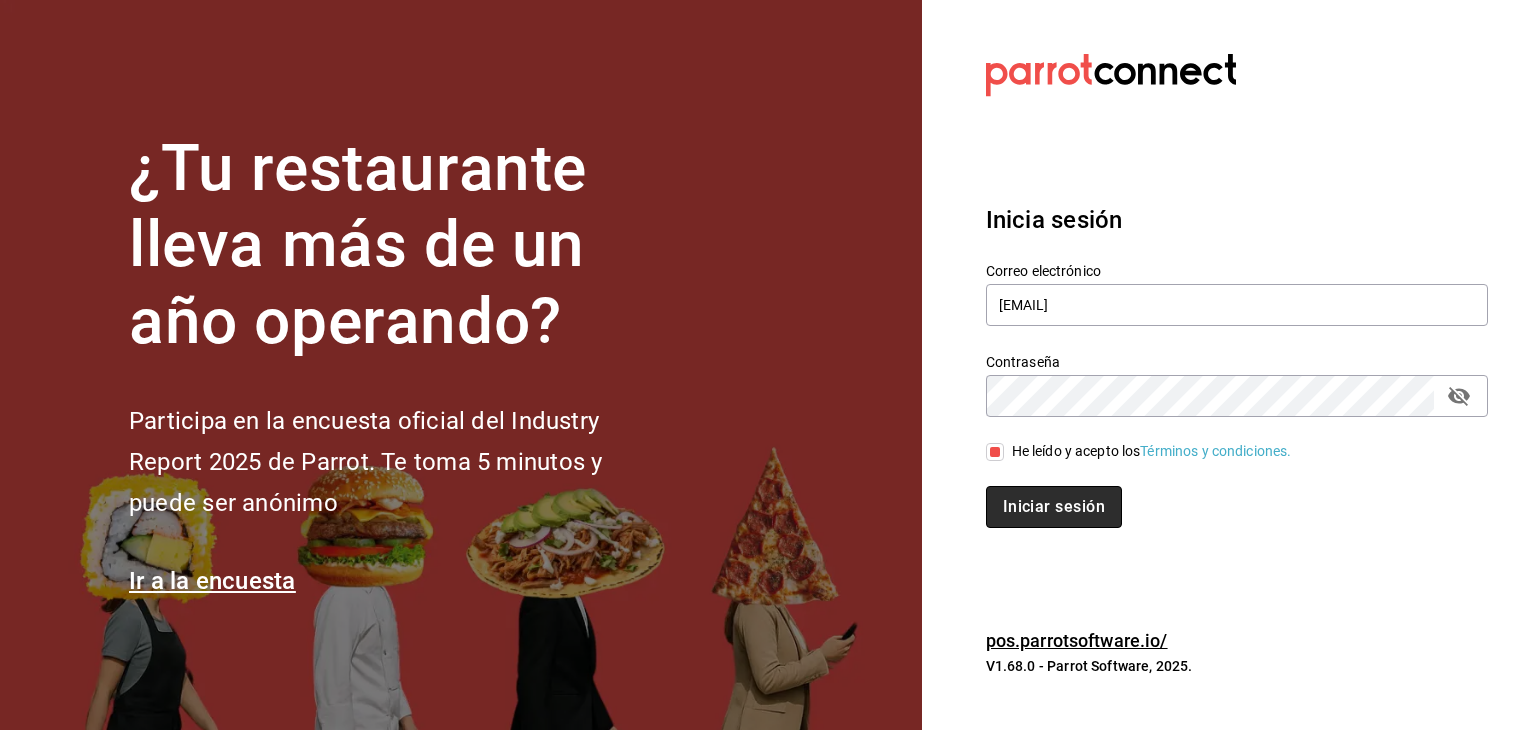 click on "Iniciar sesión" at bounding box center [1054, 507] 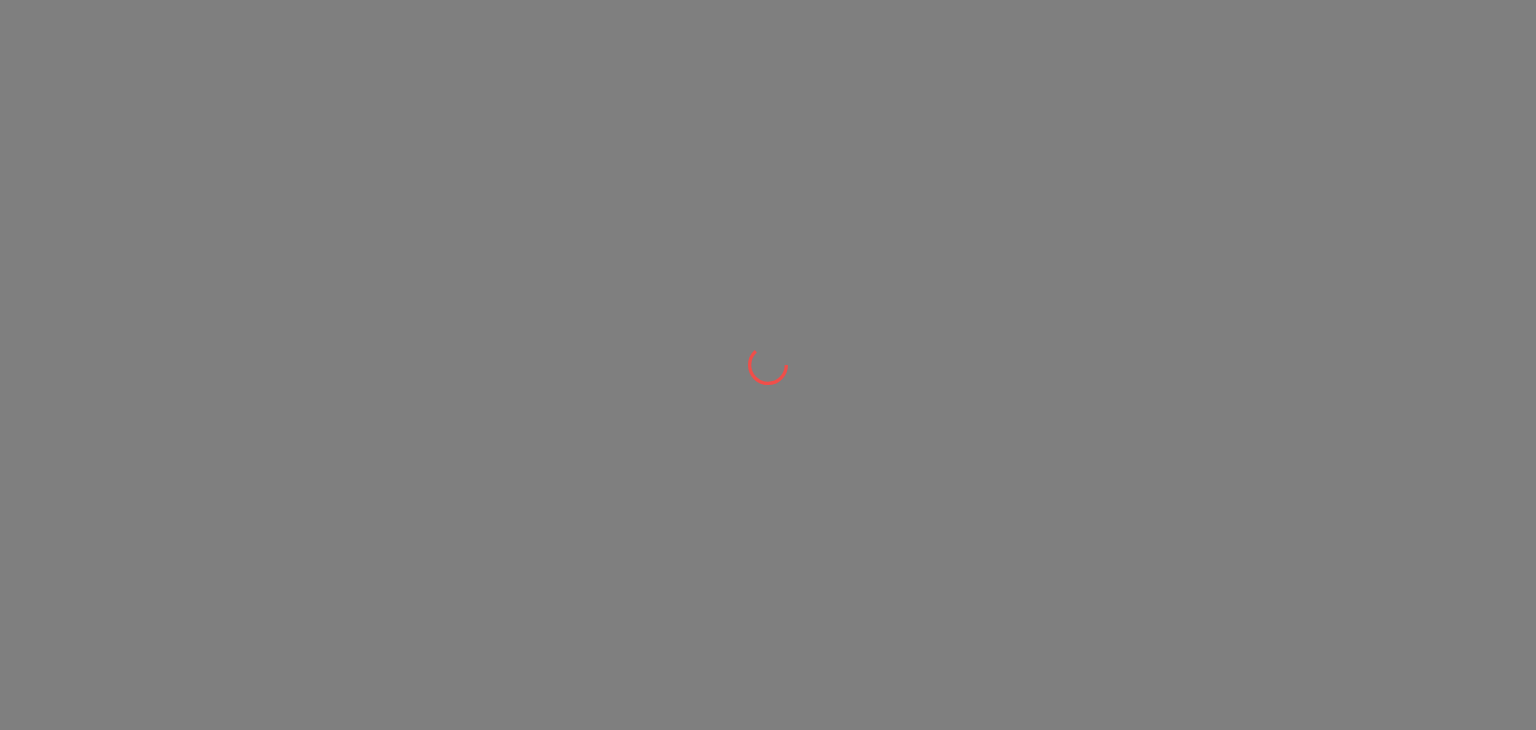 scroll, scrollTop: 0, scrollLeft: 0, axis: both 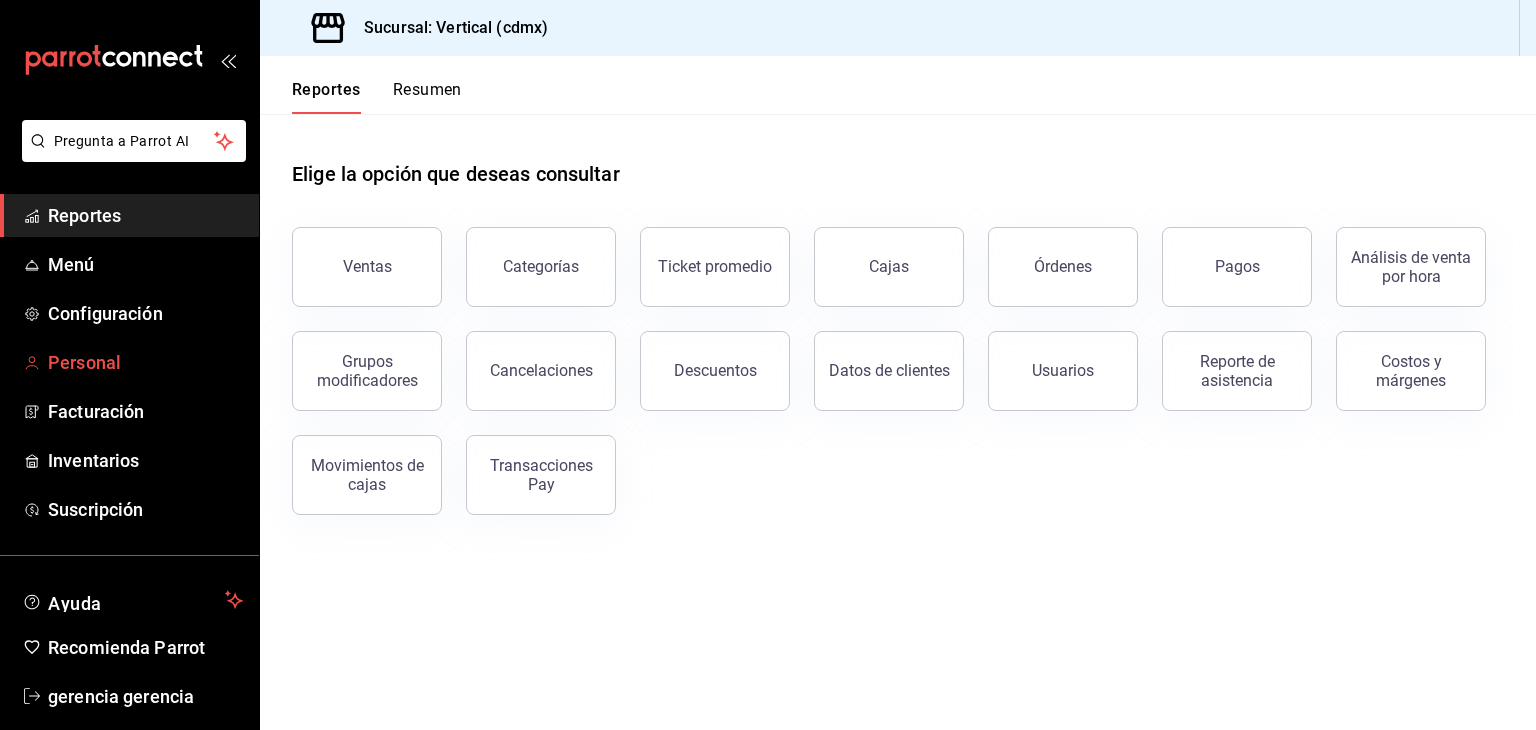 click on "Personal" at bounding box center (145, 362) 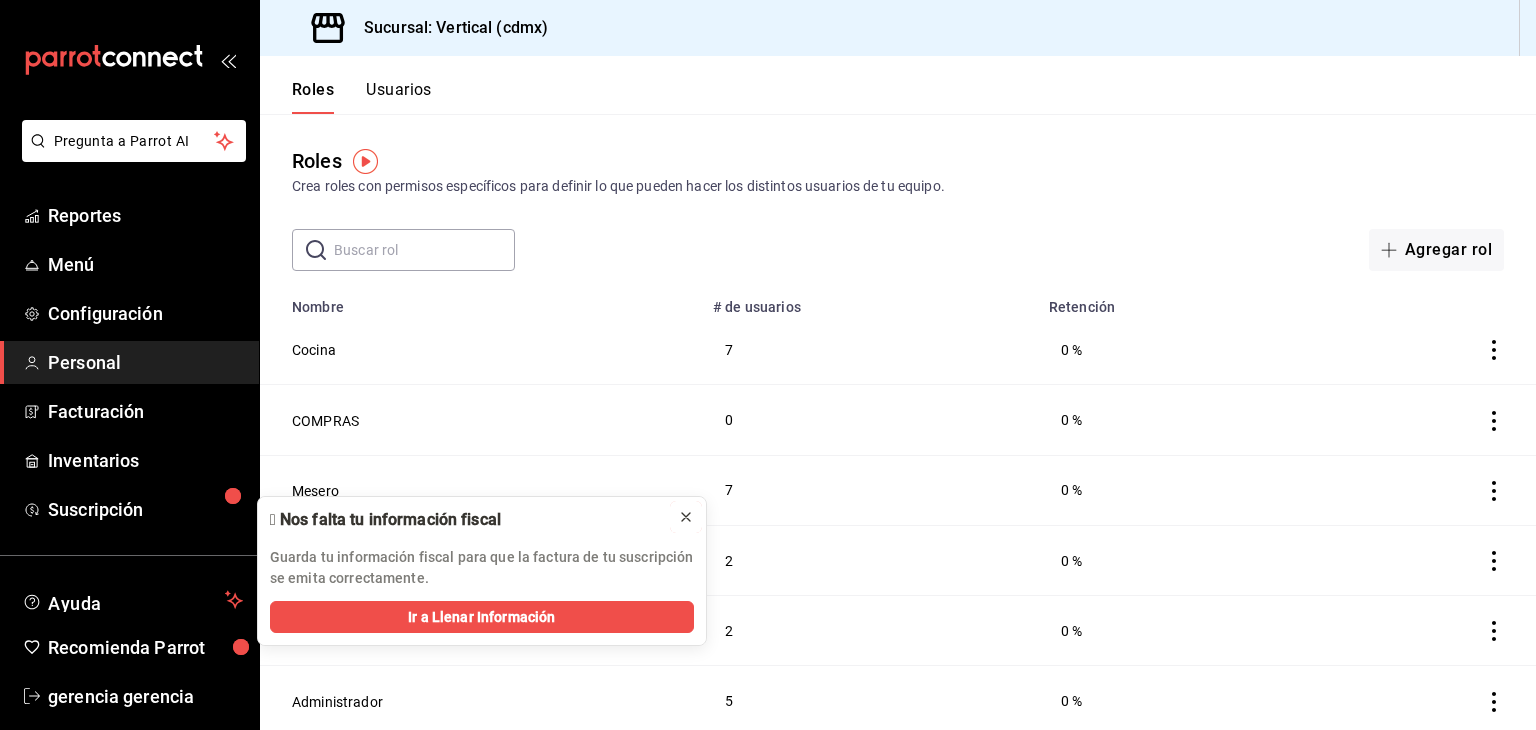 click 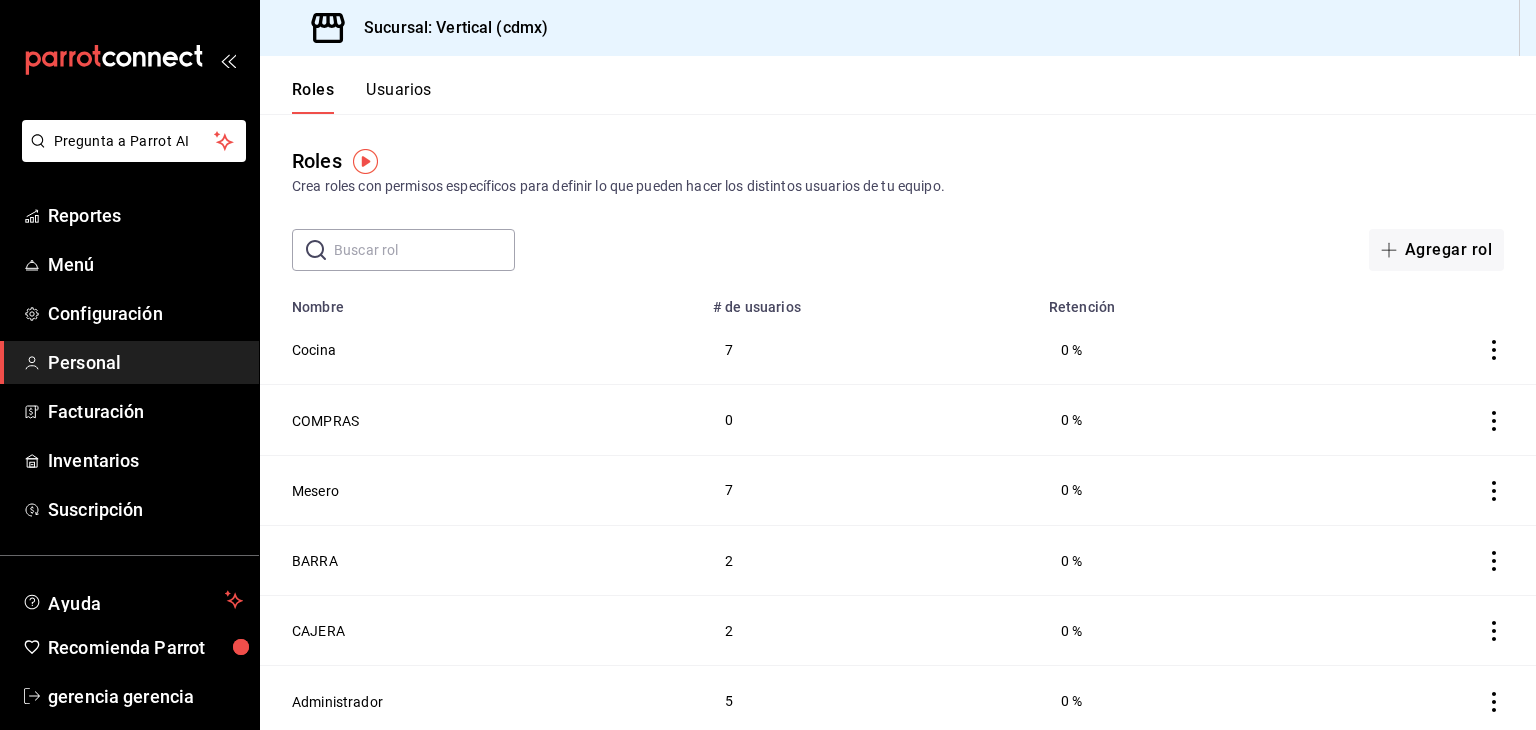 click on "Usuarios" at bounding box center [399, 97] 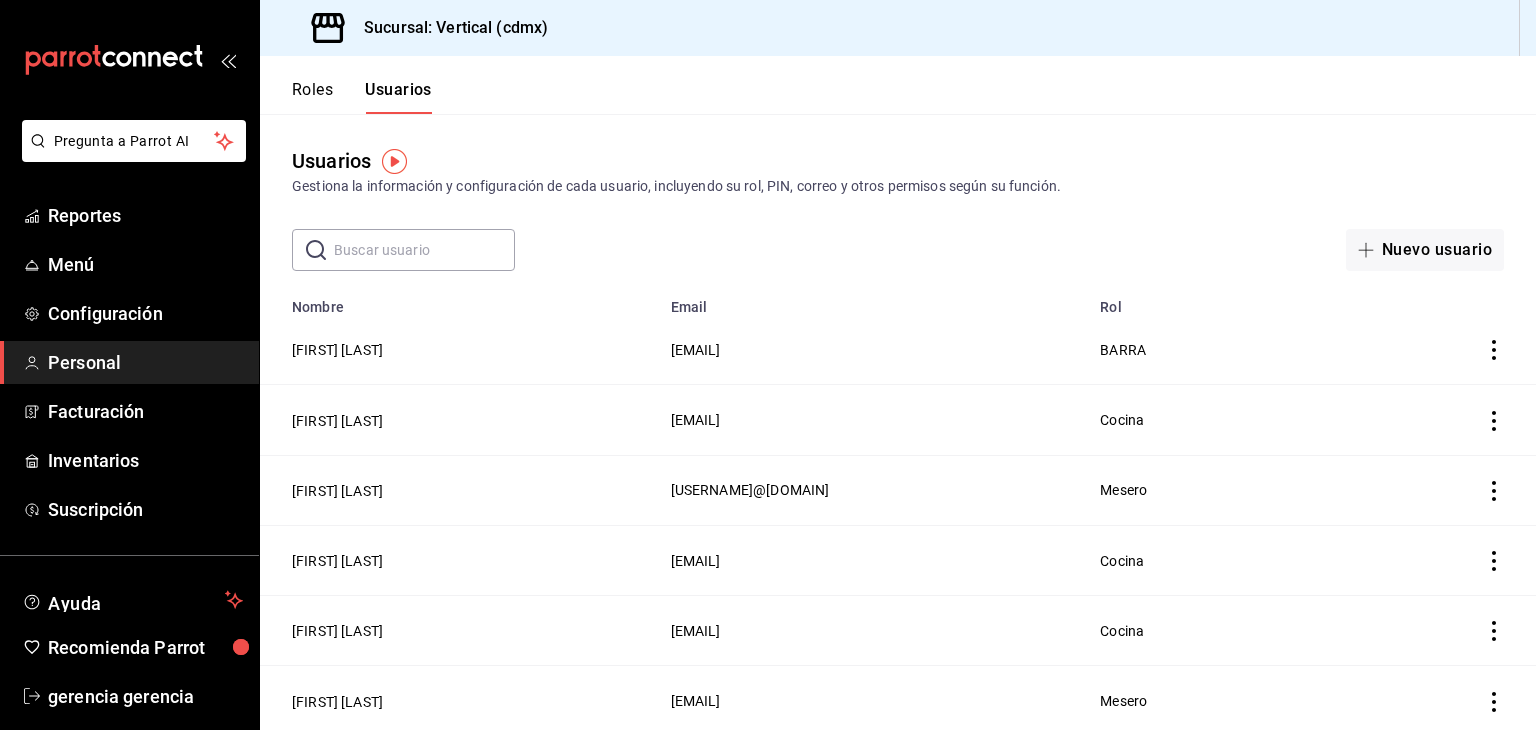 click 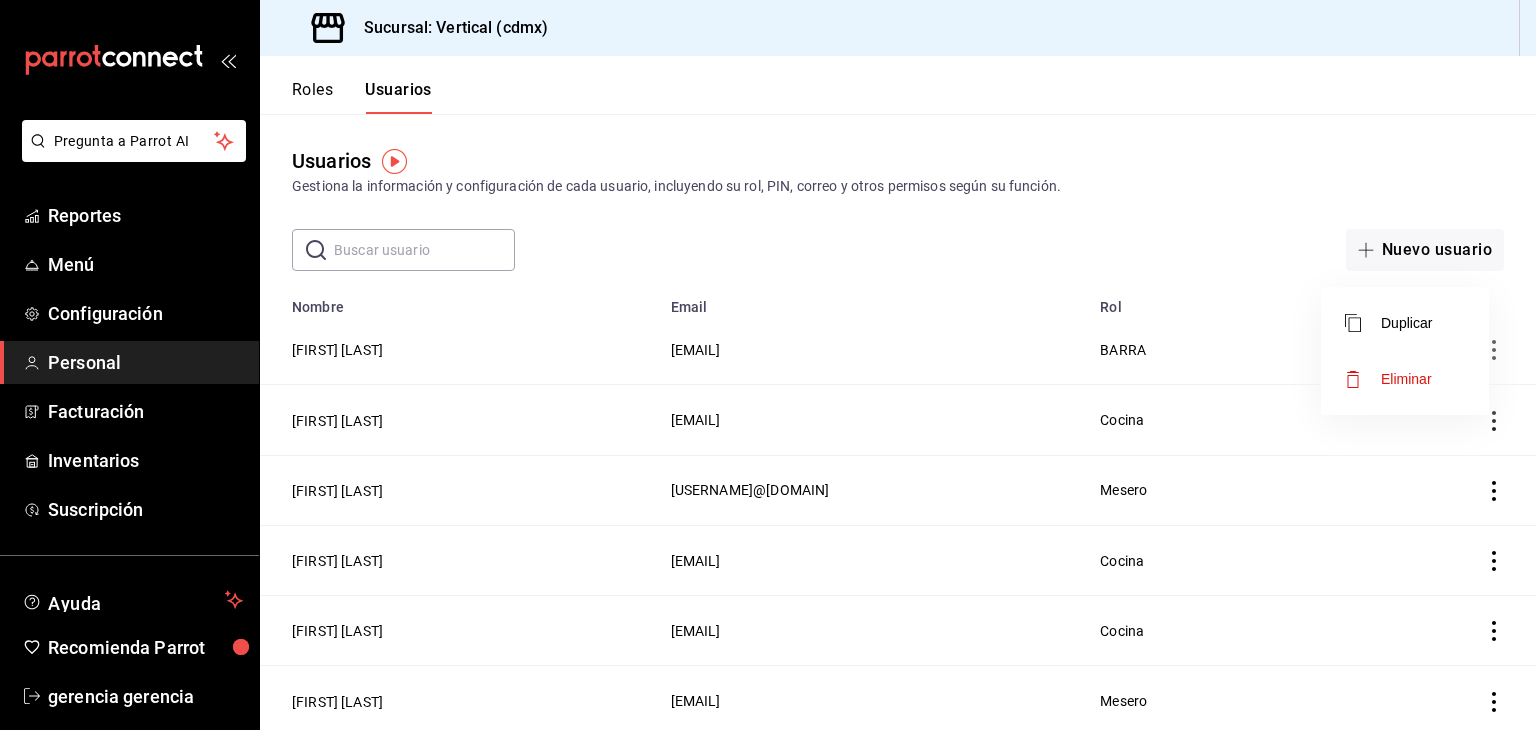 click at bounding box center (768, 365) 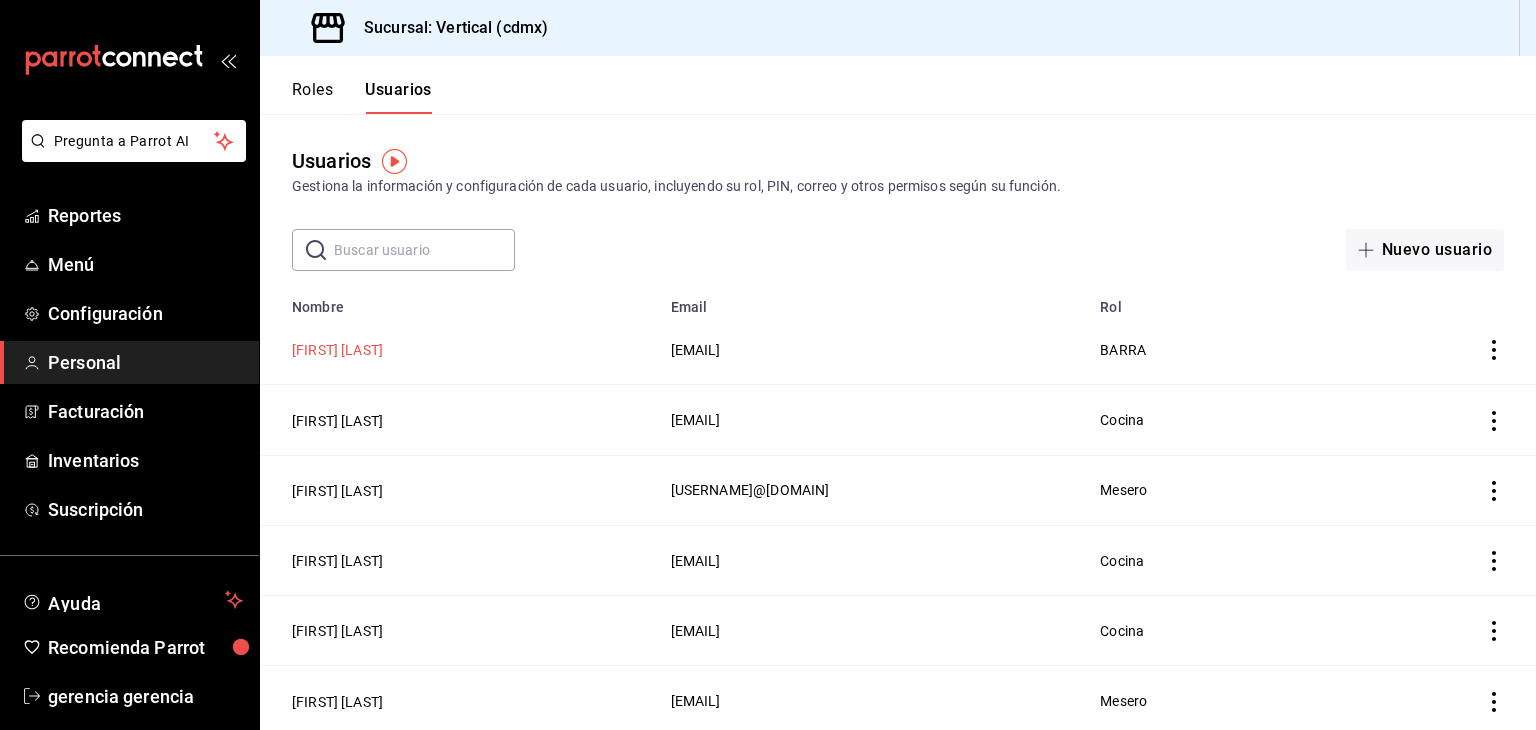 click on "[FIRST] [LAST]" at bounding box center [337, 350] 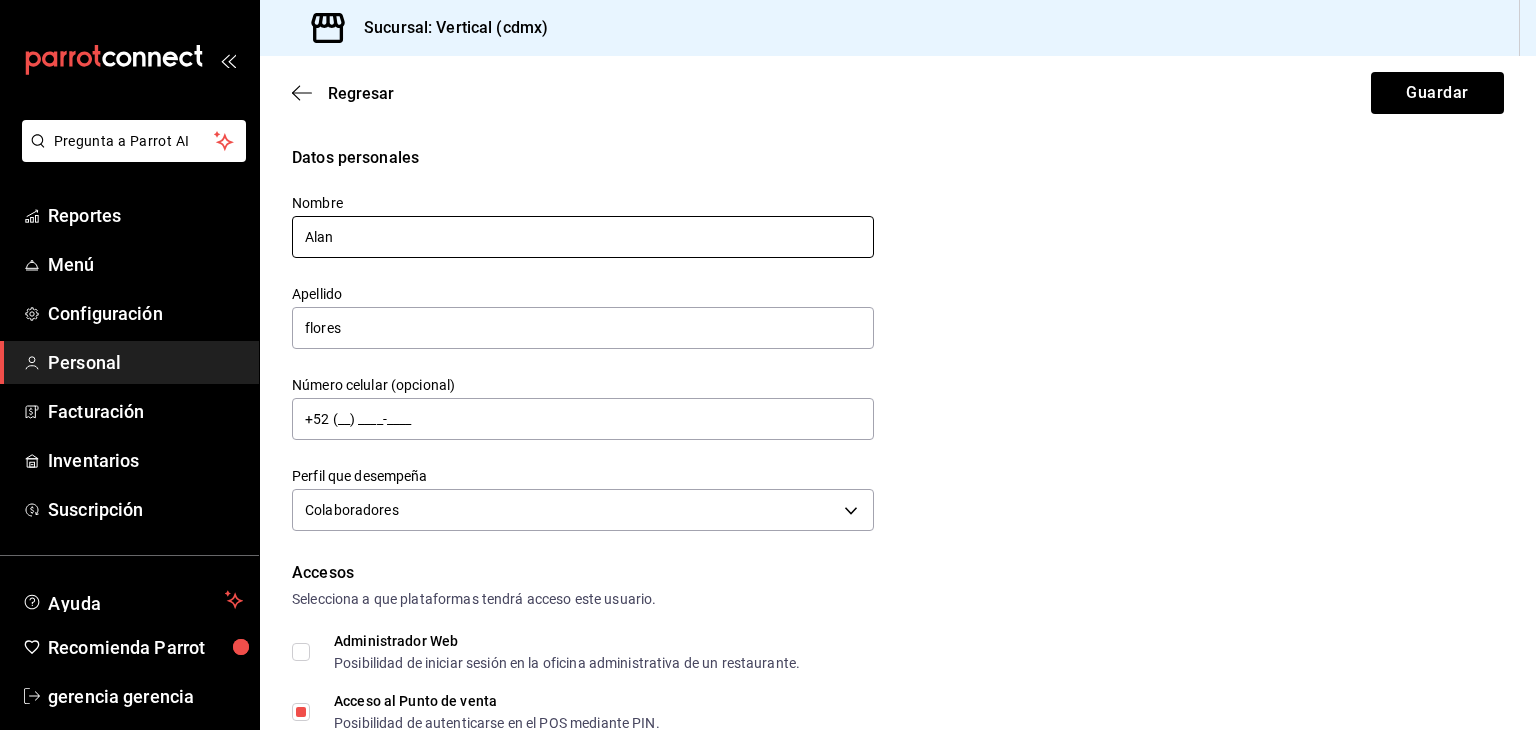 click on "Alan" at bounding box center (583, 237) 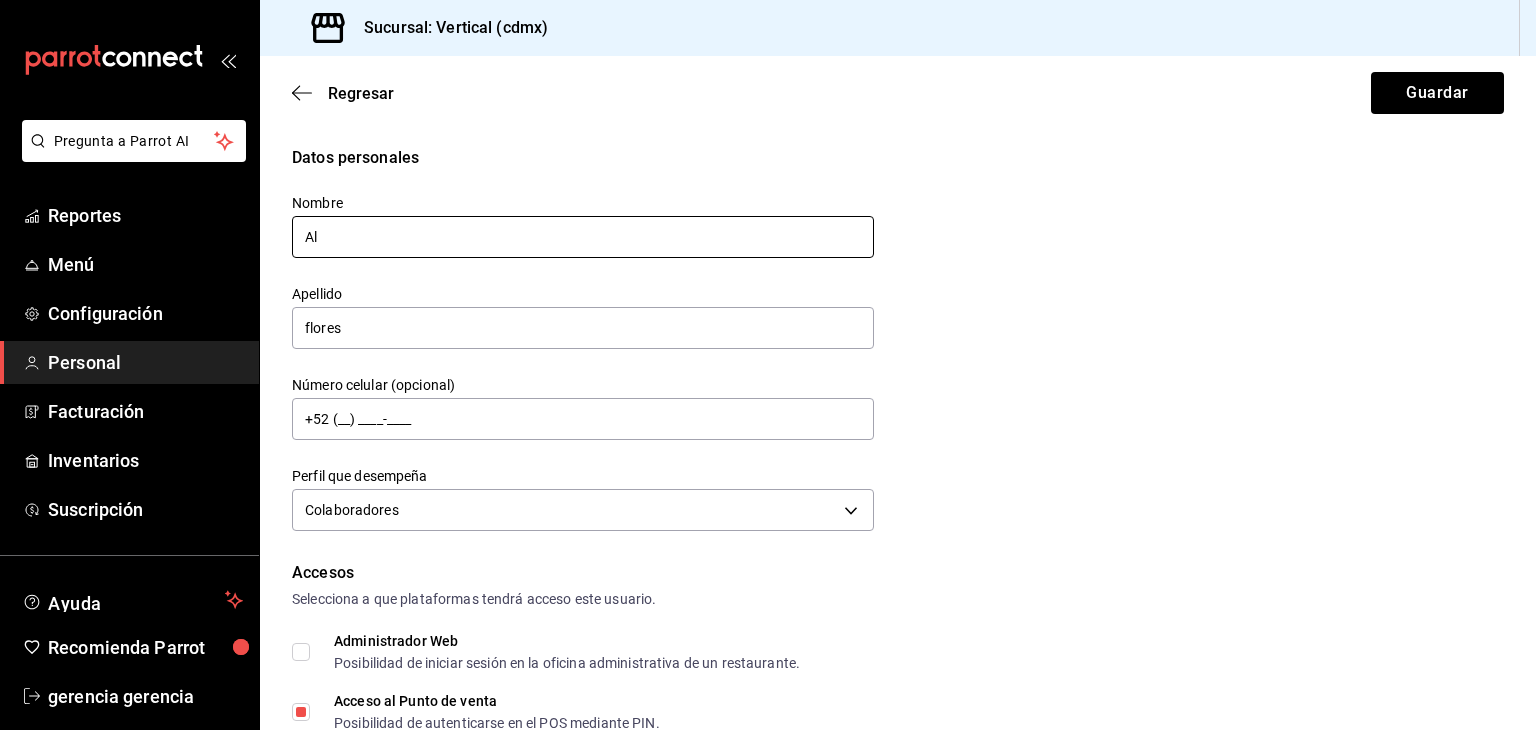 type on "A" 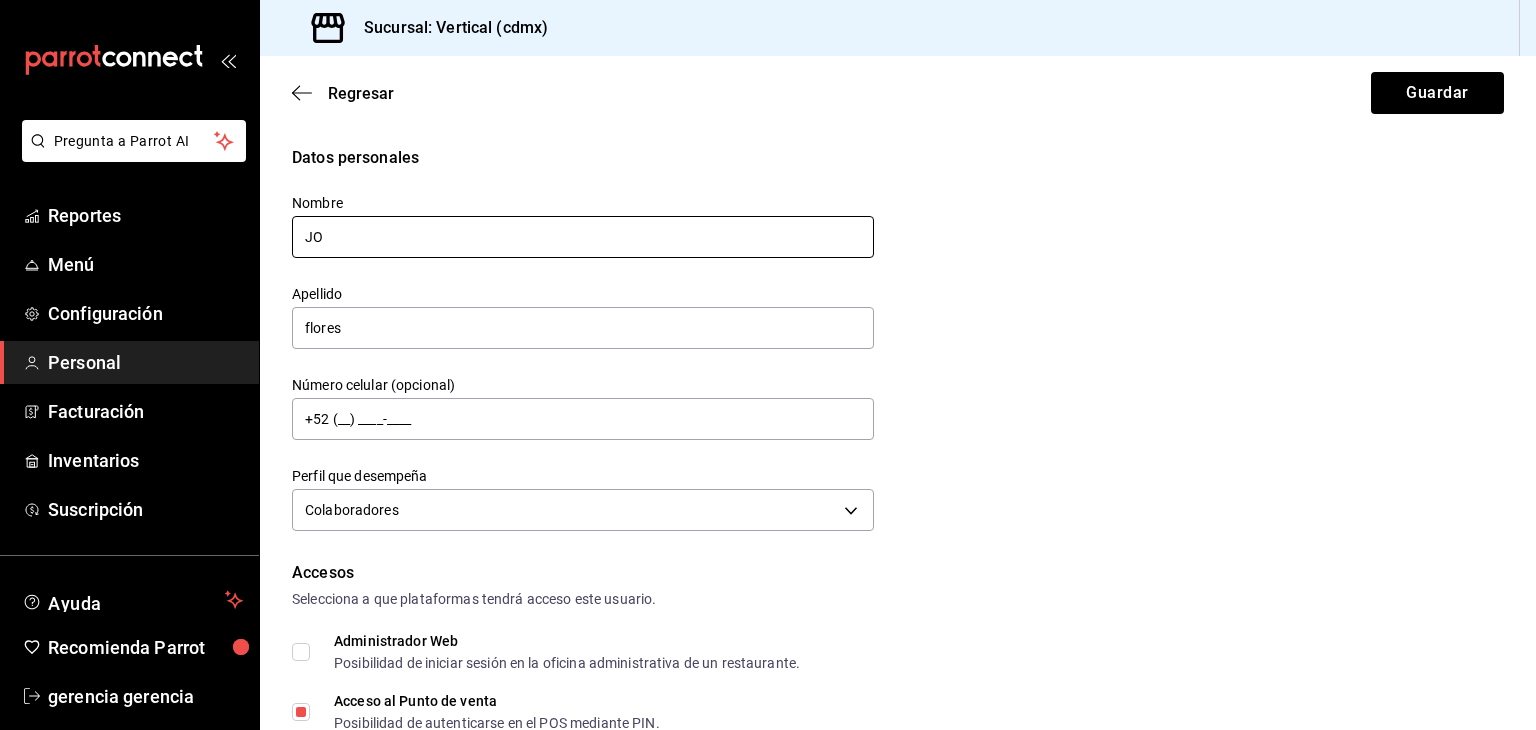 type on "J" 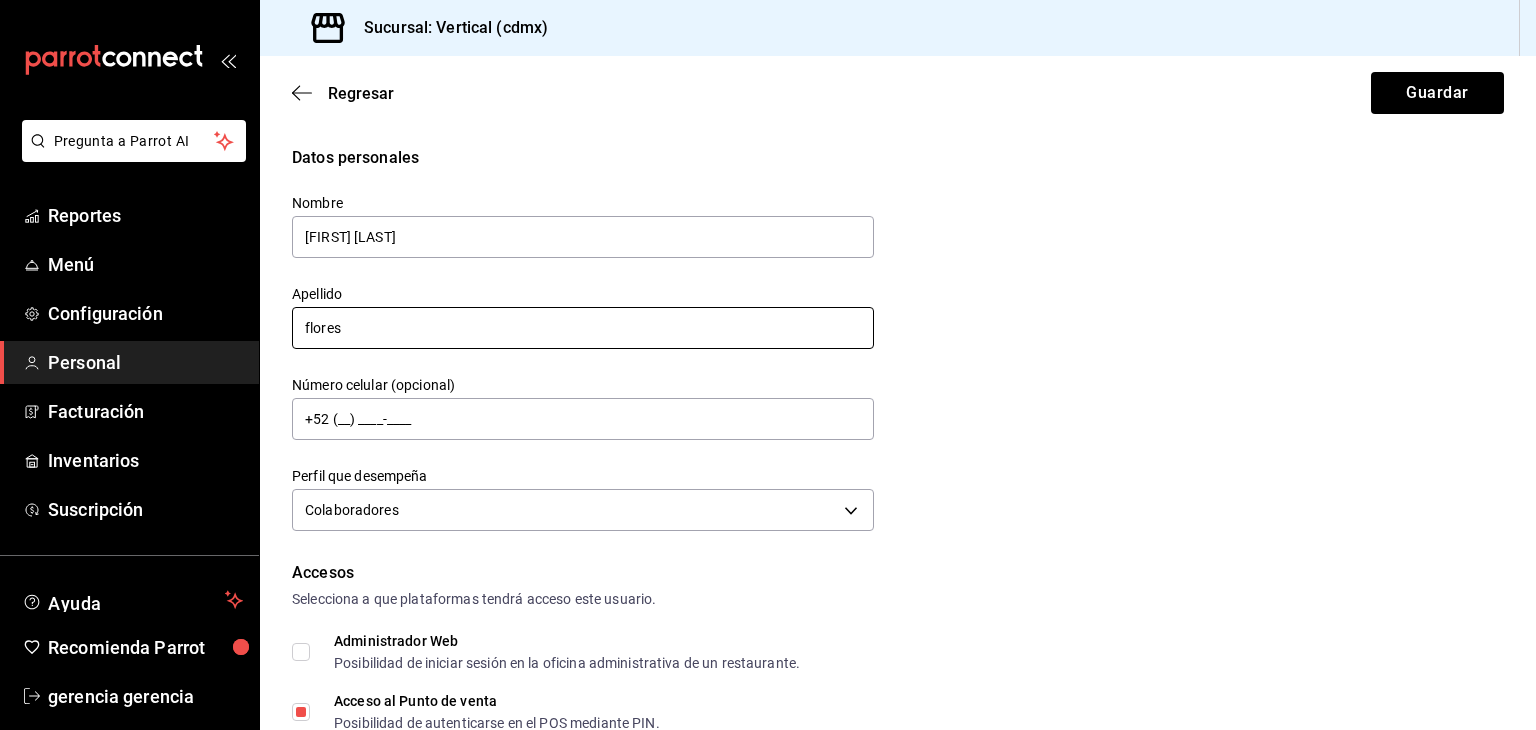 type on "[FIRST] [LAST]" 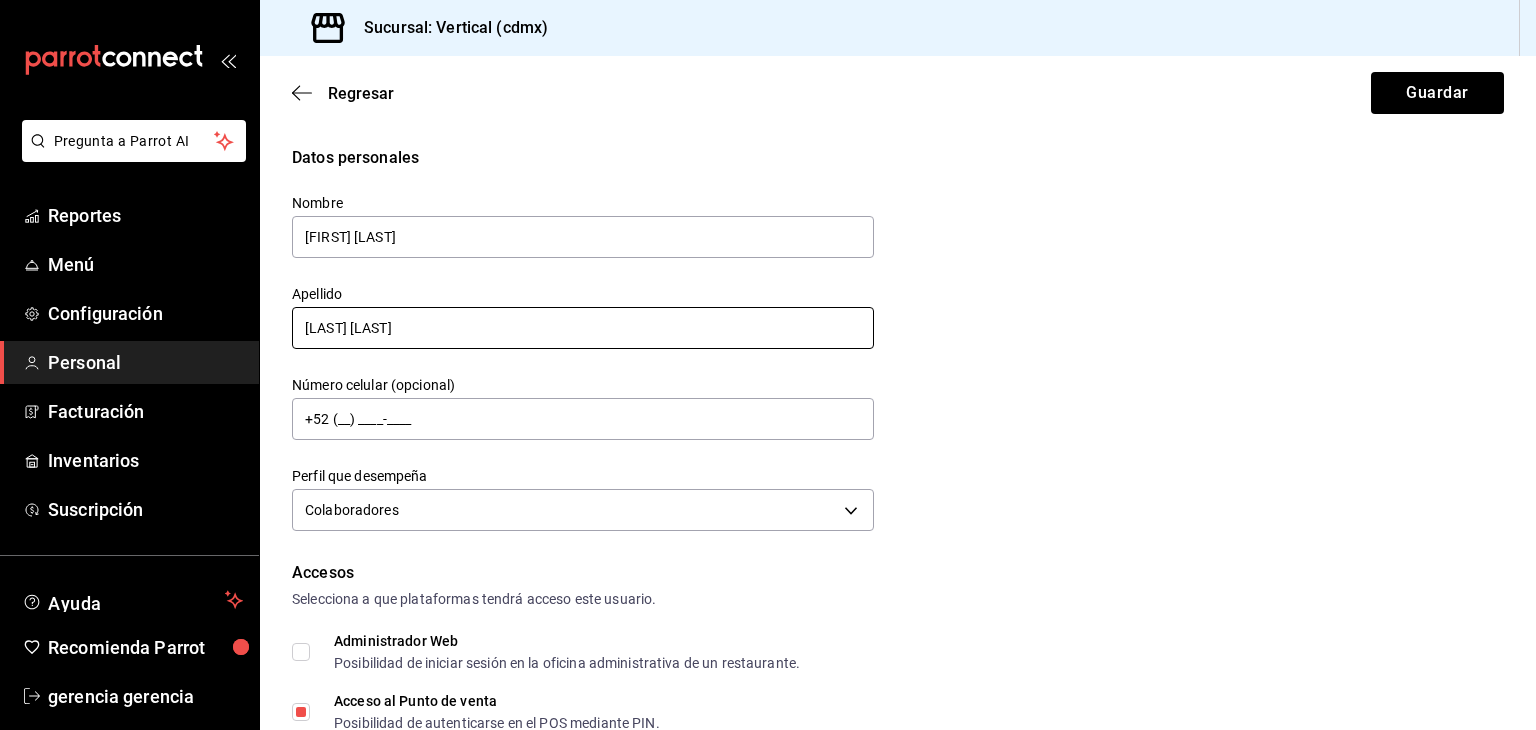 type on "[LAST] [LAST]" 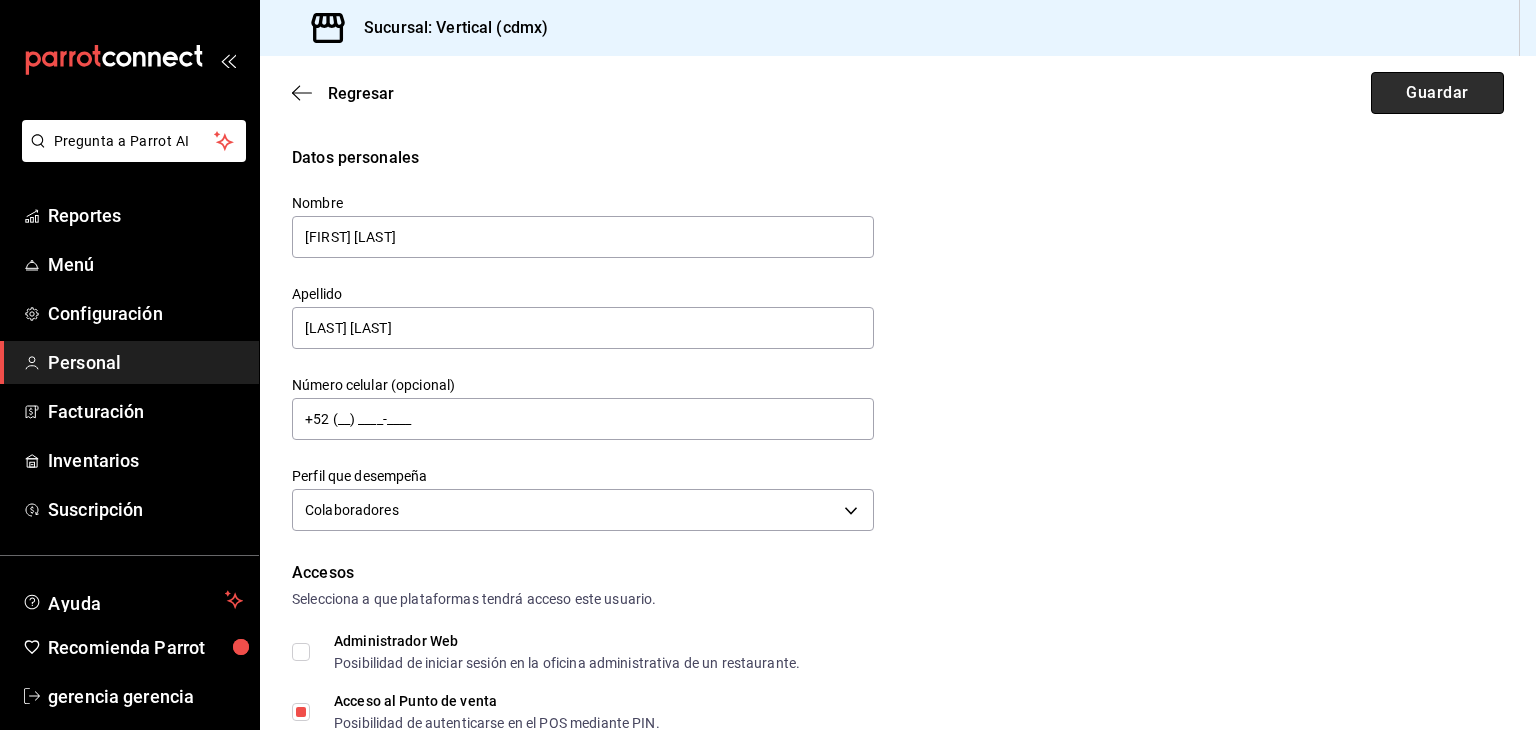 click on "Guardar" at bounding box center [1437, 93] 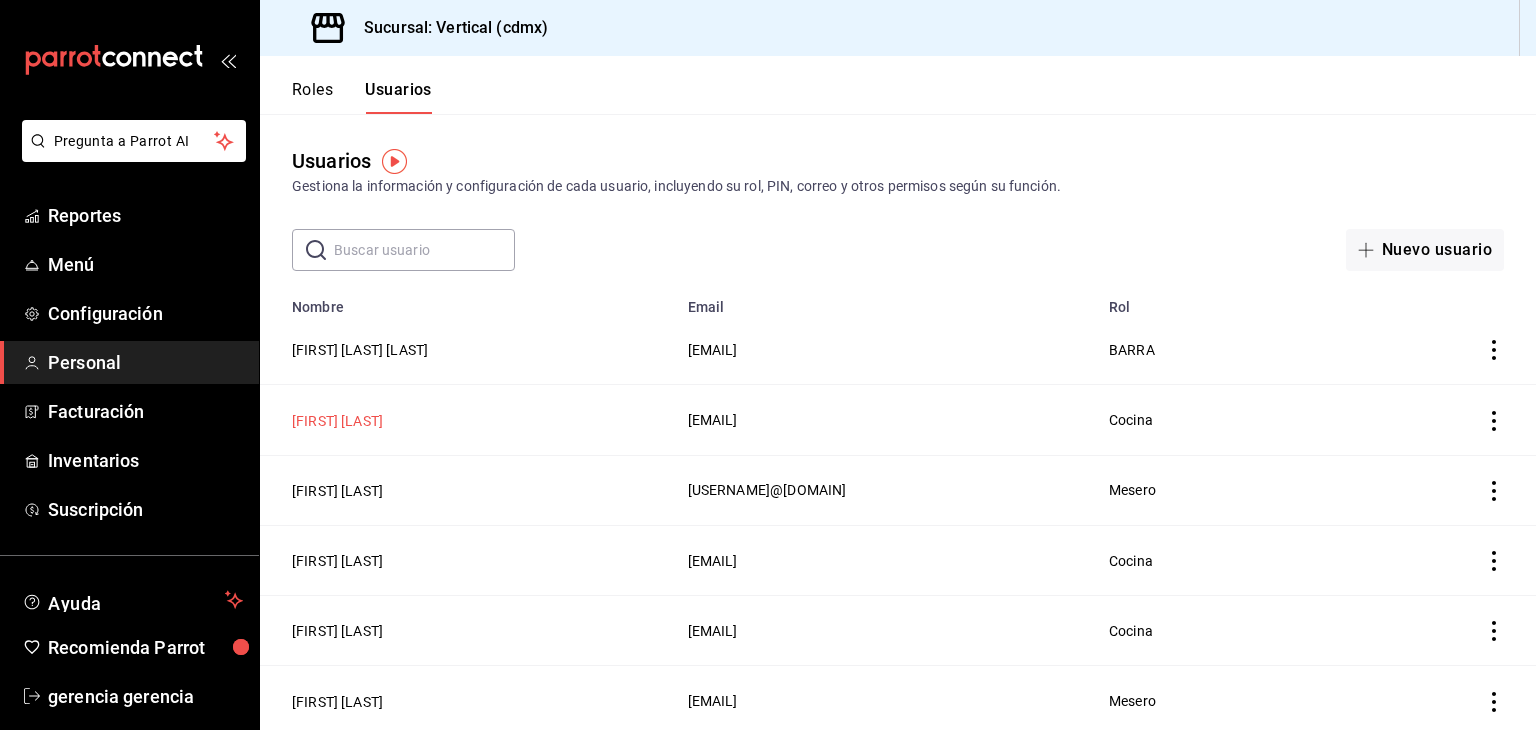 click on "[FIRST] [LAST]" at bounding box center (337, 421) 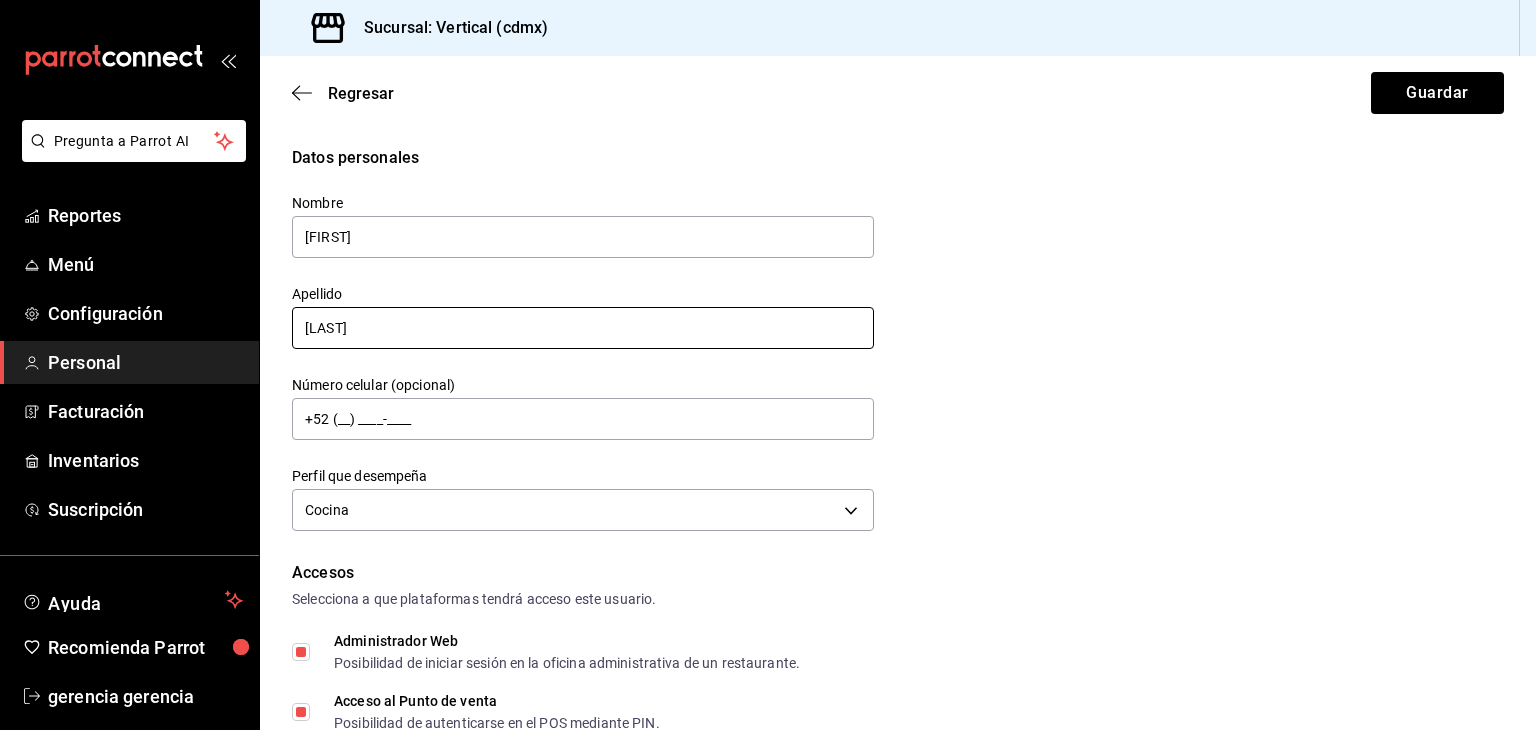 click on "[LAST]" at bounding box center (583, 328) 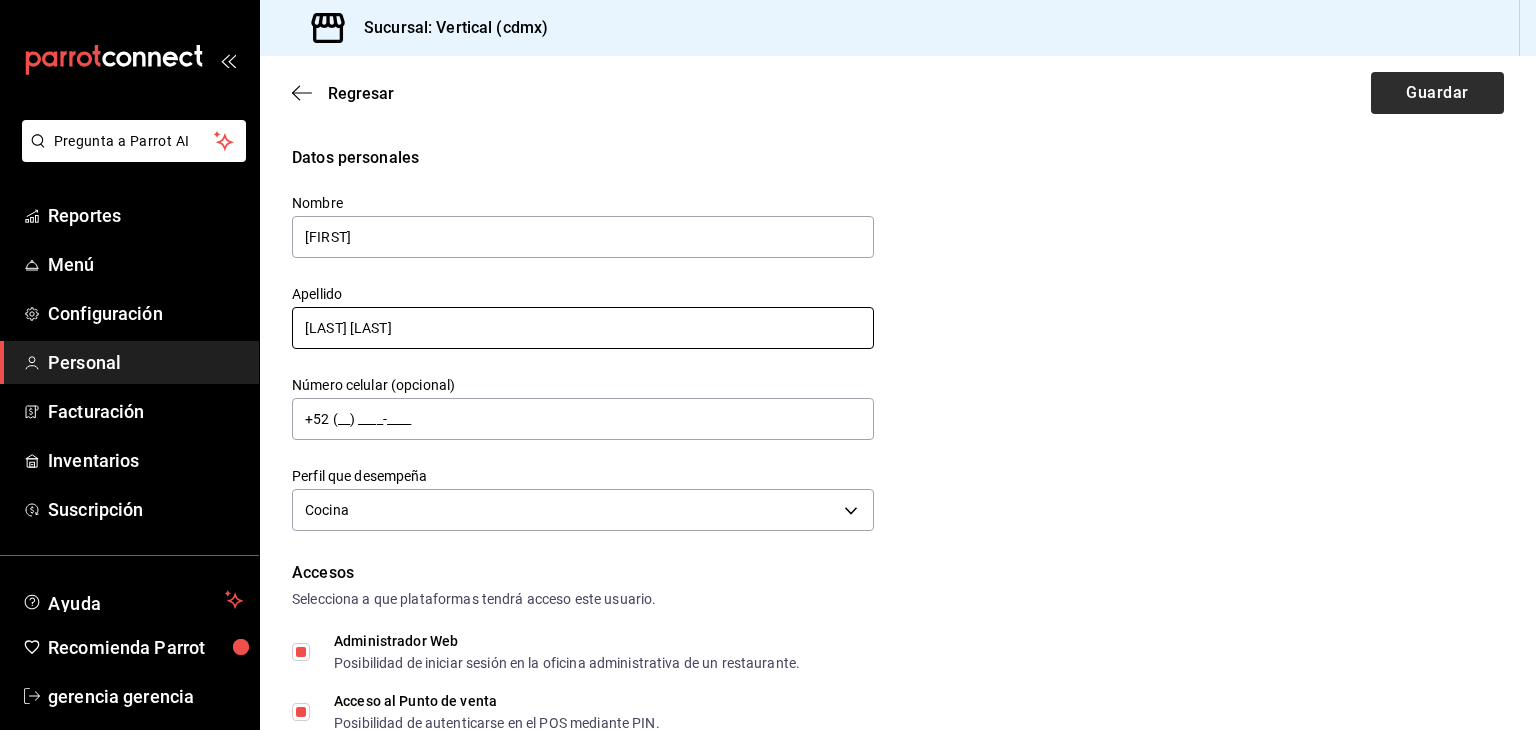 type on "[LAST] [LAST]" 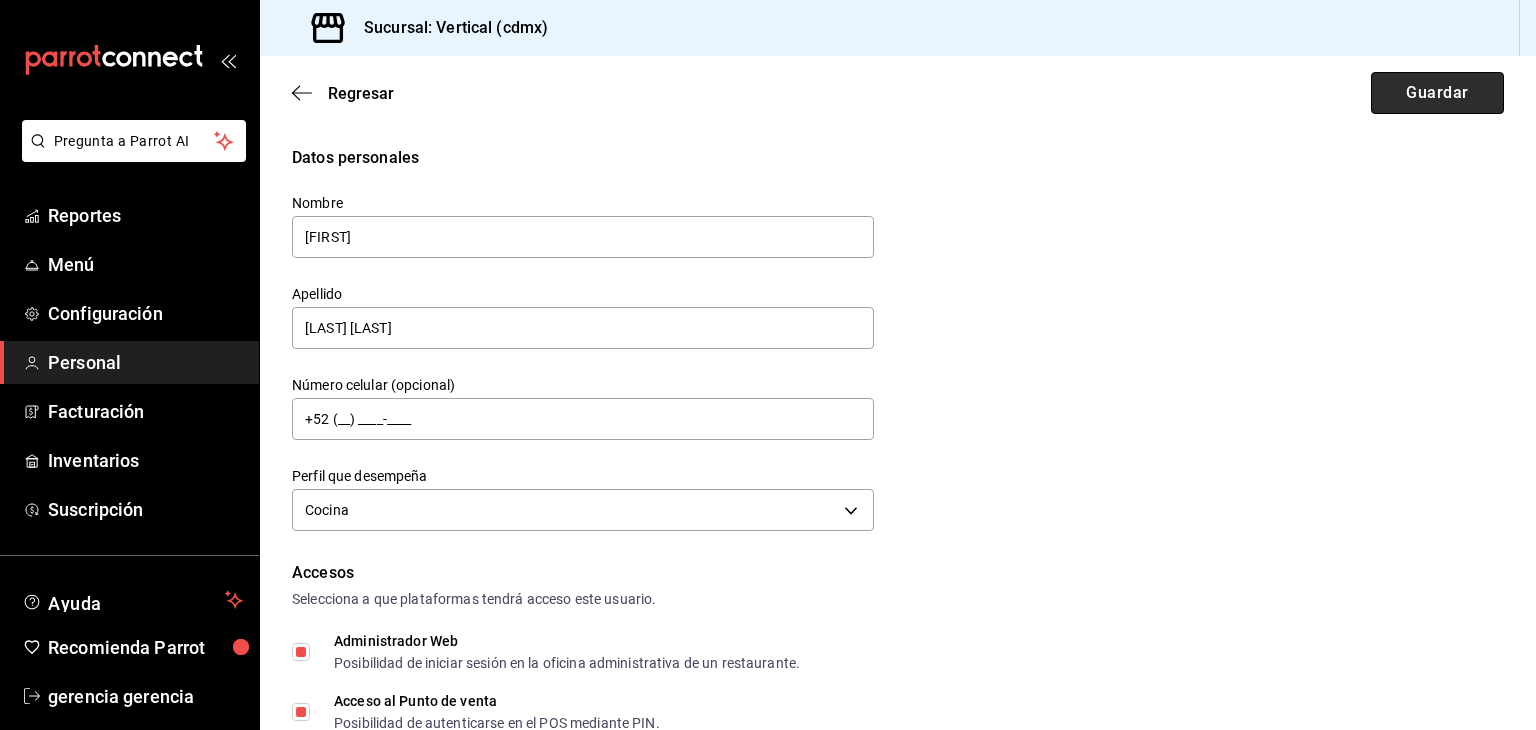 click on "Guardar" at bounding box center (1437, 93) 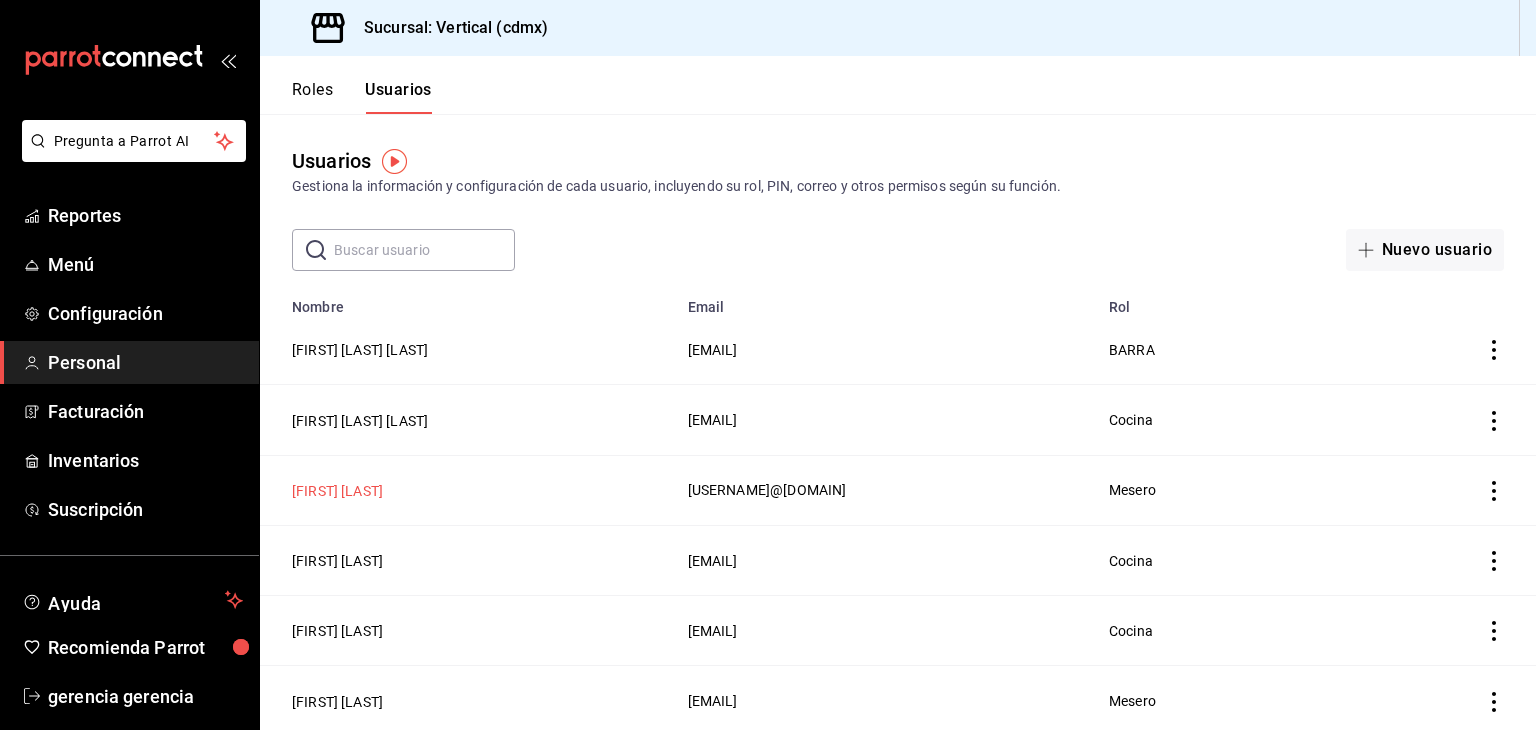 click on "[FIRST] [LAST]" at bounding box center [468, 490] 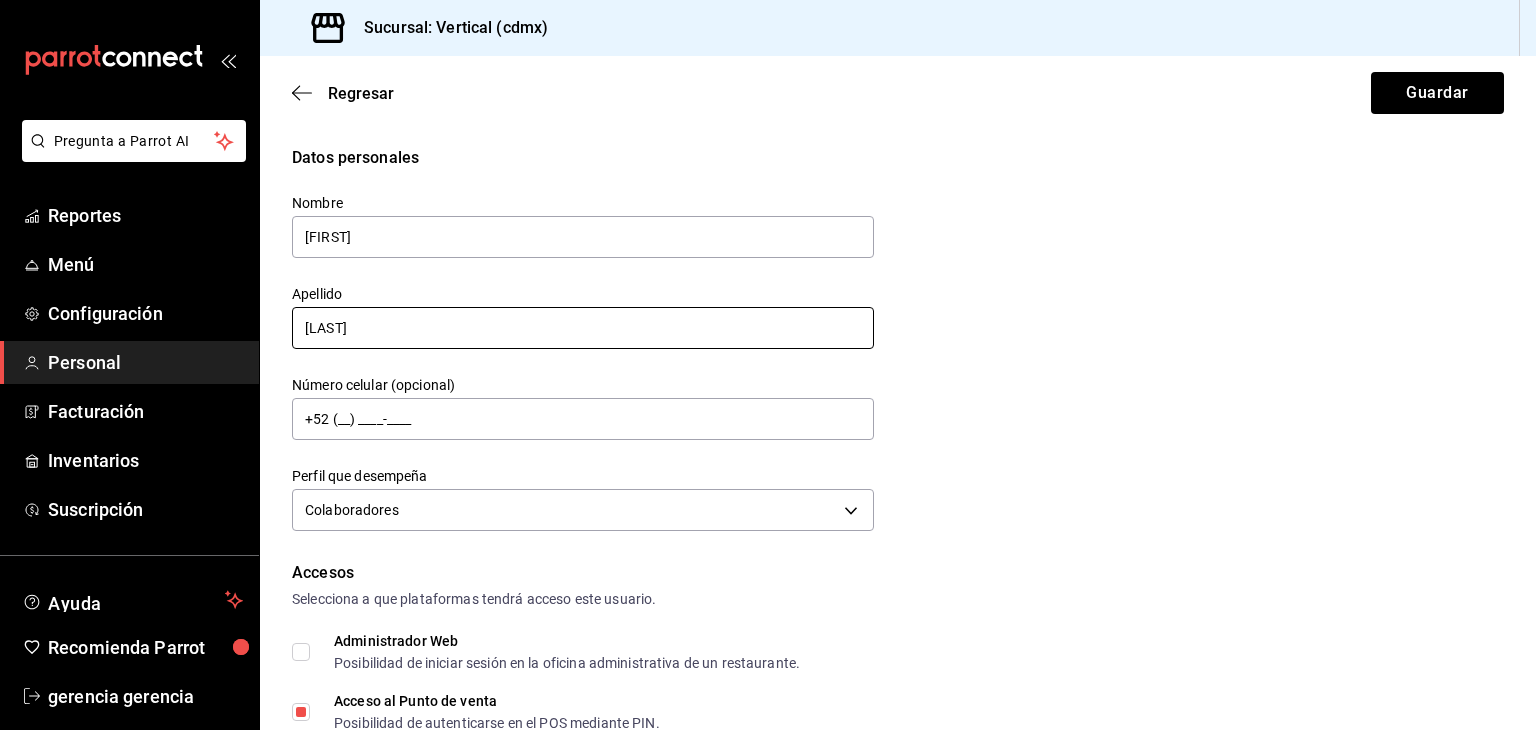 click on "[LAST]" at bounding box center (583, 328) 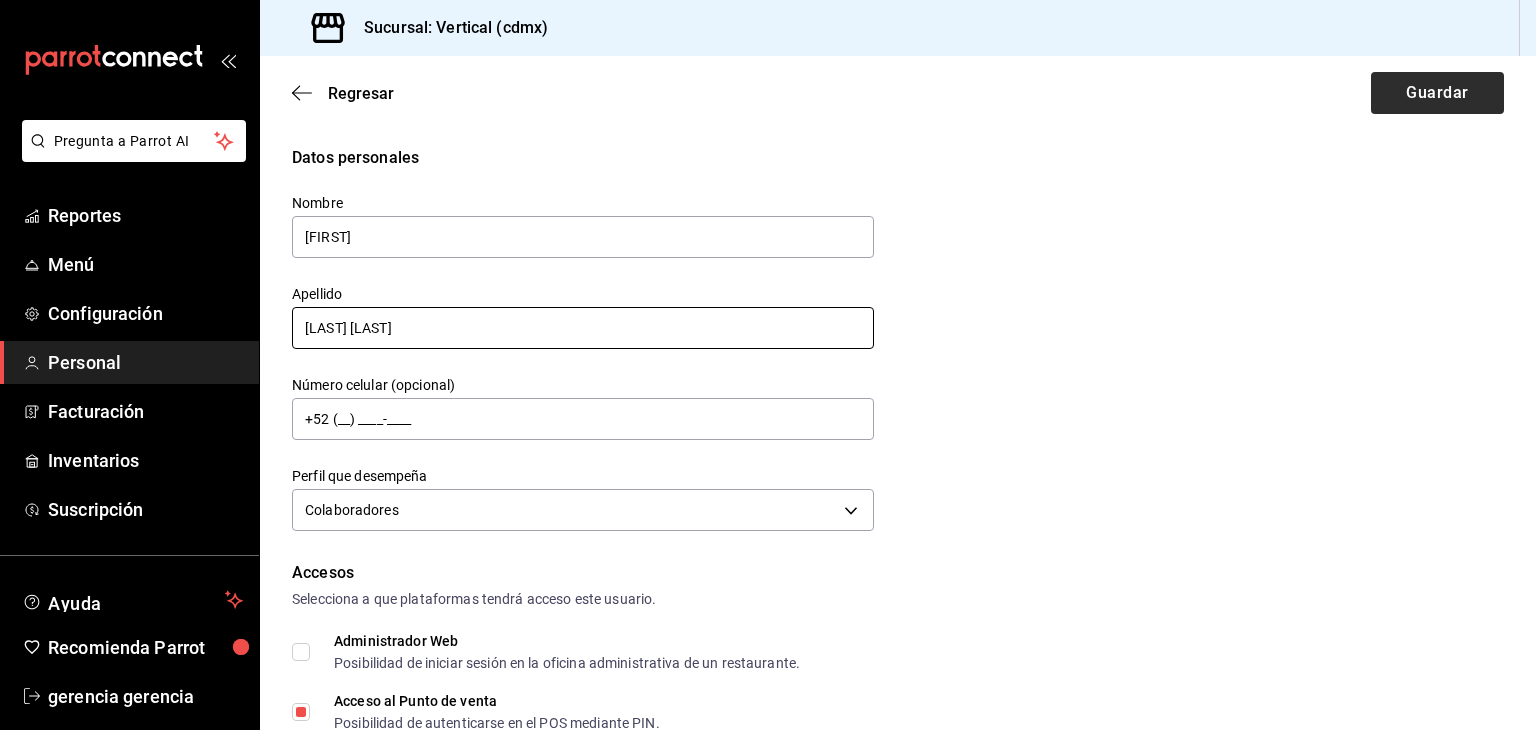 type on "[LAST] [LAST]" 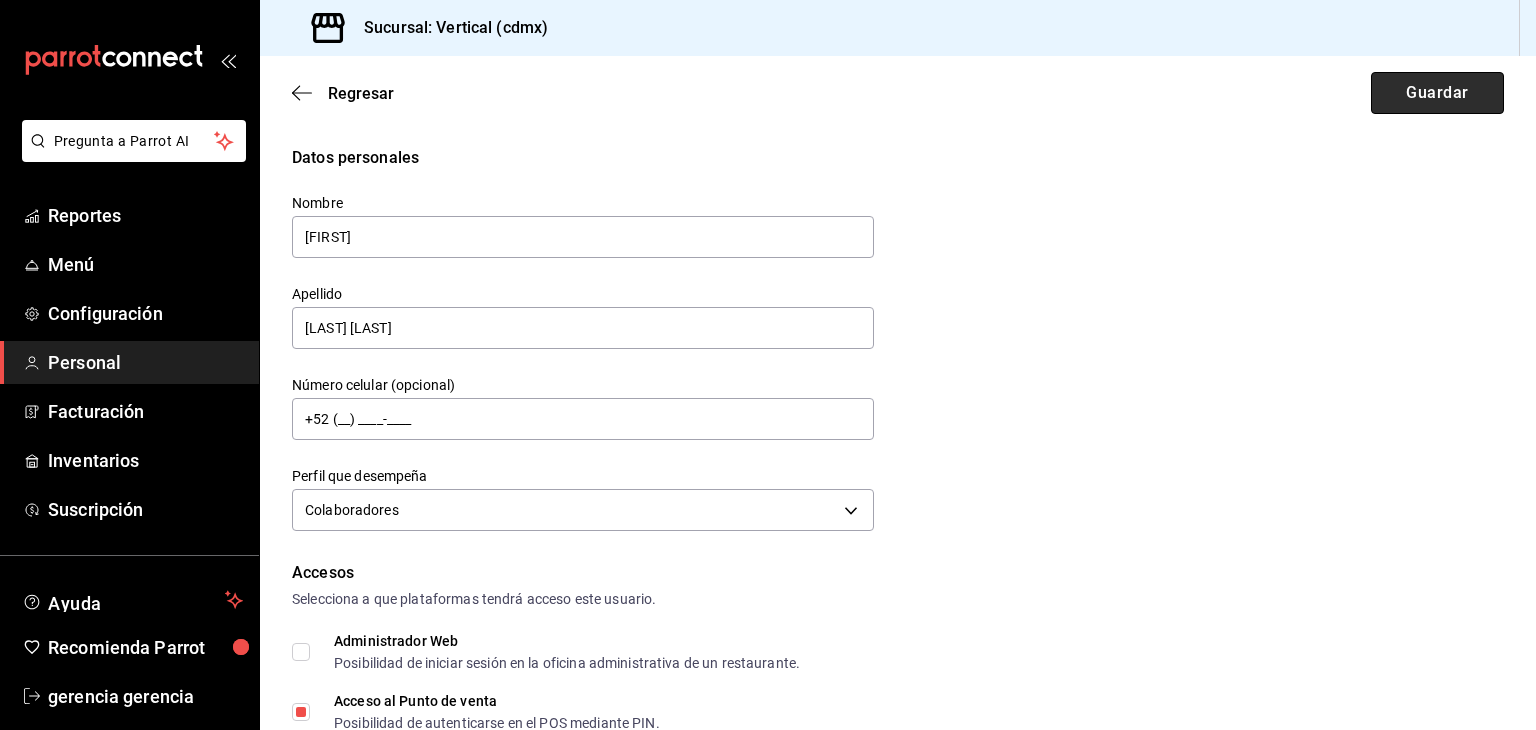 click on "Guardar" at bounding box center (1437, 93) 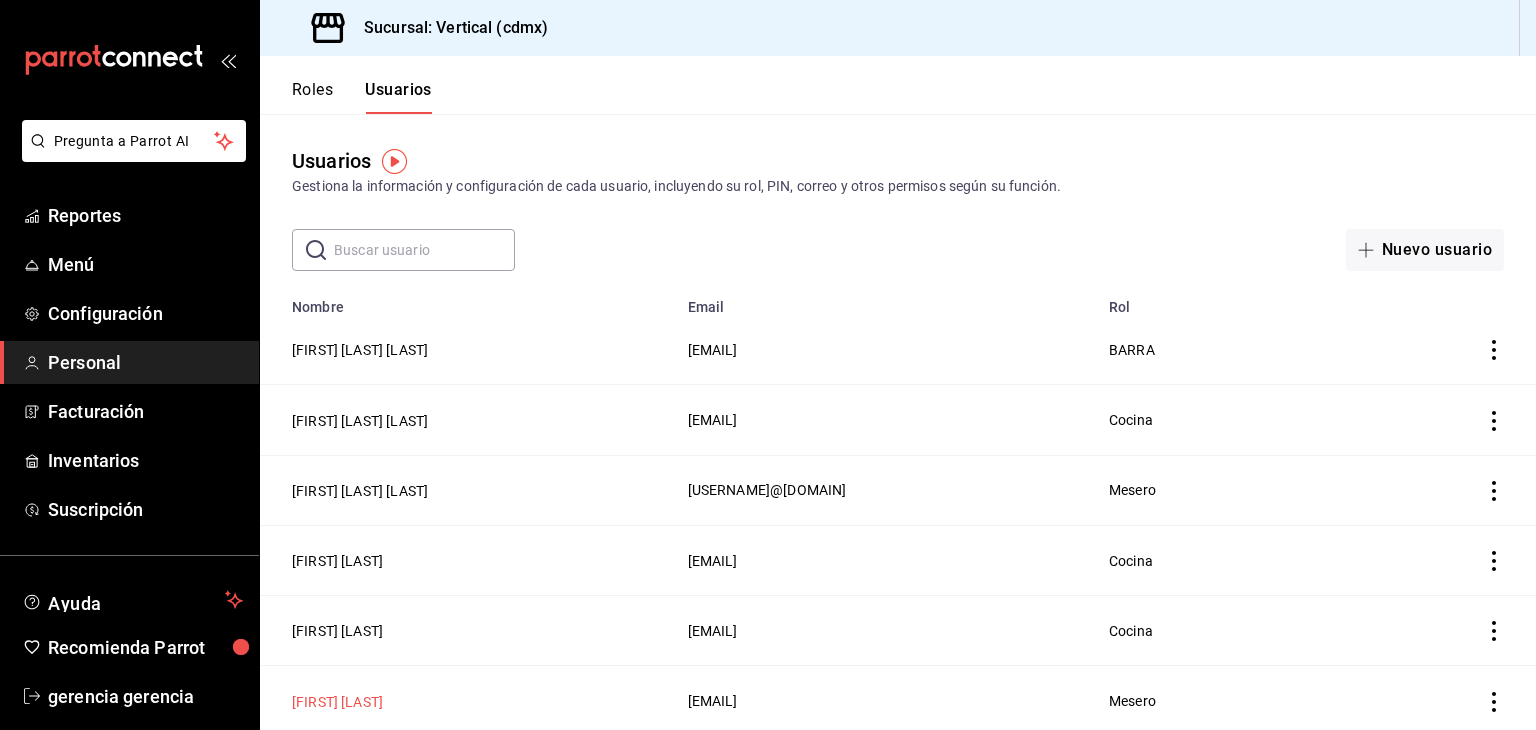 click on "[FIRST] [LAST]" at bounding box center (337, 702) 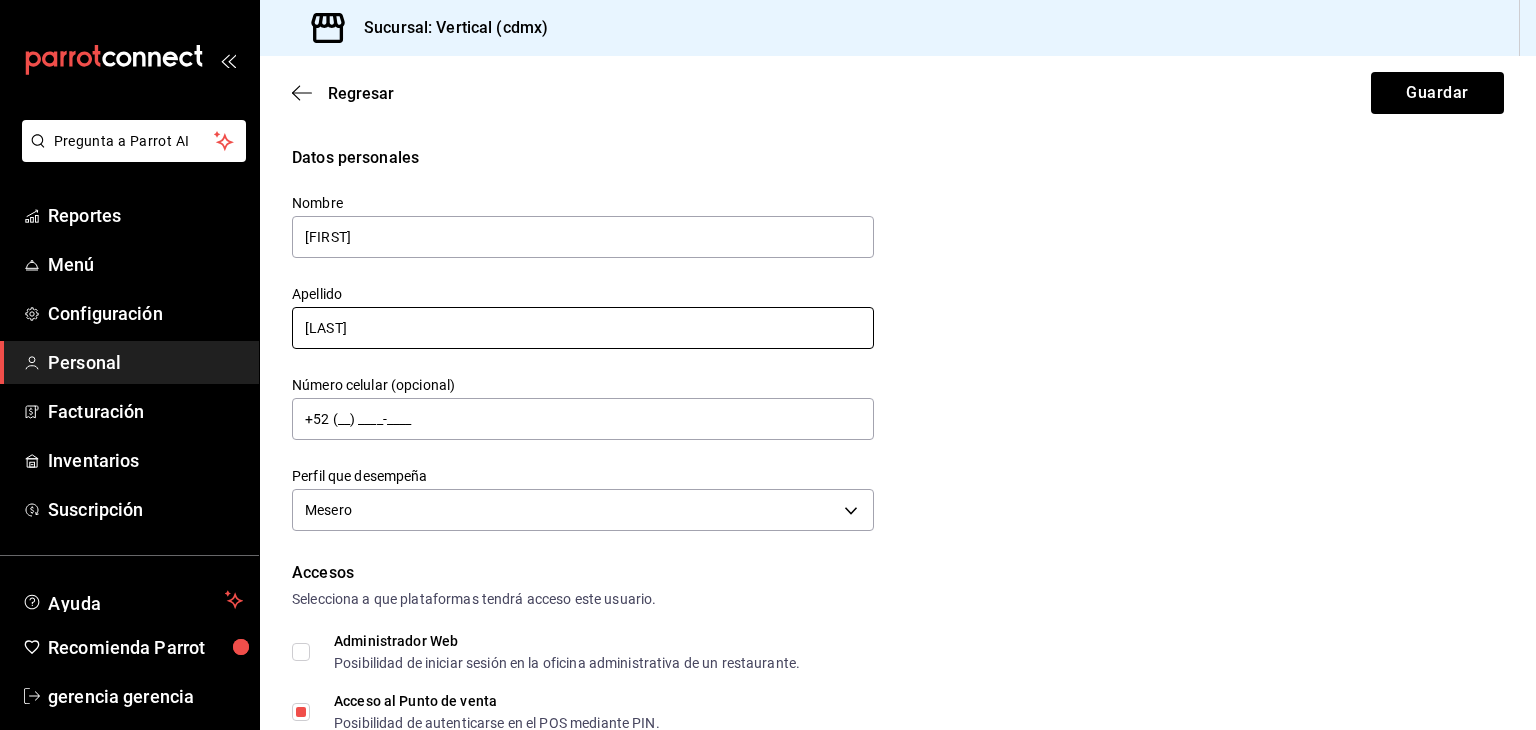click on "[LAST]" at bounding box center [583, 328] 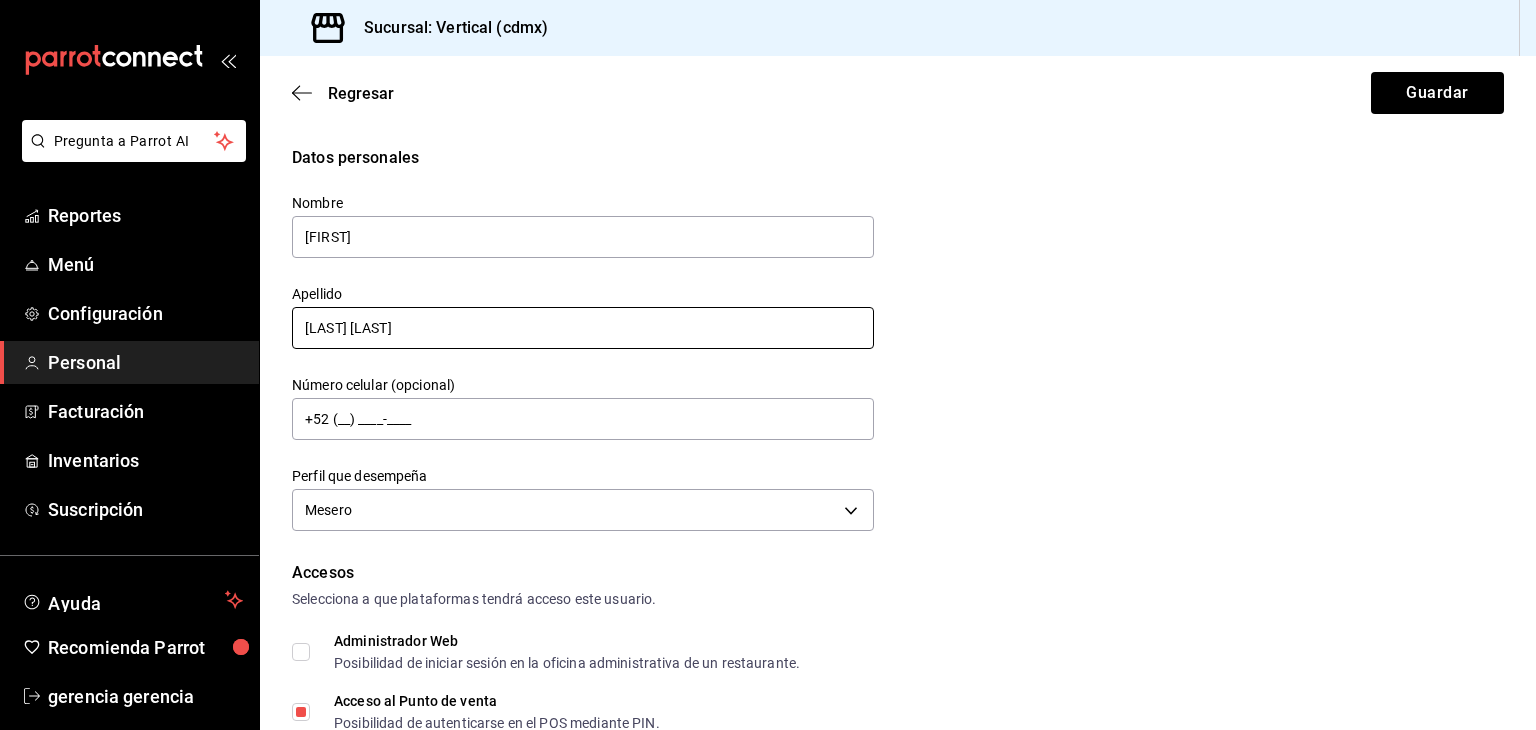 type on "[LAST] [LAST]" 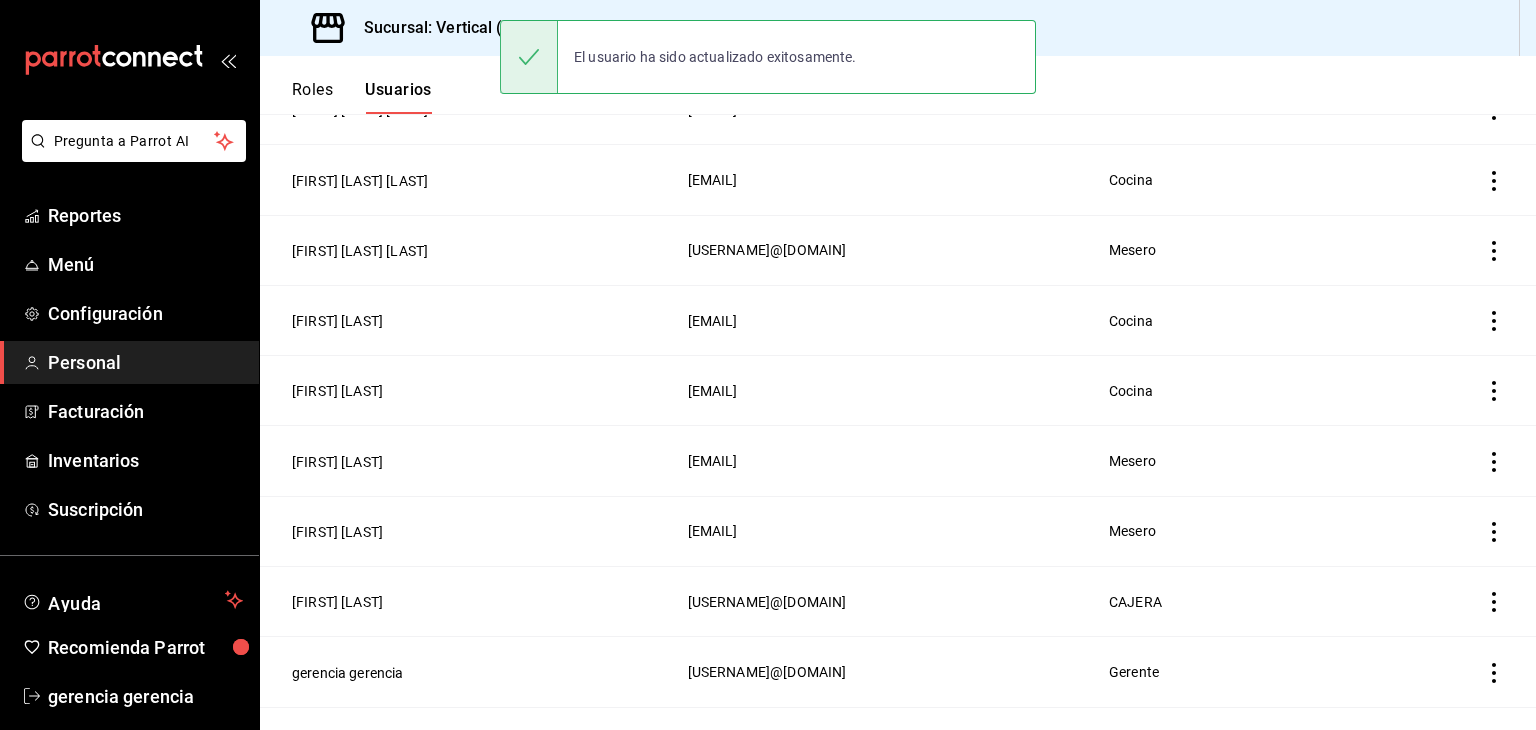 scroll, scrollTop: 257, scrollLeft: 0, axis: vertical 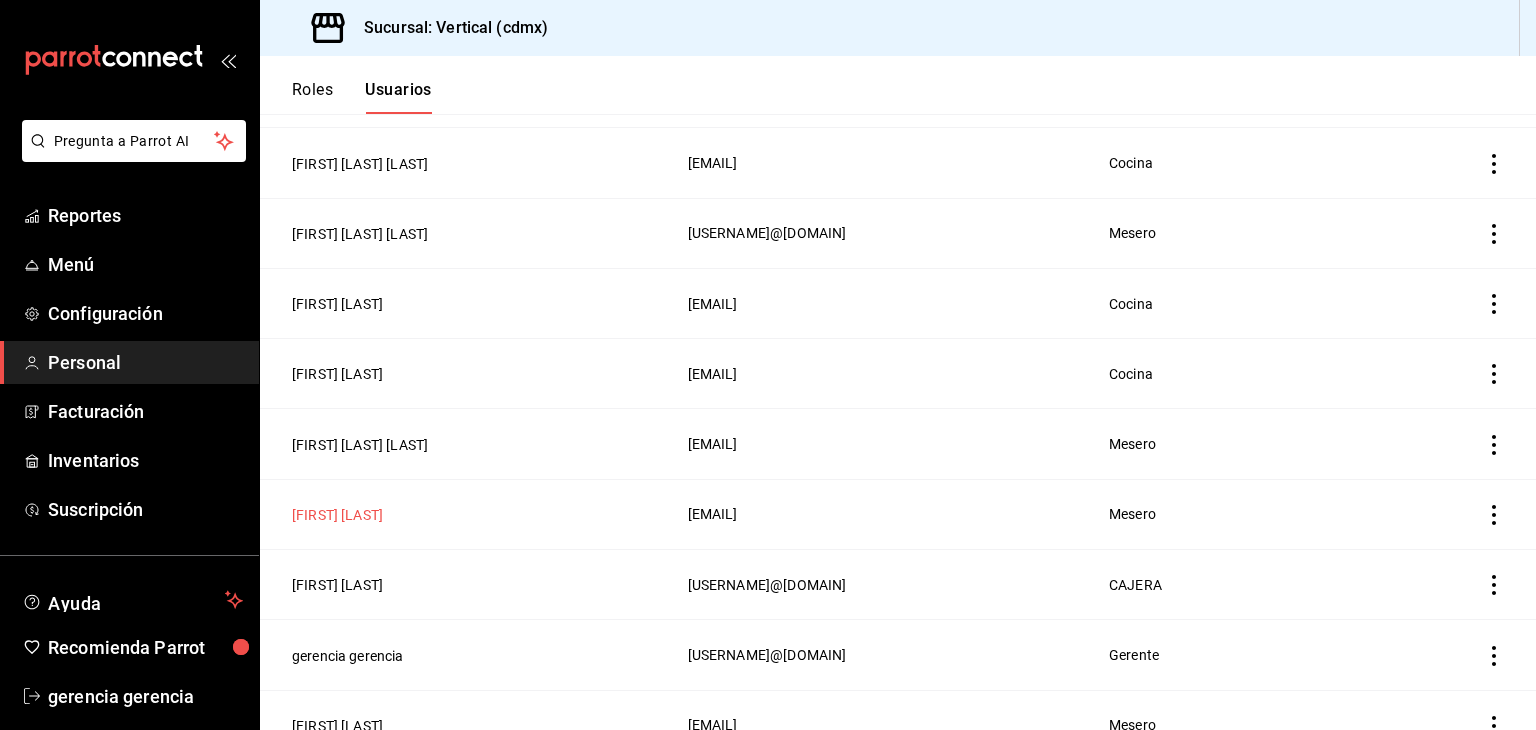 click on "[FIRST] [LAST]" at bounding box center (337, 515) 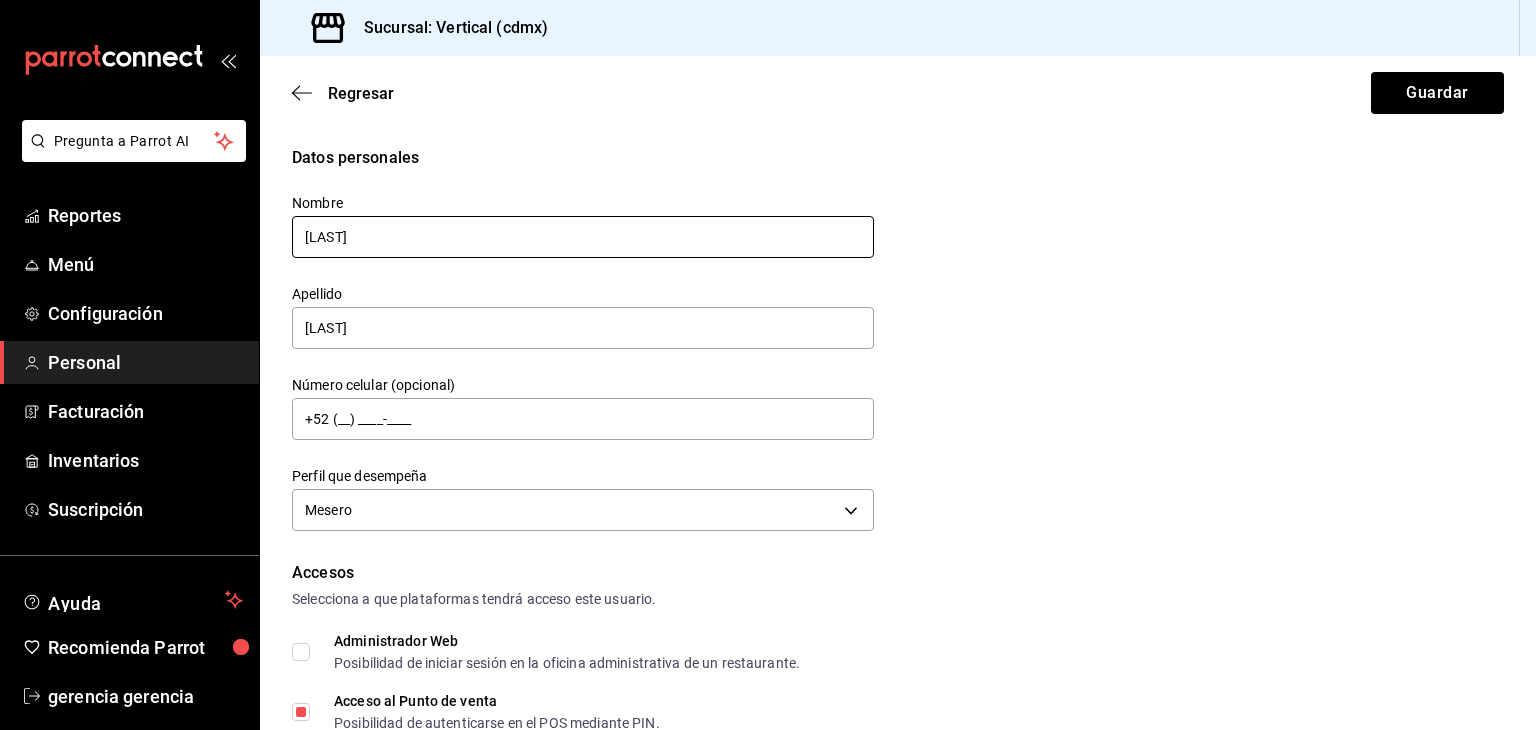 click on "[LAST]" at bounding box center (583, 237) 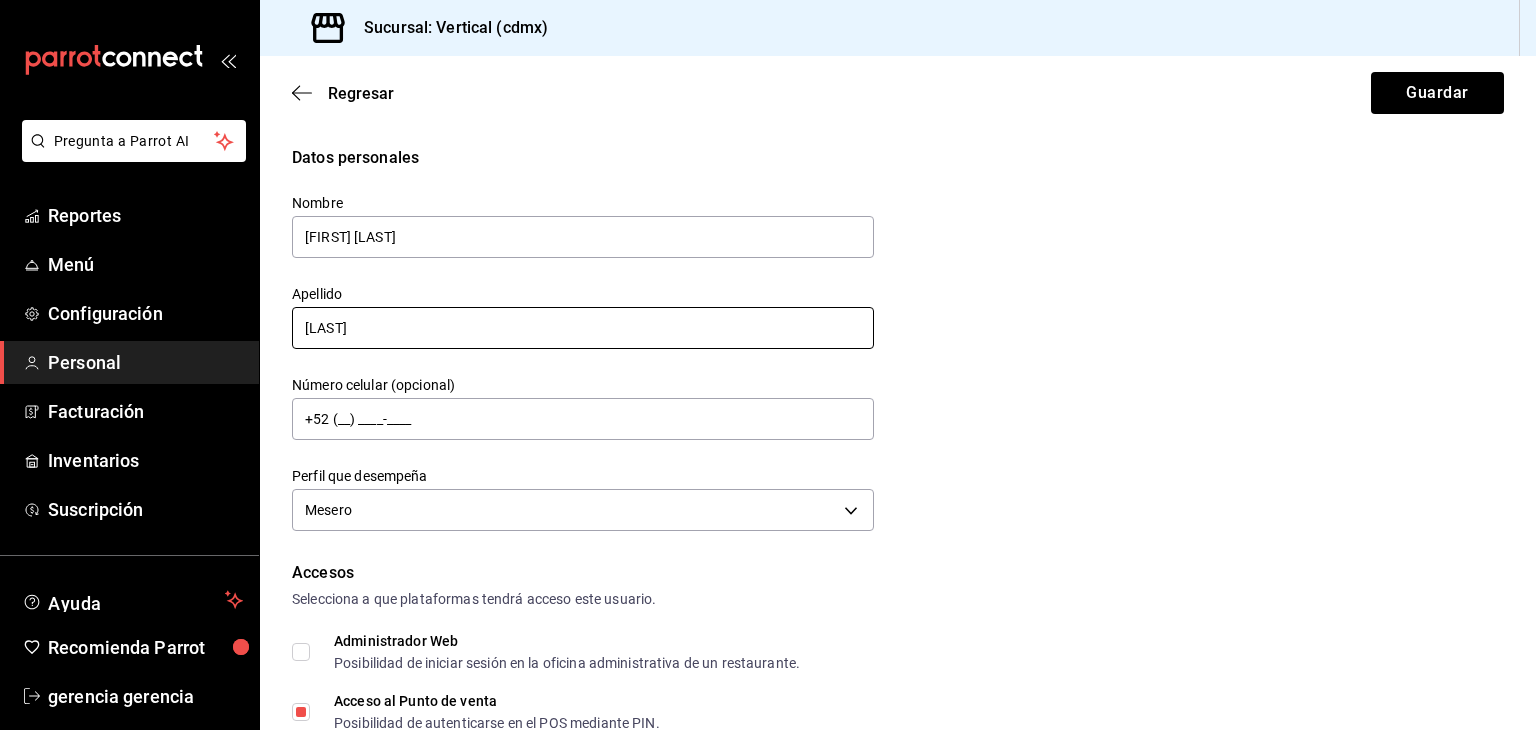 type on "[FIRST] [LAST]" 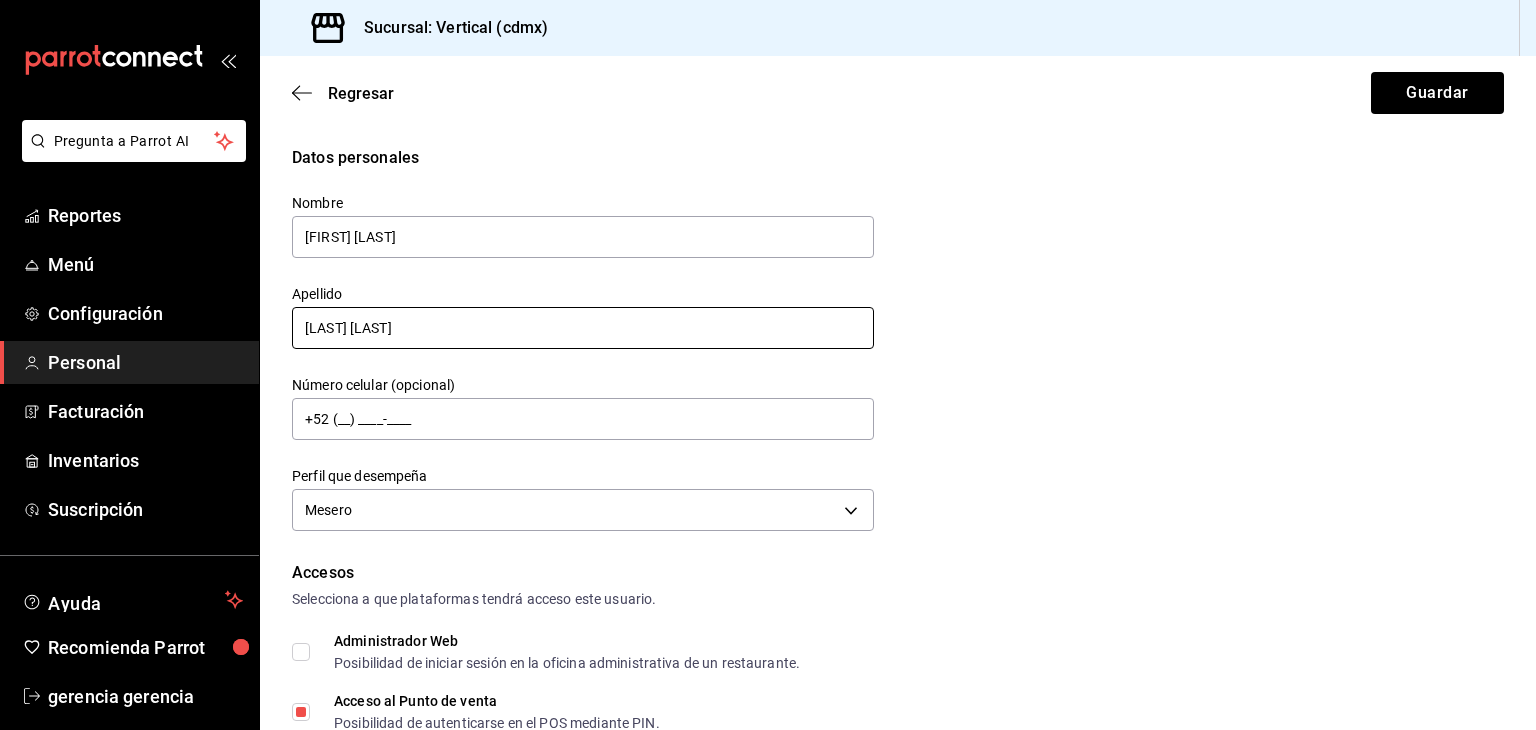 type on "[LAST] [LAST]" 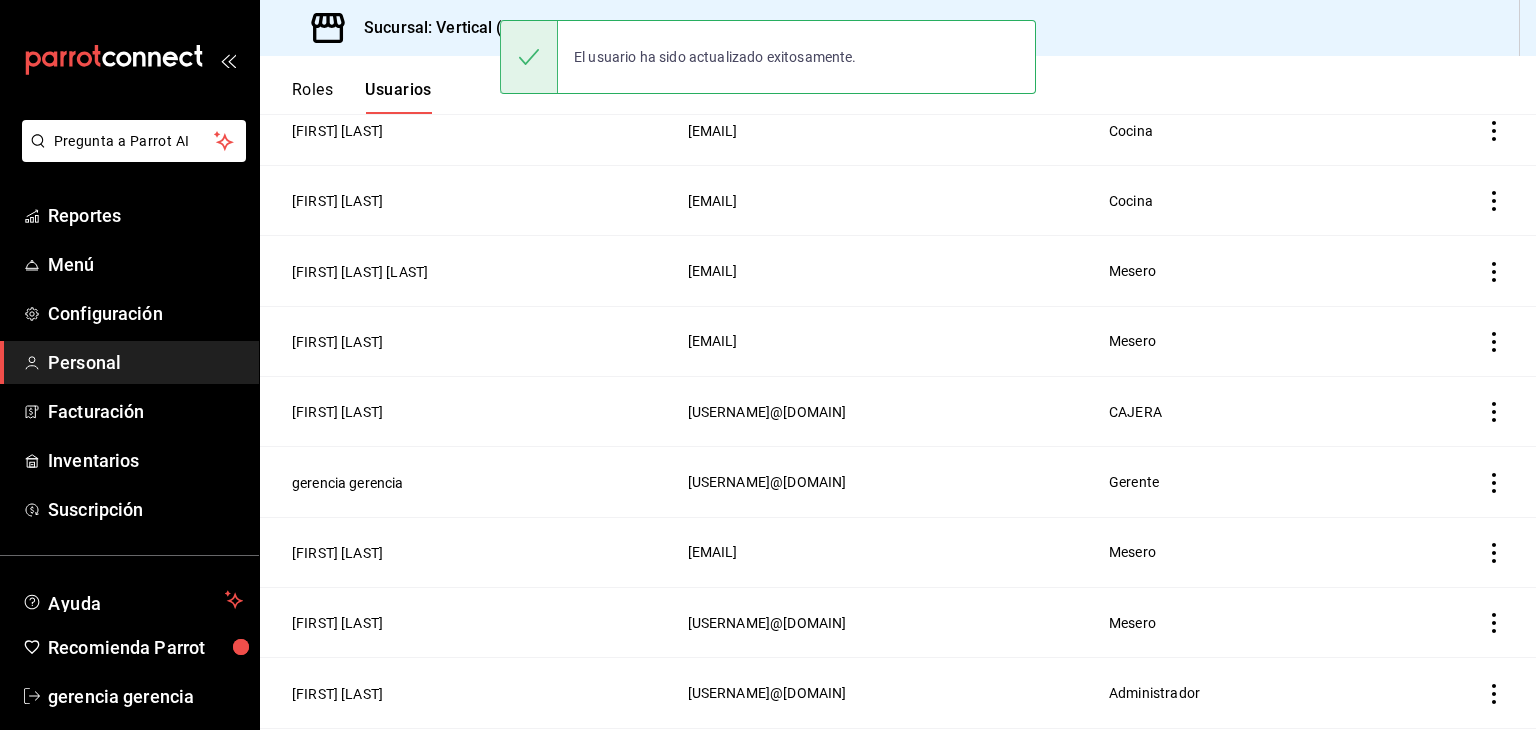 scroll, scrollTop: 436, scrollLeft: 0, axis: vertical 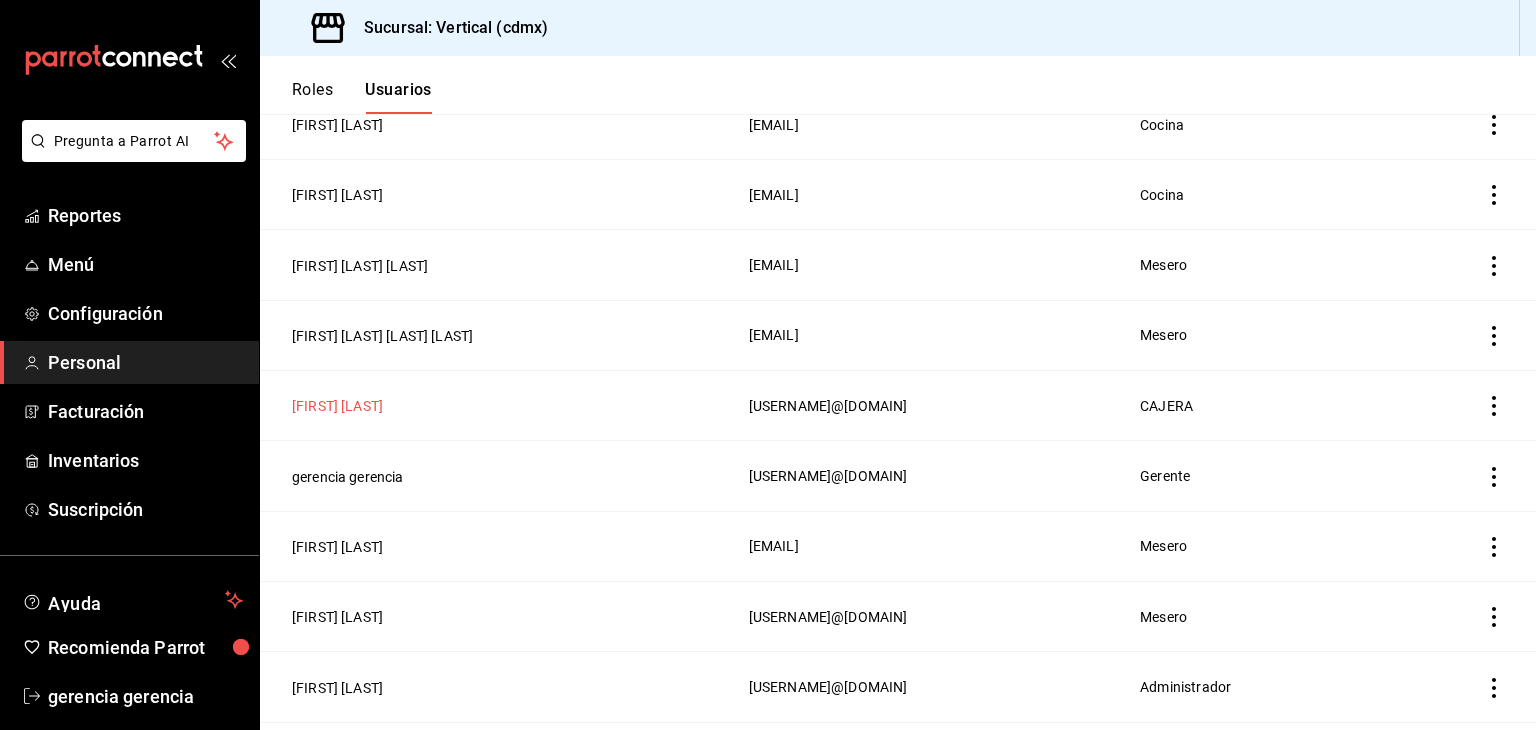 click on "[FIRST] [LAST]" at bounding box center (337, 406) 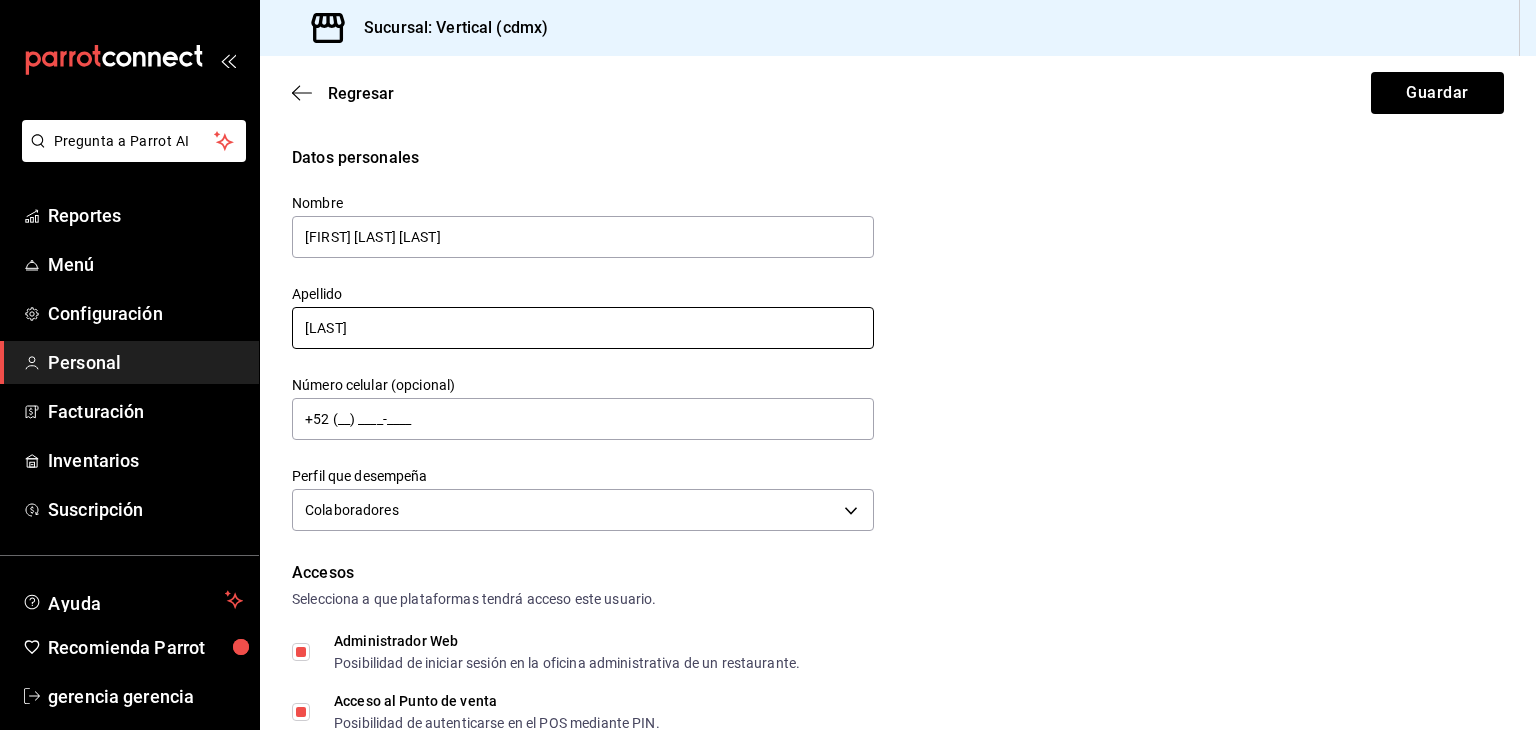 type on "[FIRST] [LAST] [LAST]" 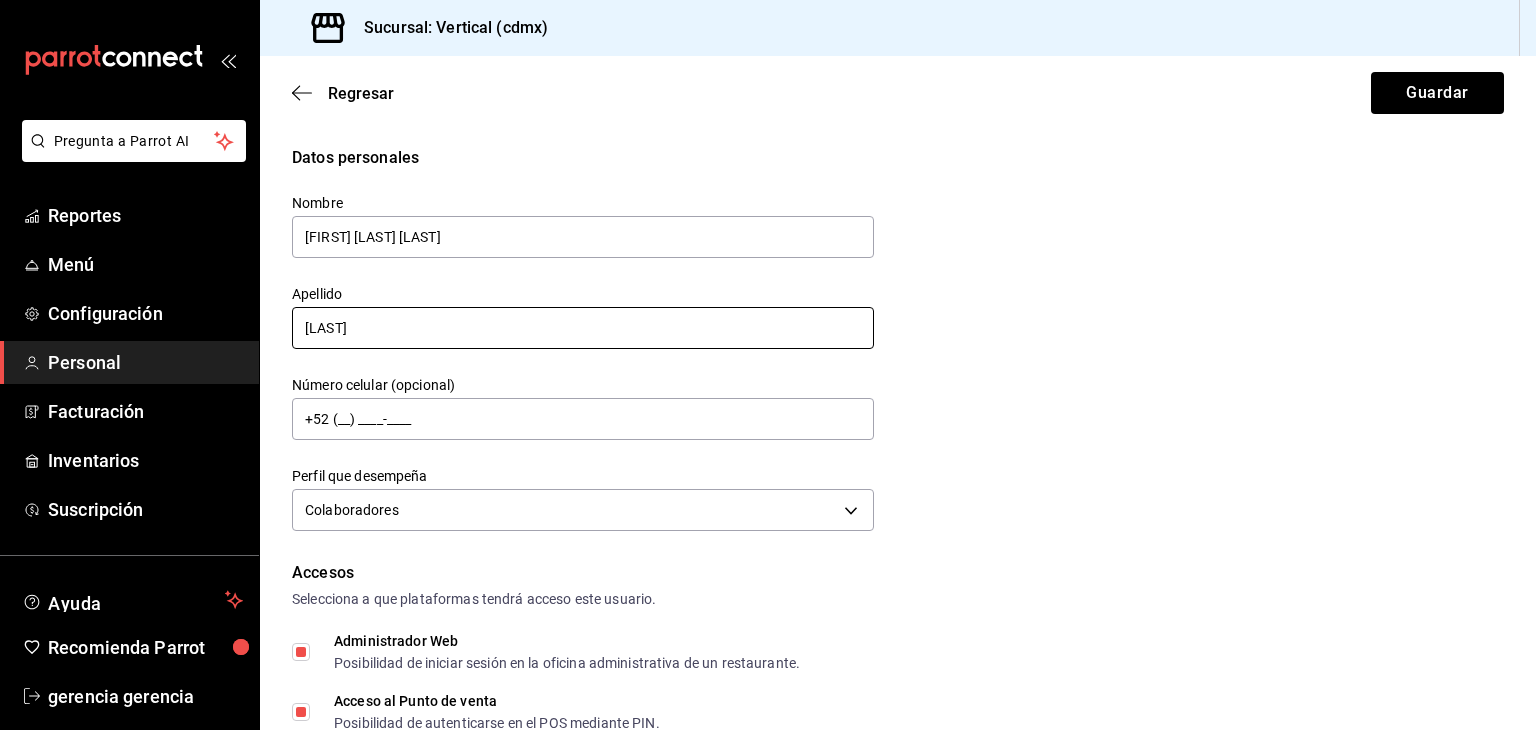 click on "[LAST]" at bounding box center [583, 328] 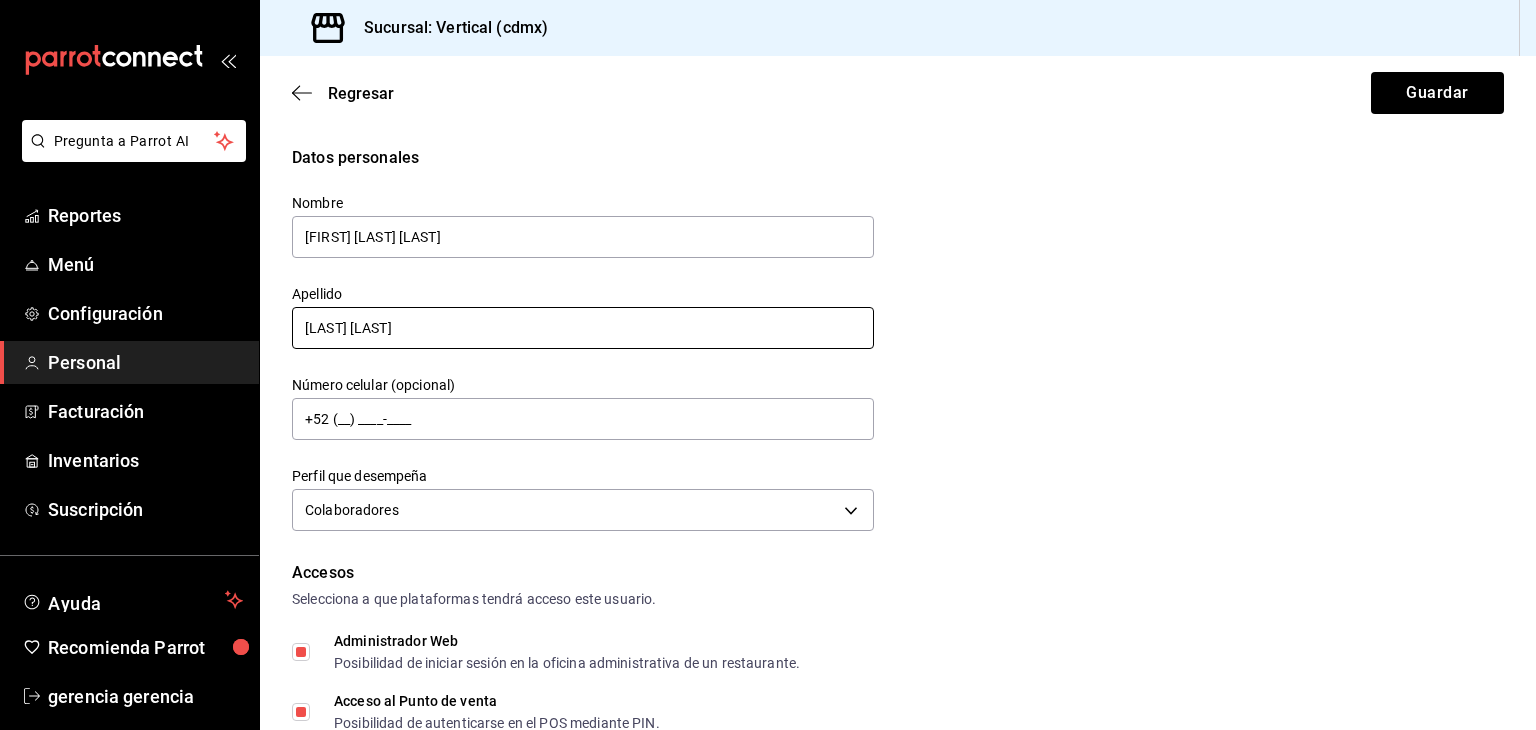 type on "[LAST] [LAST]" 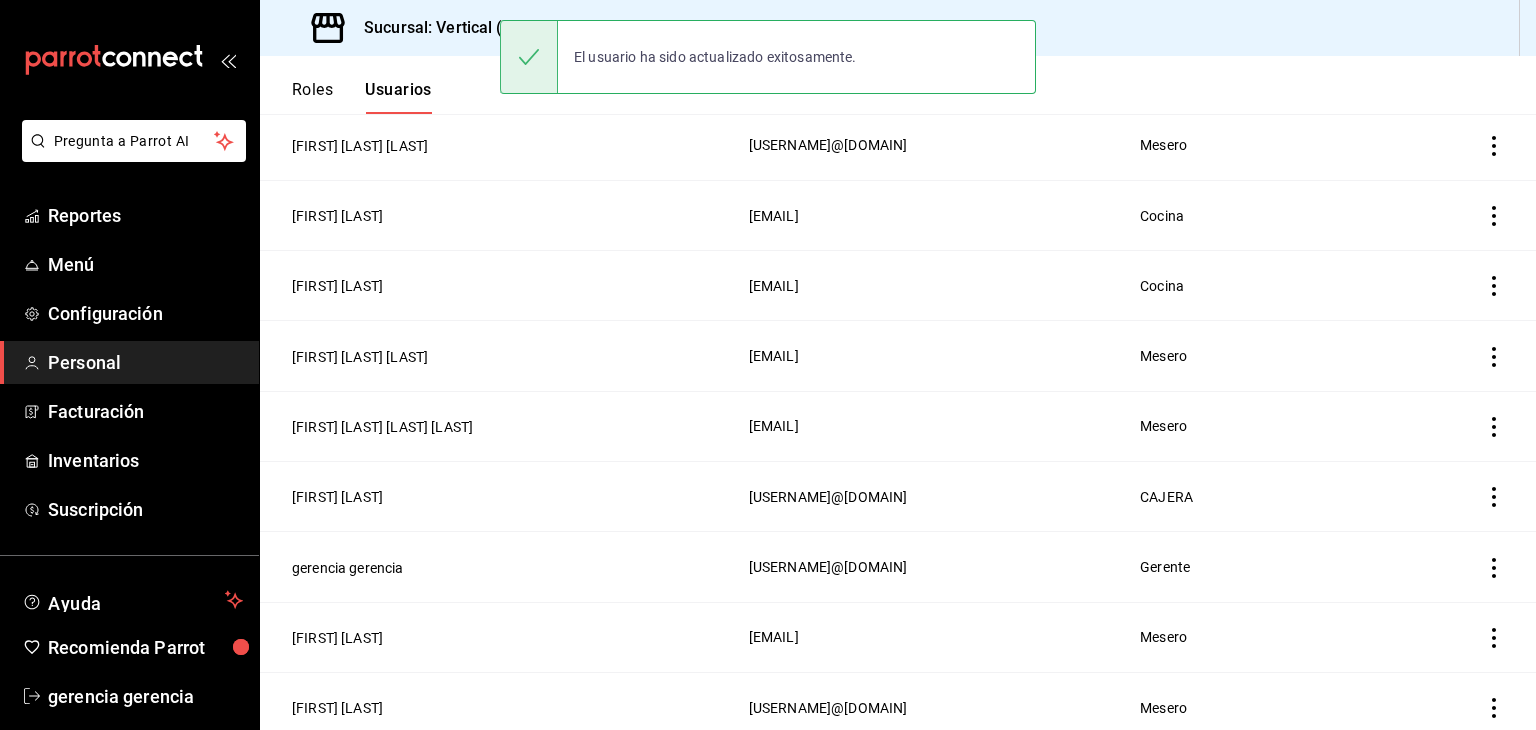 scroll, scrollTop: 492, scrollLeft: 0, axis: vertical 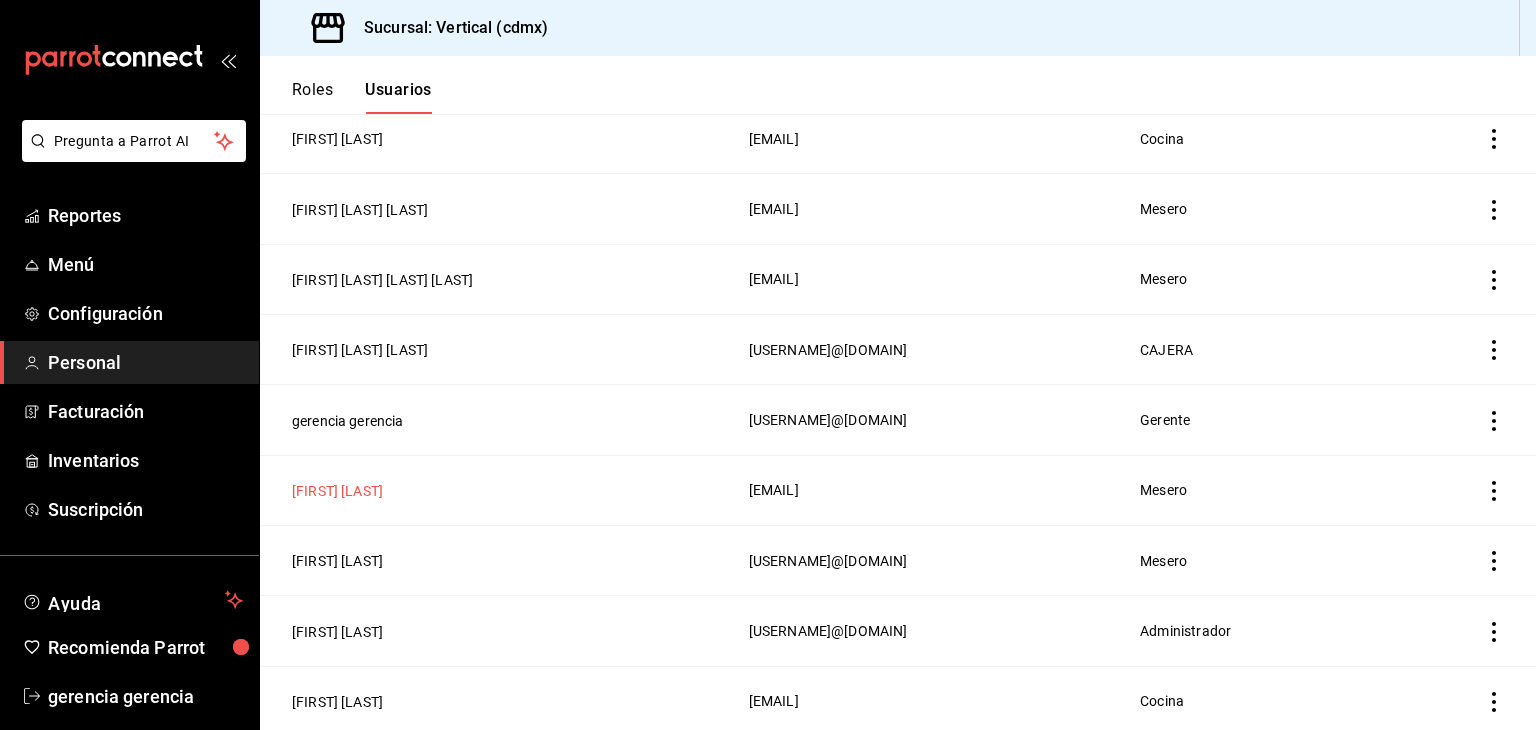 click on "[FIRST] [LAST]" at bounding box center [337, 491] 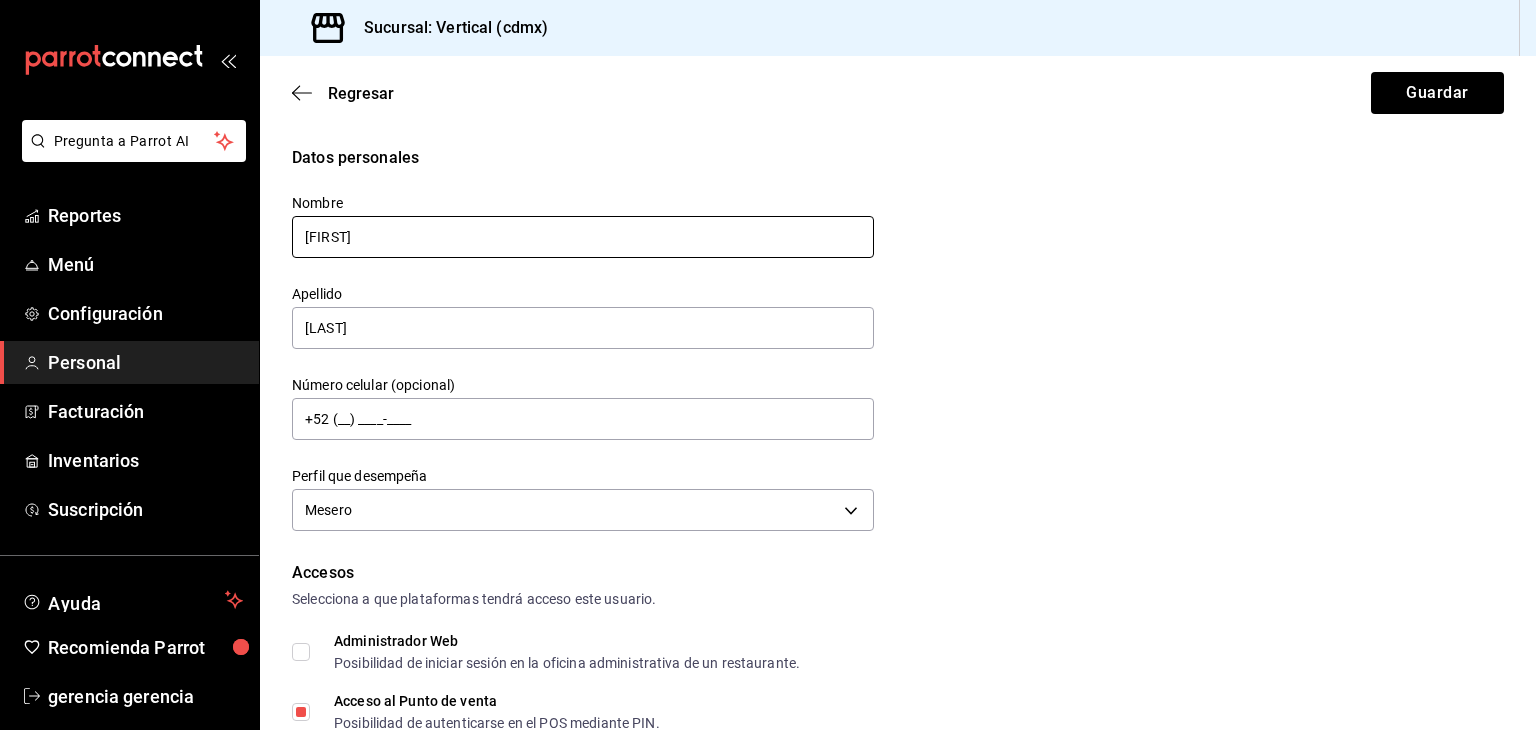 click on "[FIRST]" at bounding box center [583, 237] 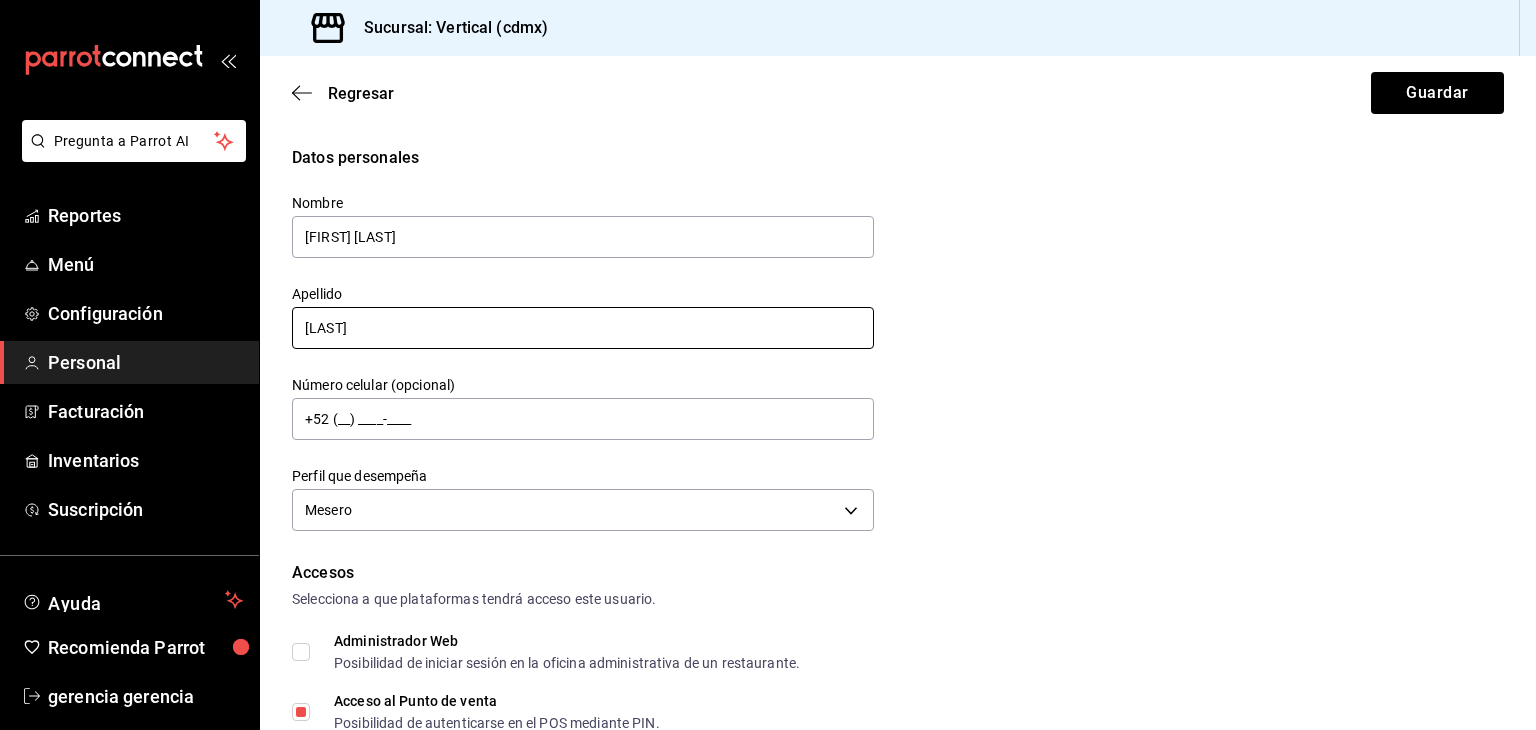 type on "[FIRST] [LAST]" 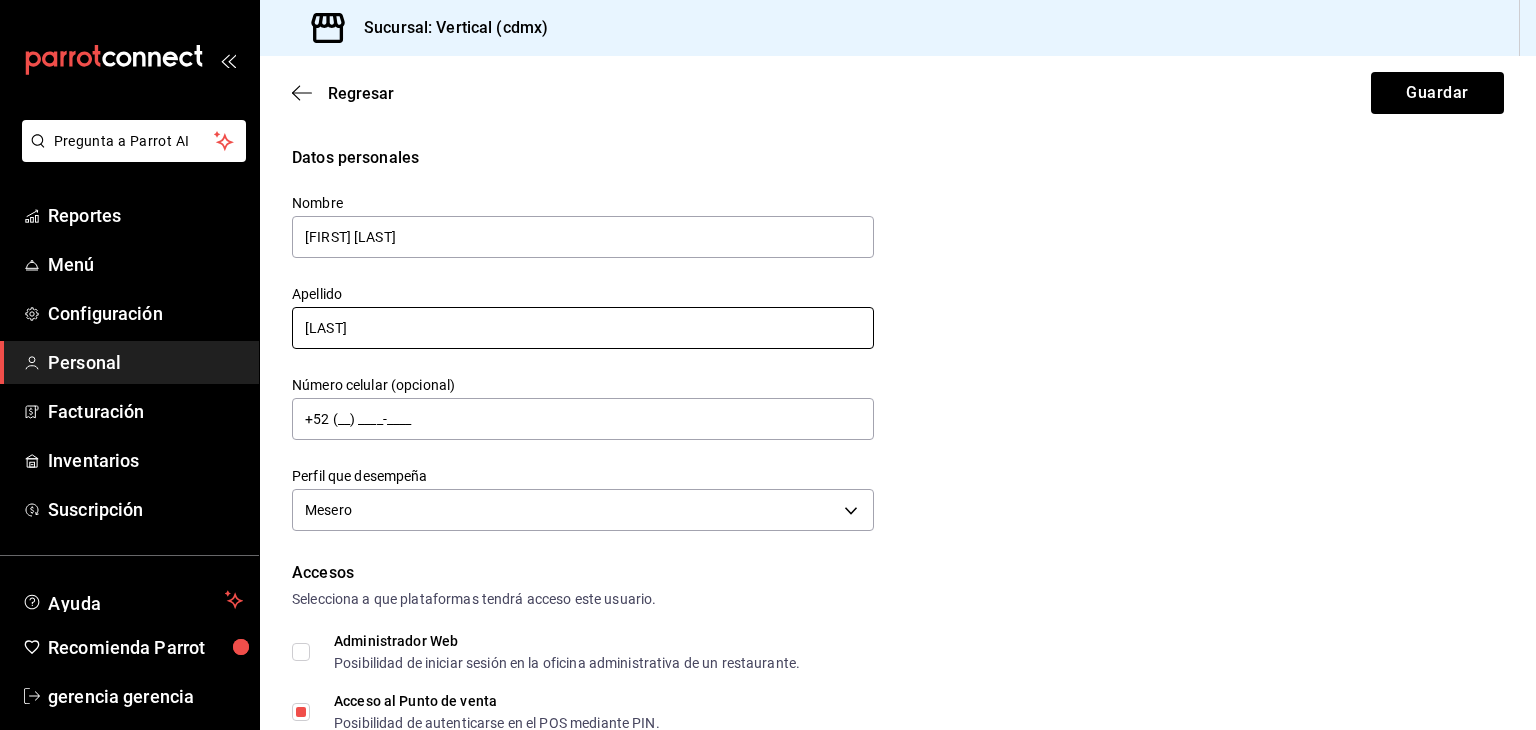 click on "[LAST]" at bounding box center (583, 328) 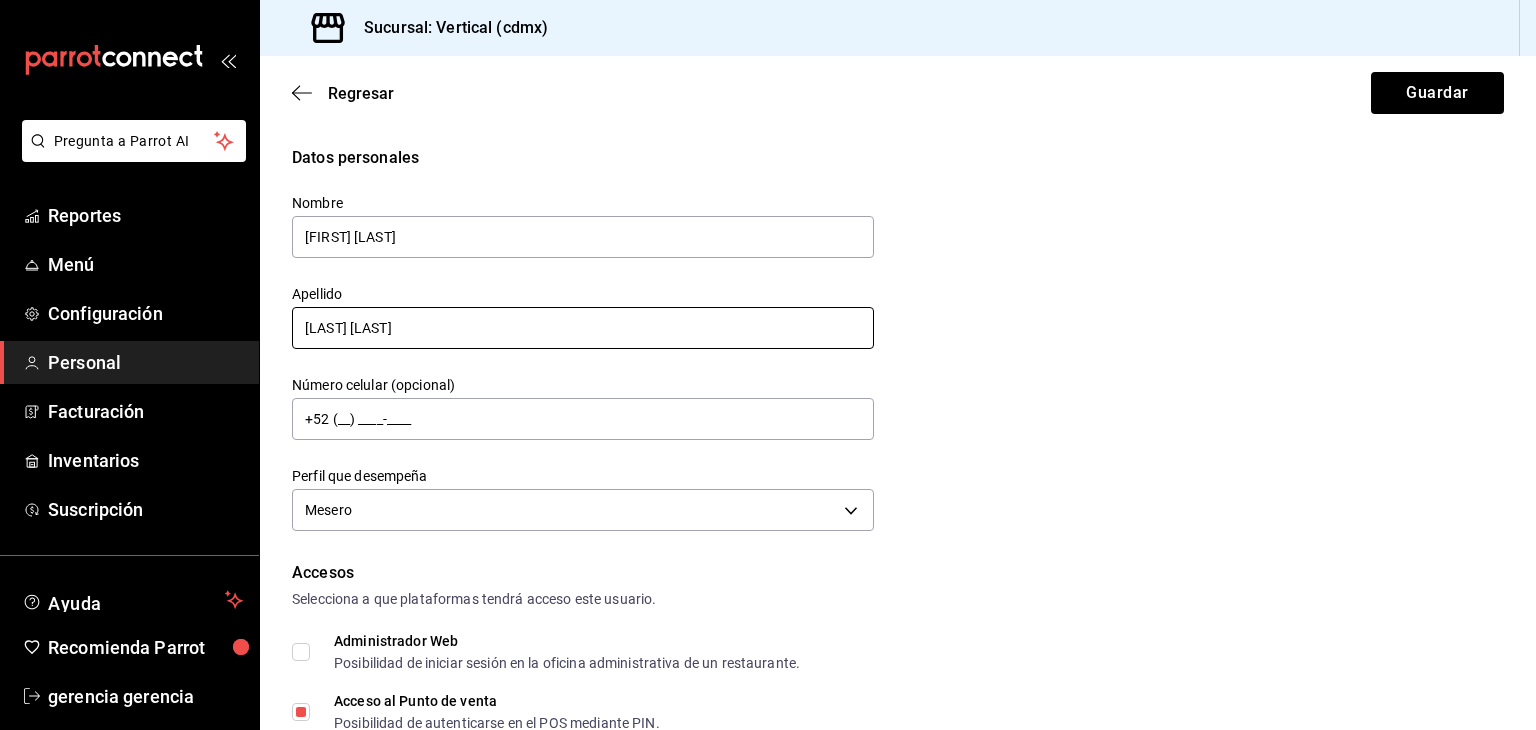 type on "[LAST] [LAST]" 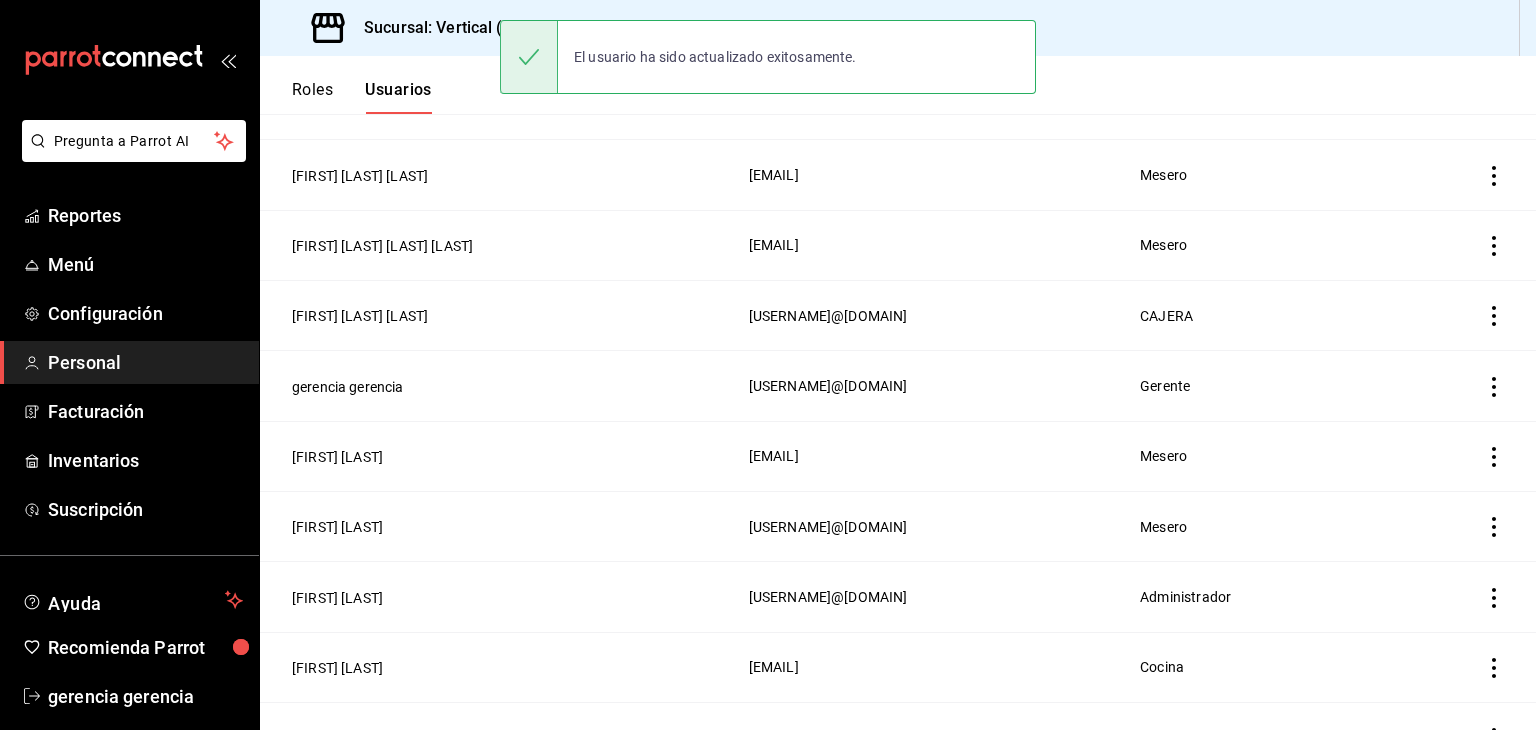 scroll, scrollTop: 538, scrollLeft: 0, axis: vertical 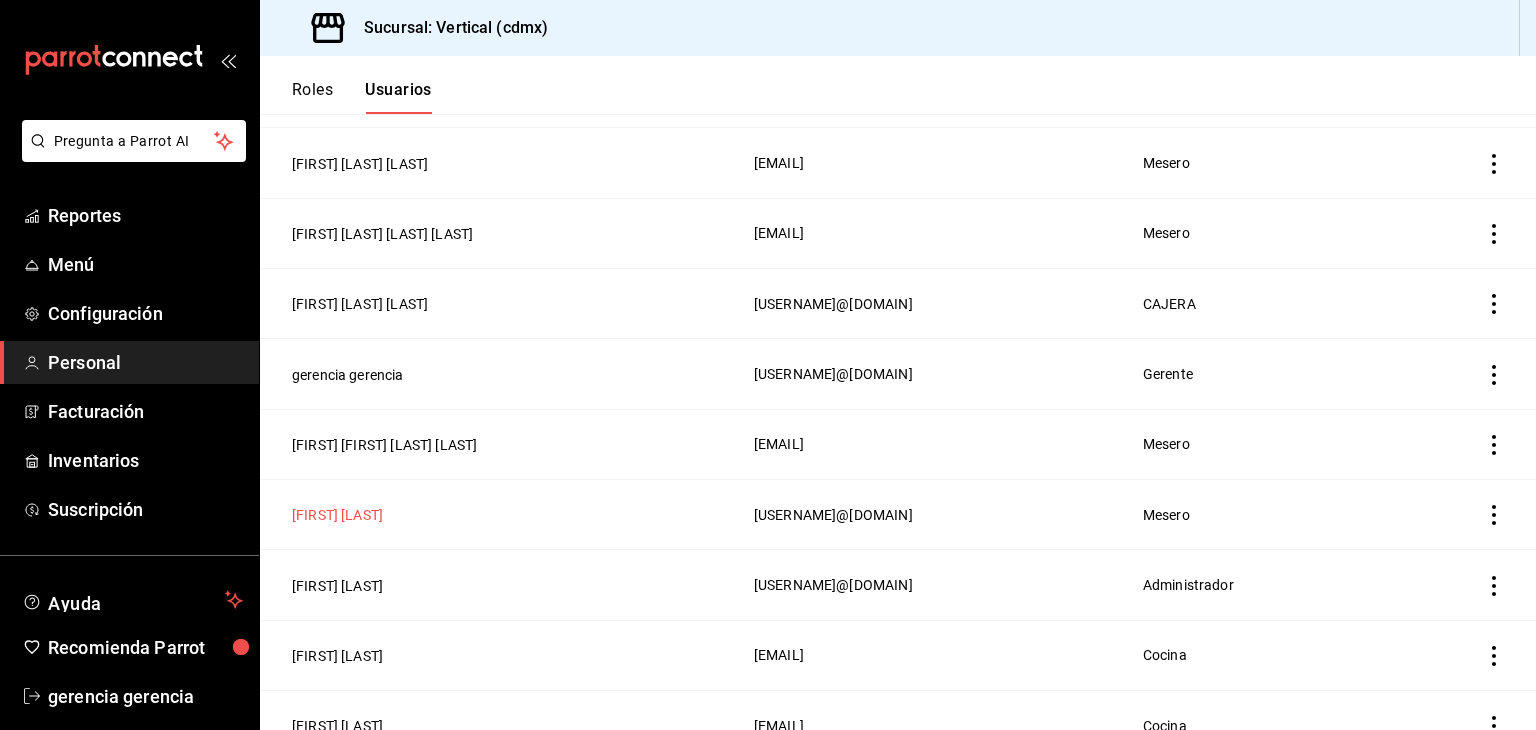 click on "[FIRST] [LAST]" at bounding box center [337, 515] 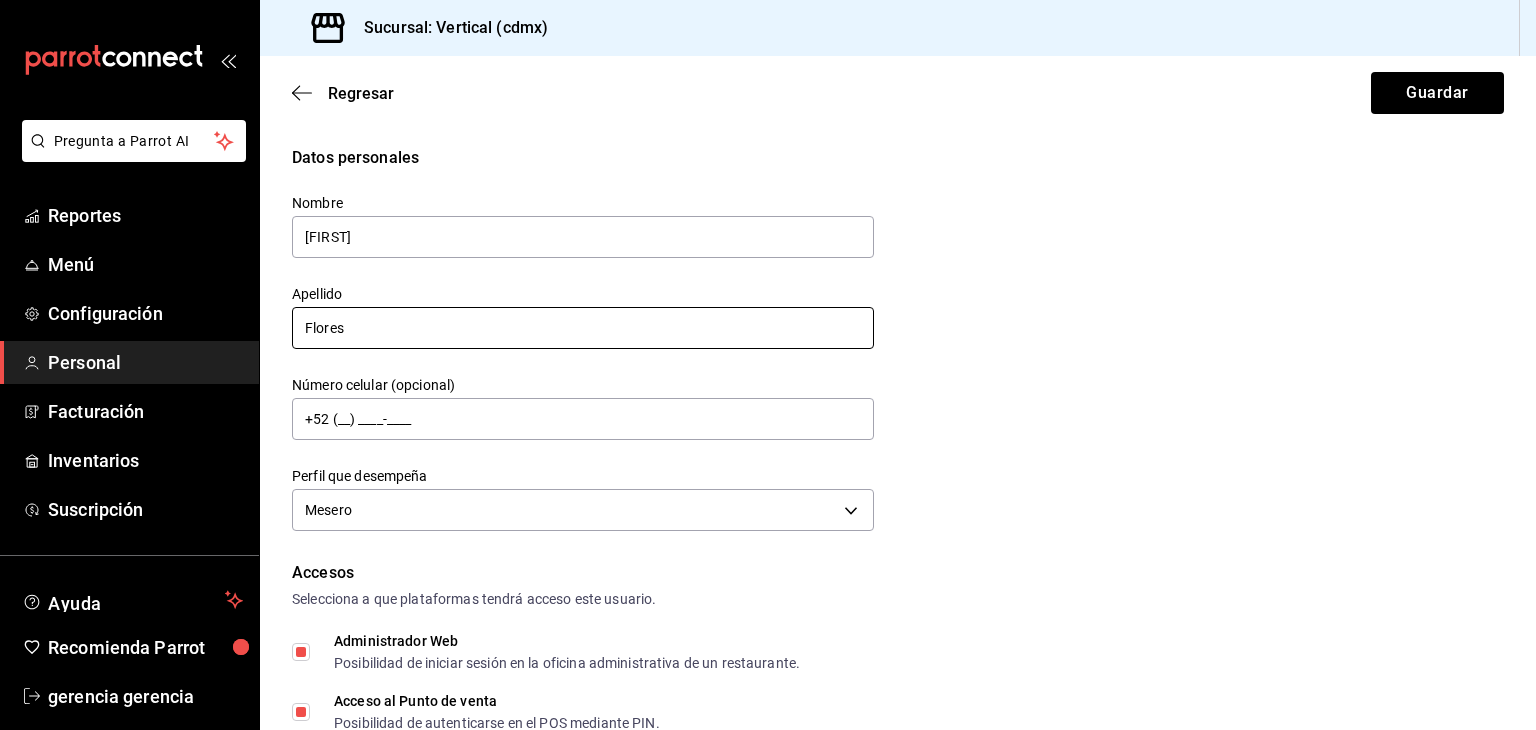 click on "Flores" at bounding box center (583, 328) 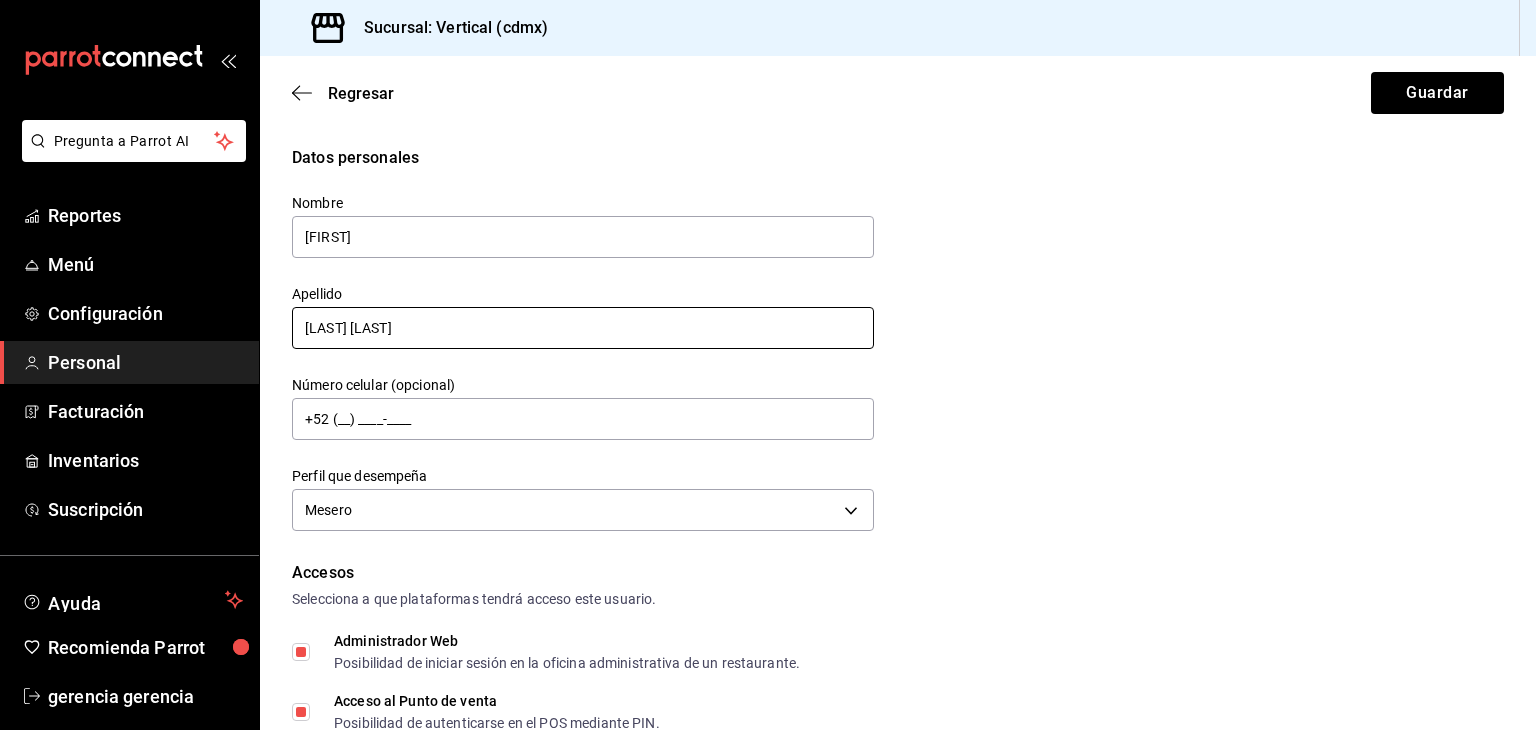 type on "[LAST] [LAST]" 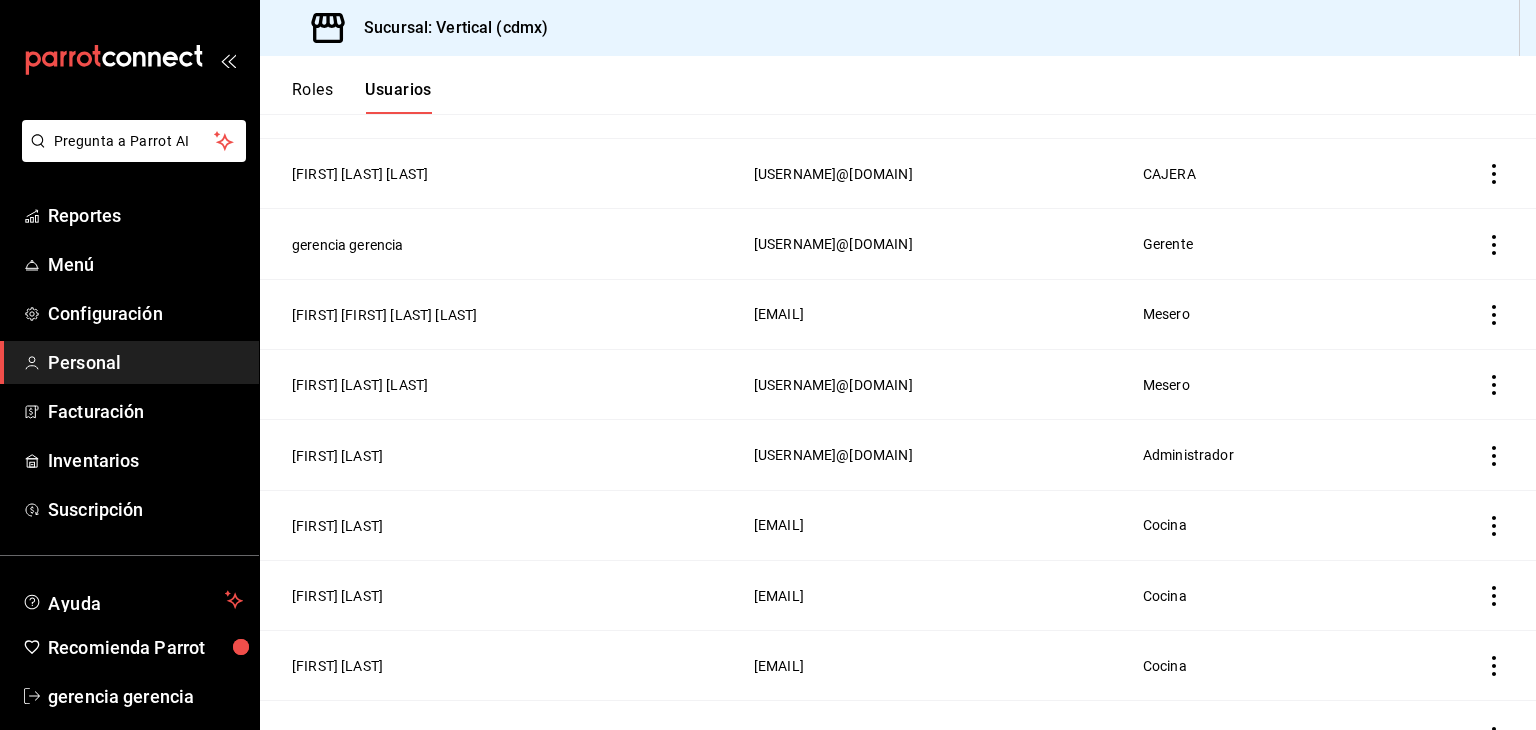 scroll, scrollTop: 713, scrollLeft: 0, axis: vertical 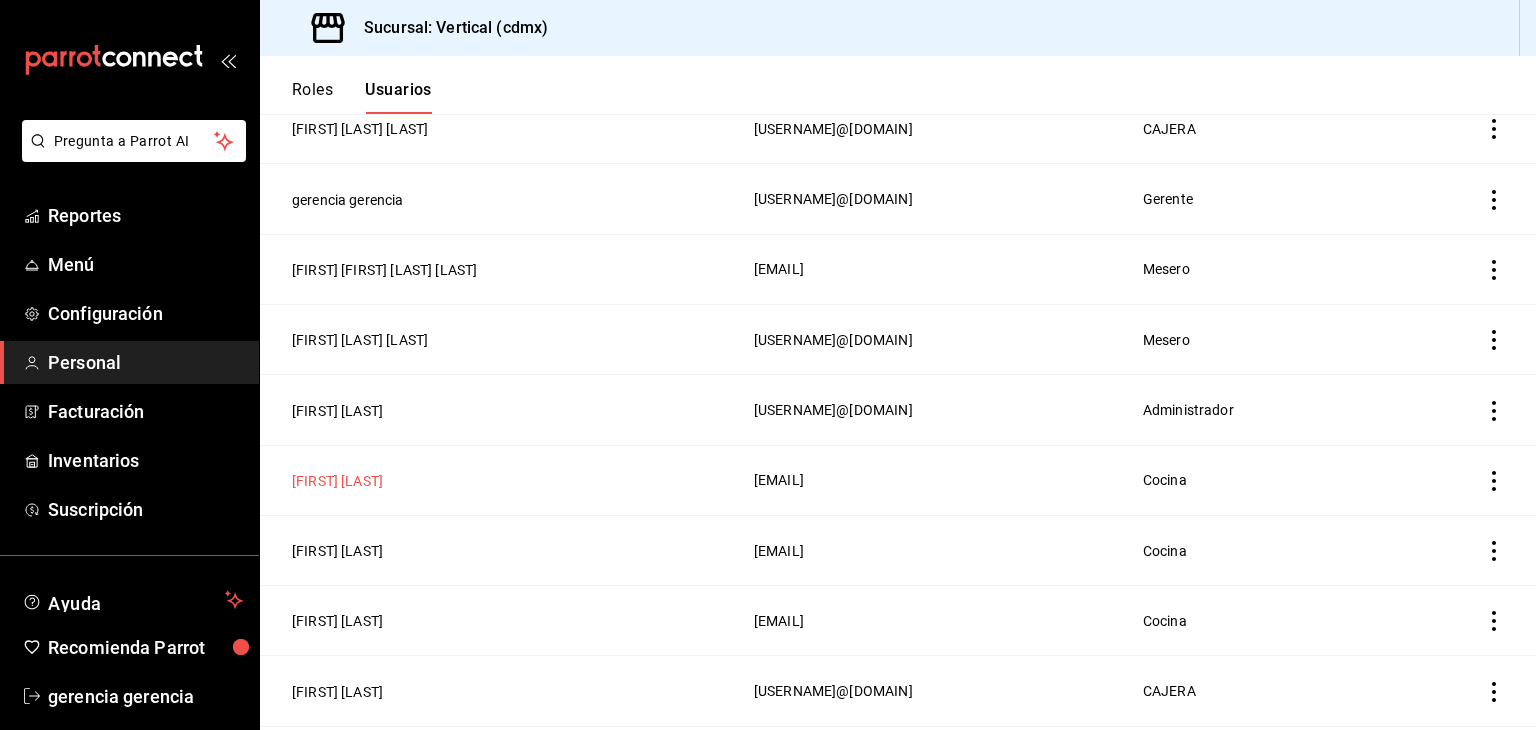 click on "[FIRST] [LAST]" at bounding box center [337, 481] 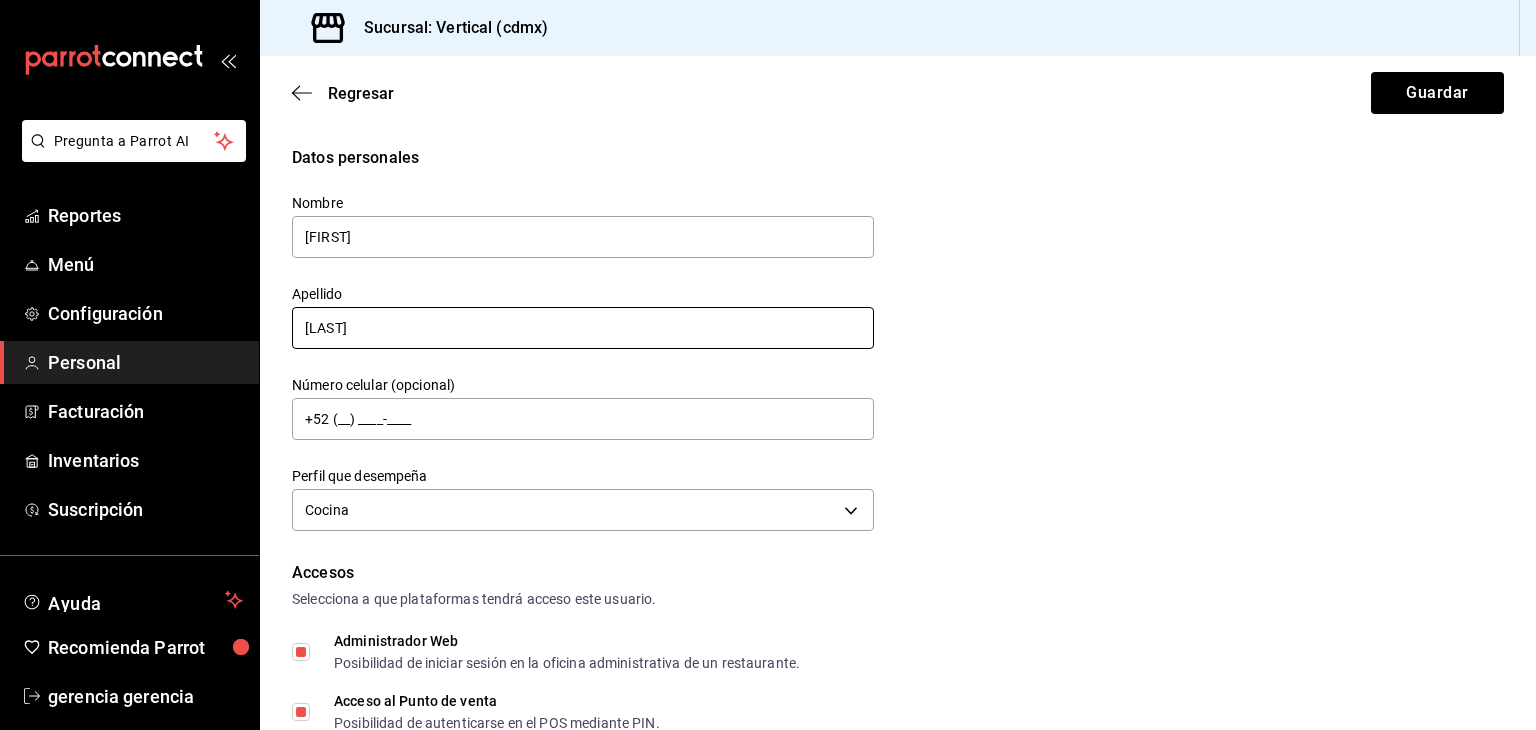 click on "[LAST]" at bounding box center (583, 328) 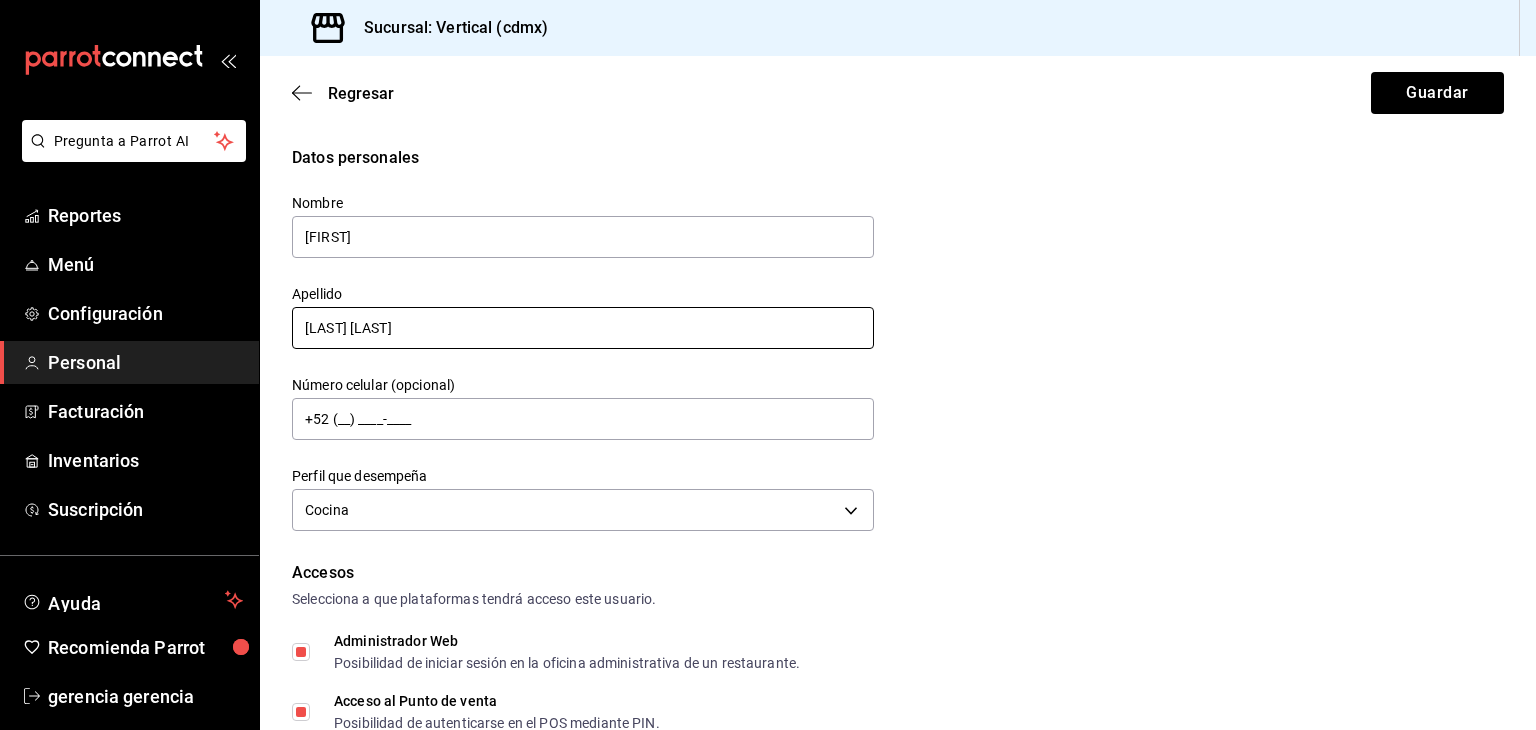 type on "[LAST] [LAST]" 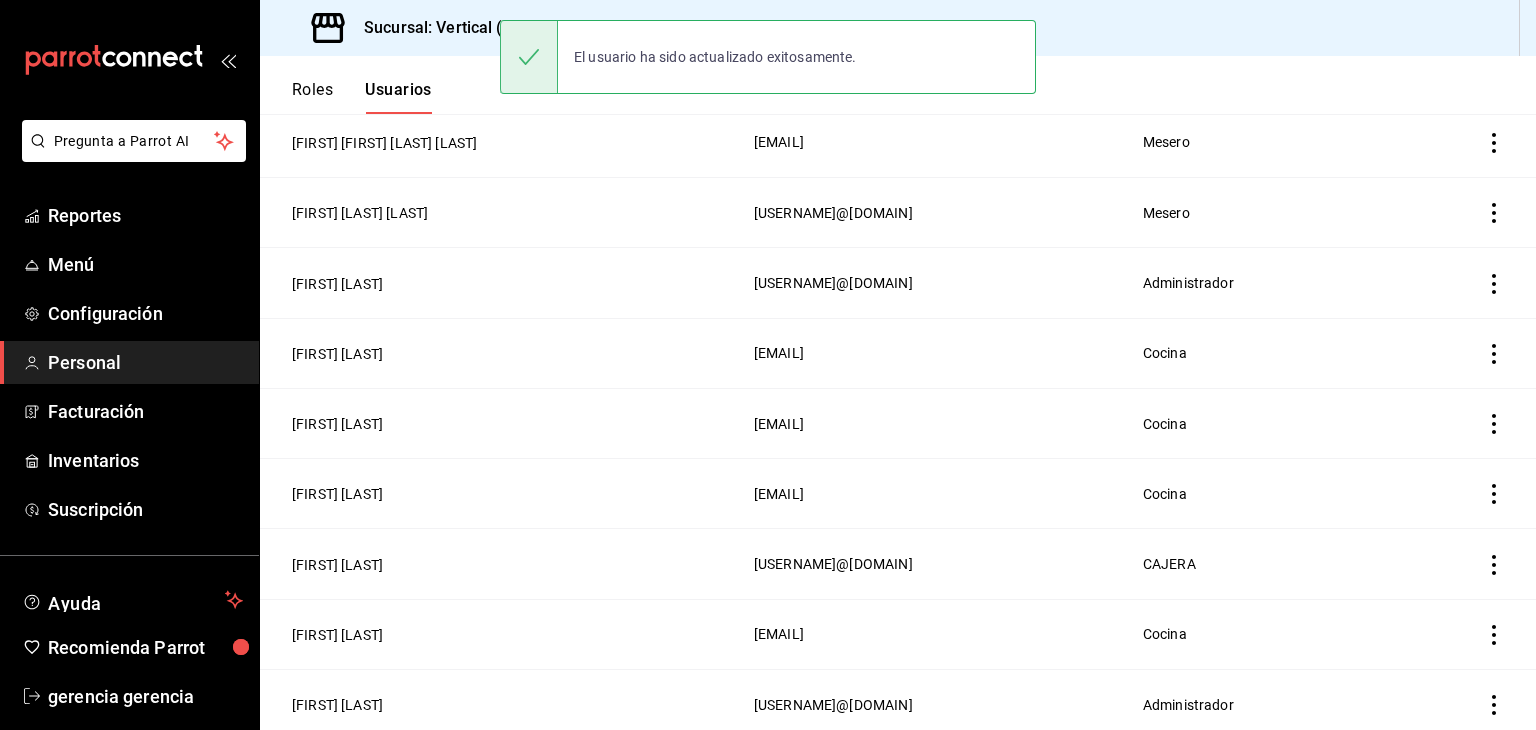 scroll, scrollTop: 842, scrollLeft: 0, axis: vertical 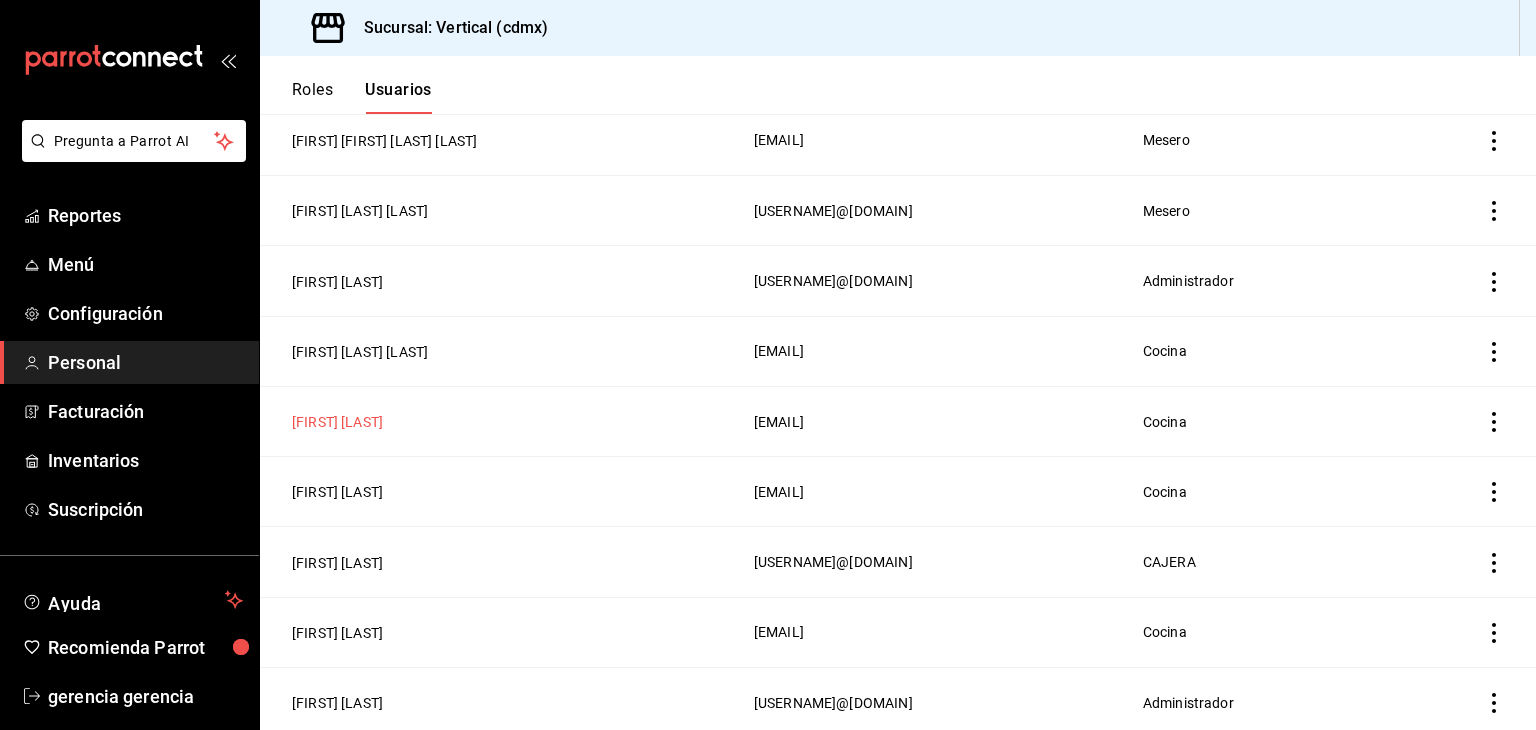 click on "[FIRST] [LAST]" at bounding box center (337, 422) 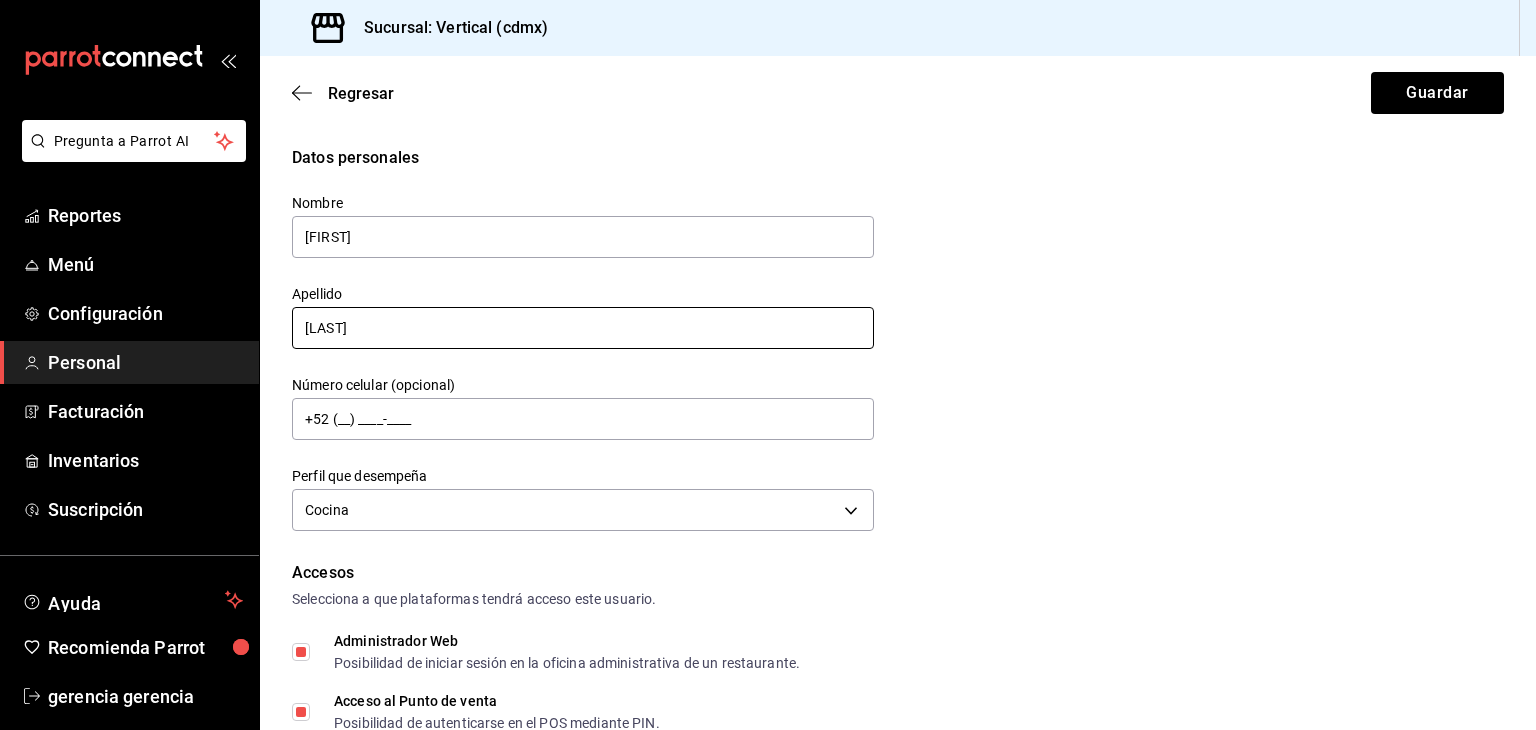 click on "[LAST]" at bounding box center [583, 328] 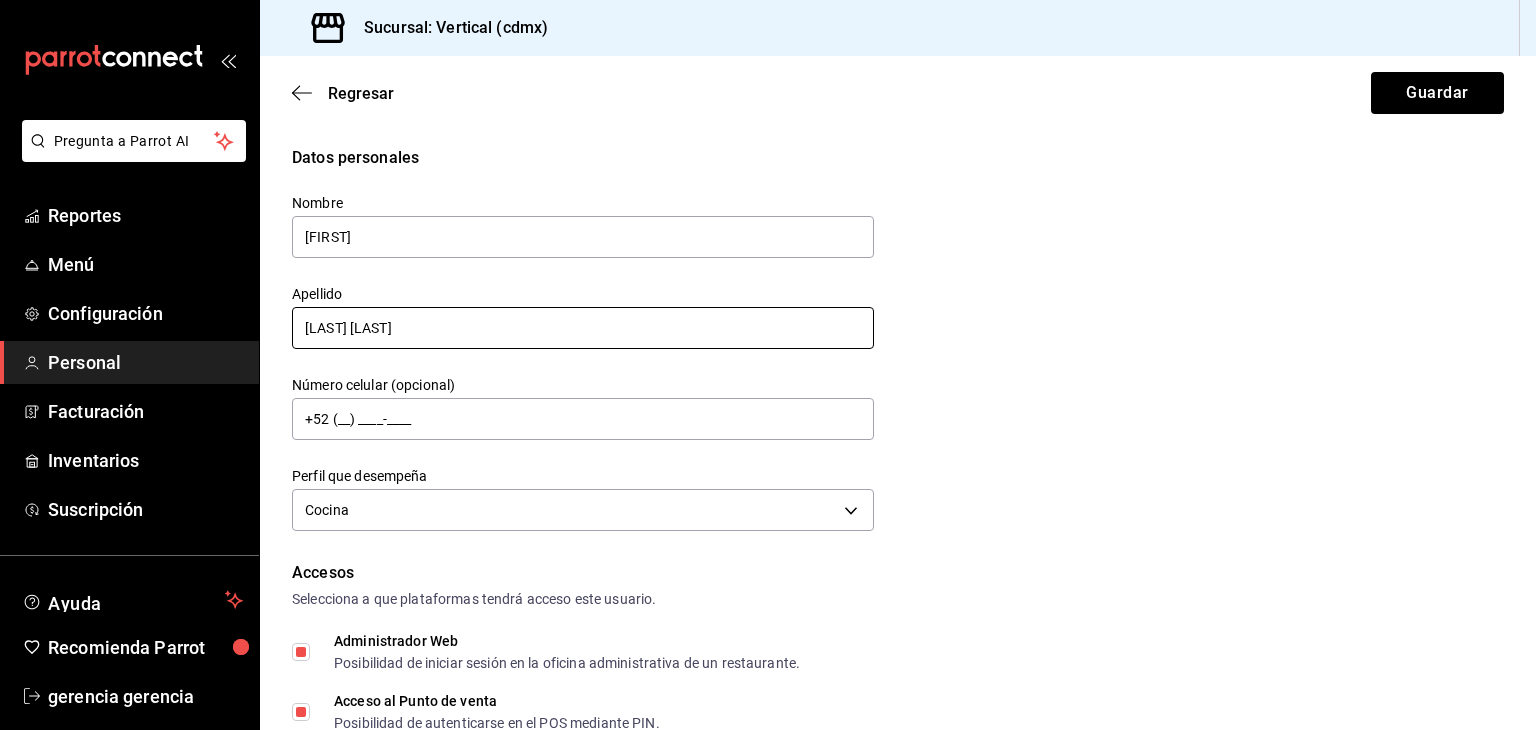 type on "[LAST] [LAST]" 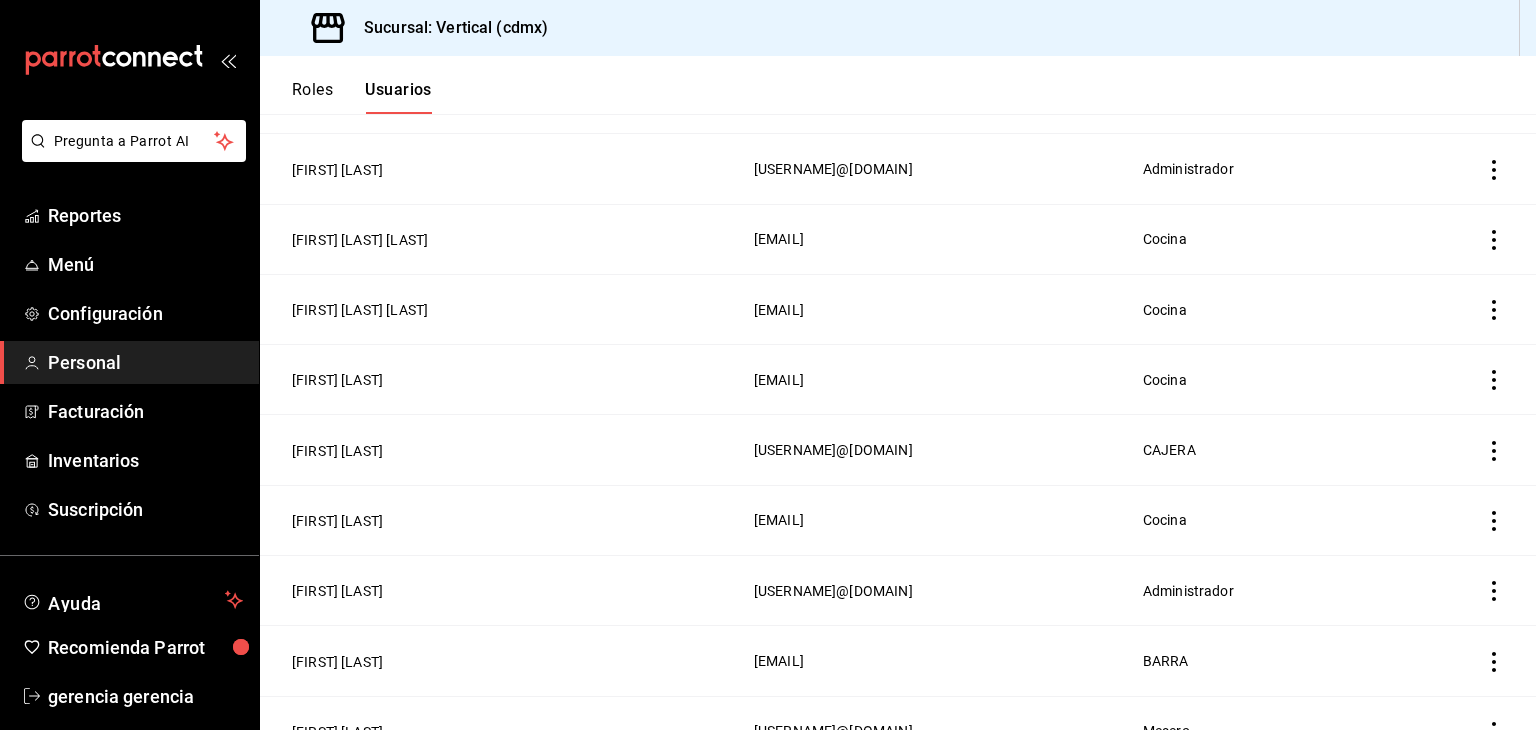 scroll, scrollTop: 955, scrollLeft: 0, axis: vertical 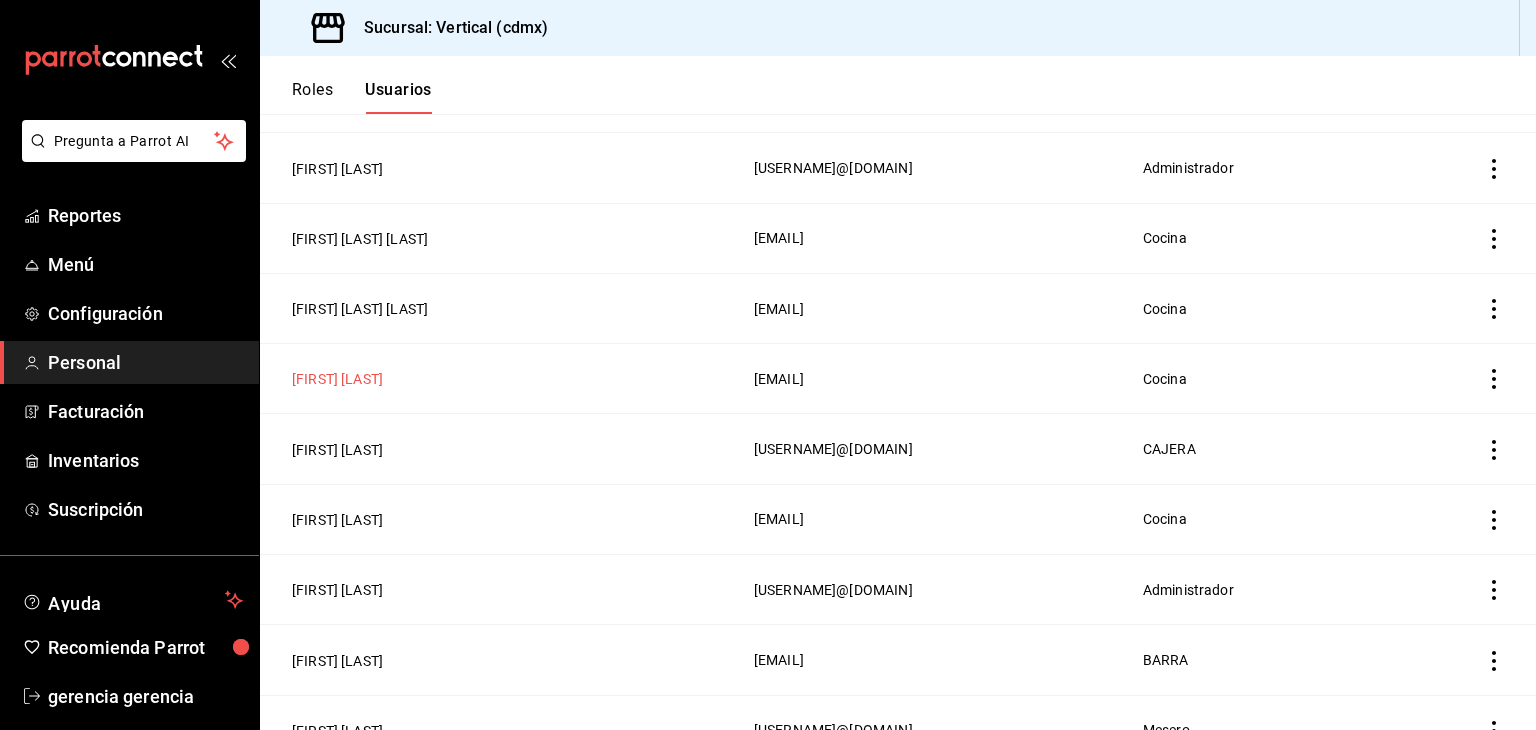 click on "[FIRST] [LAST]" at bounding box center (337, 379) 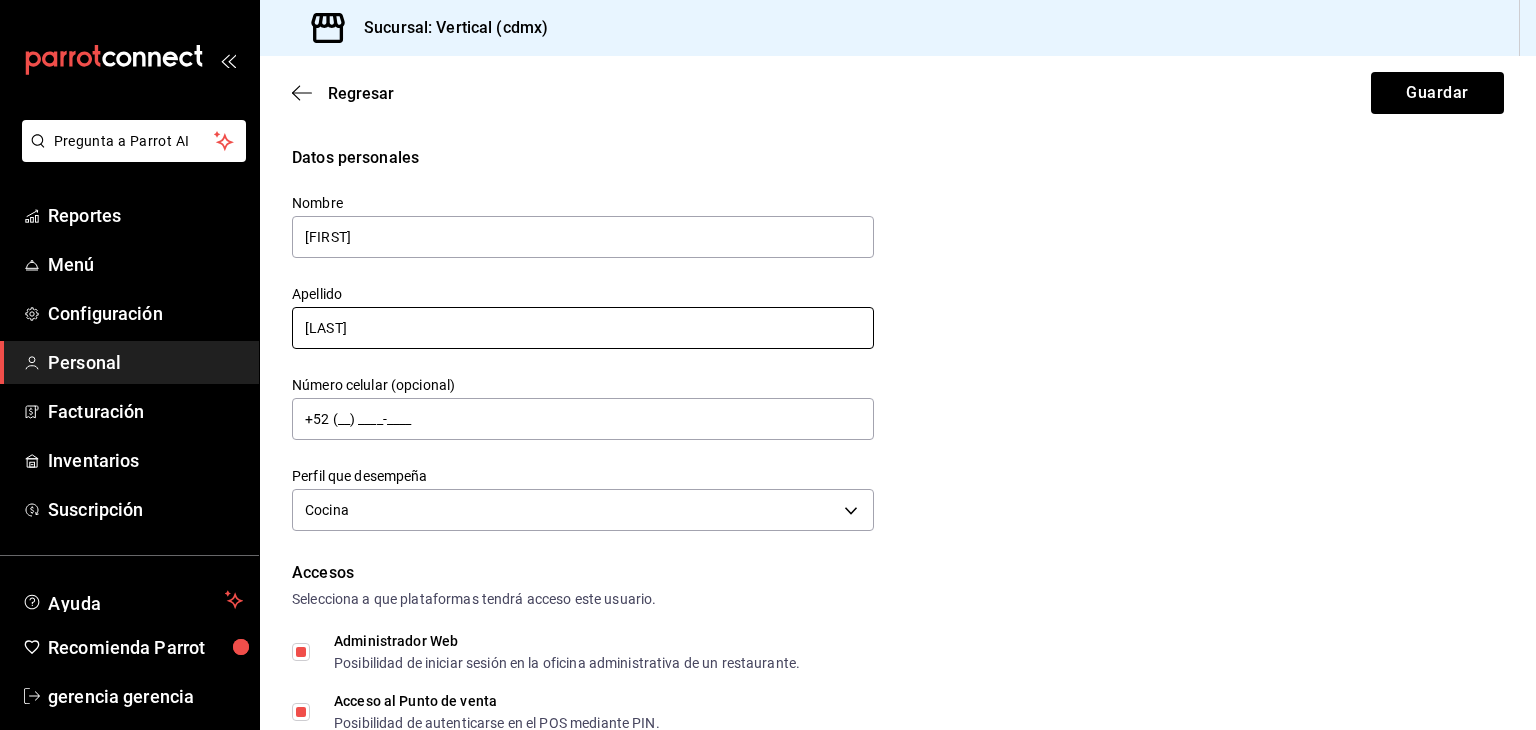 click on "[LAST]" at bounding box center (583, 328) 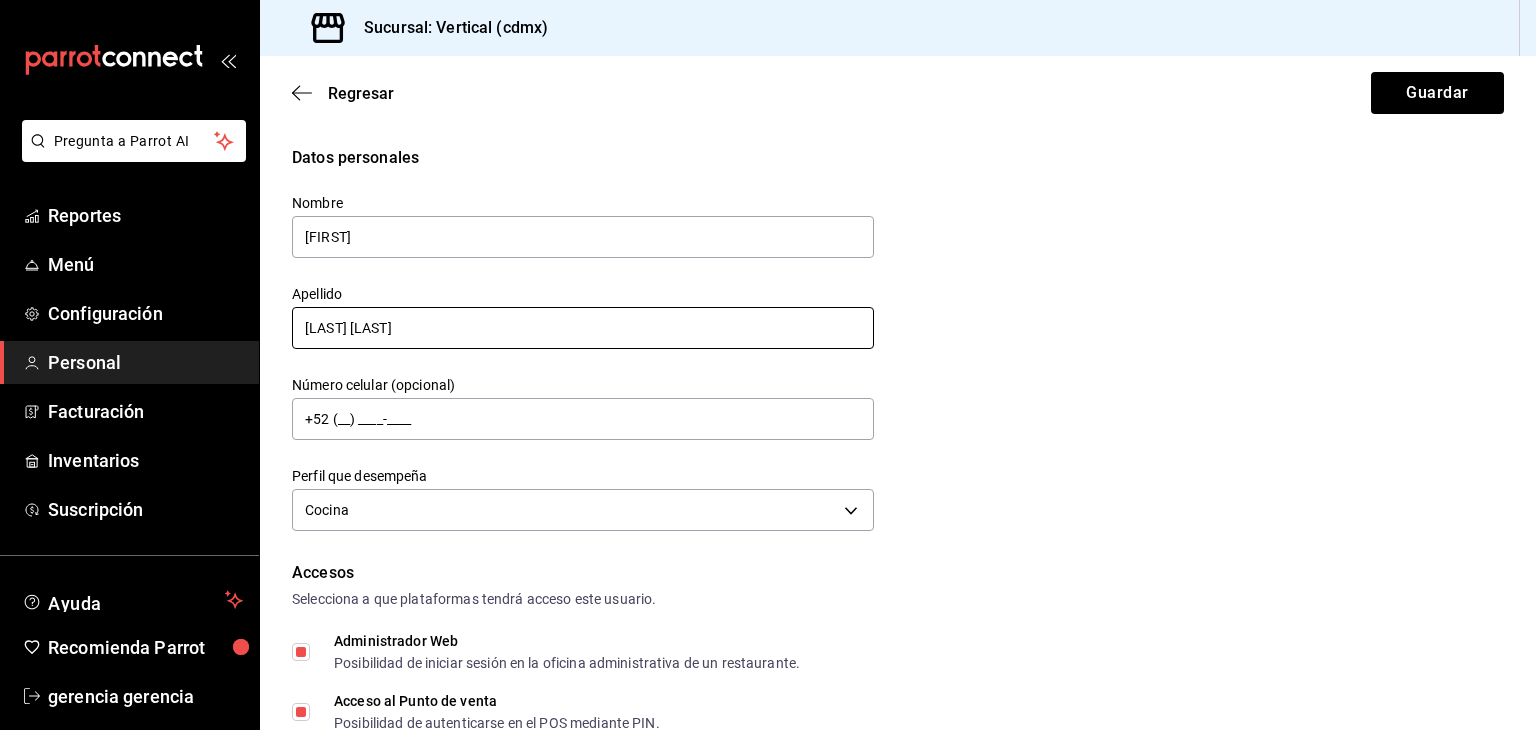 type on "[LAST] [LAST]" 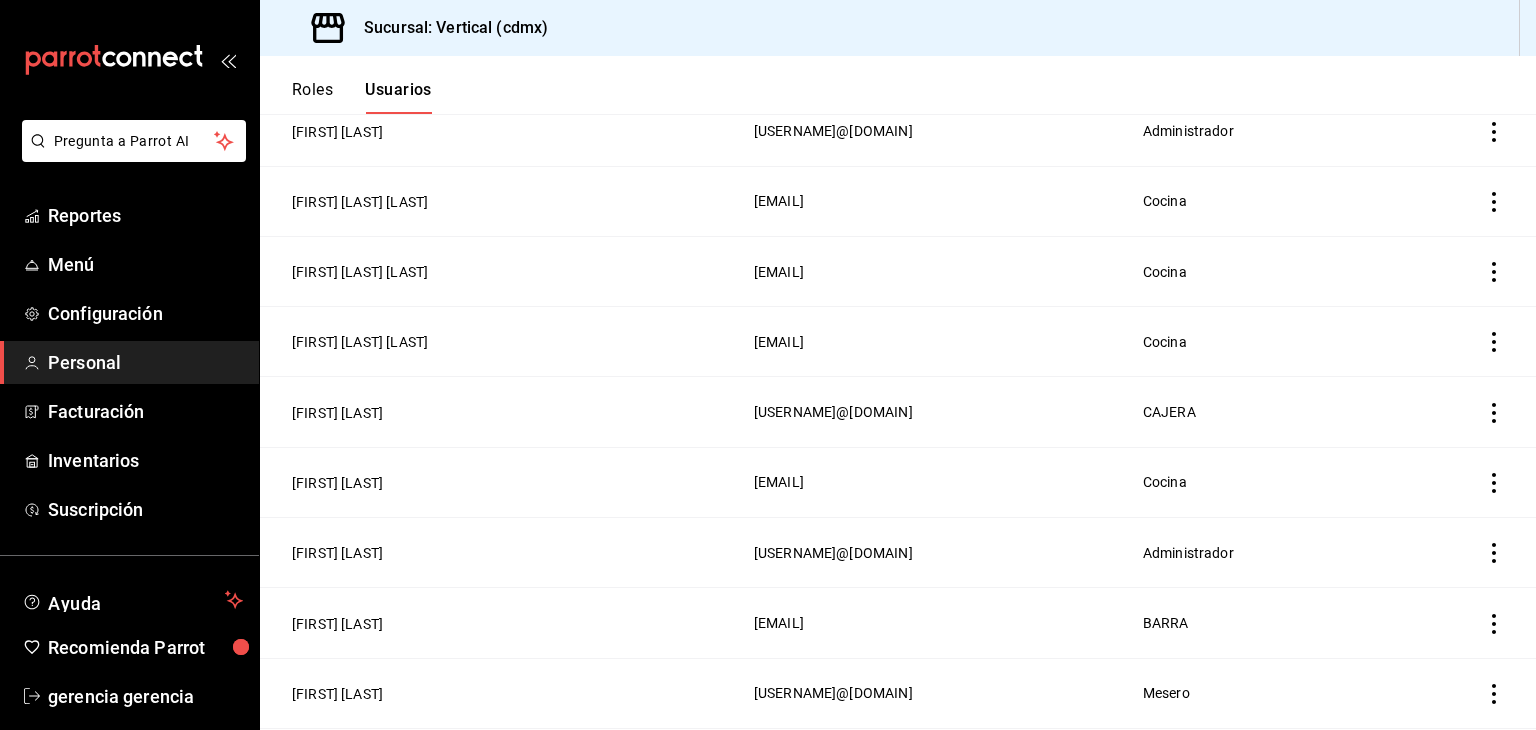 scroll, scrollTop: 1004, scrollLeft: 0, axis: vertical 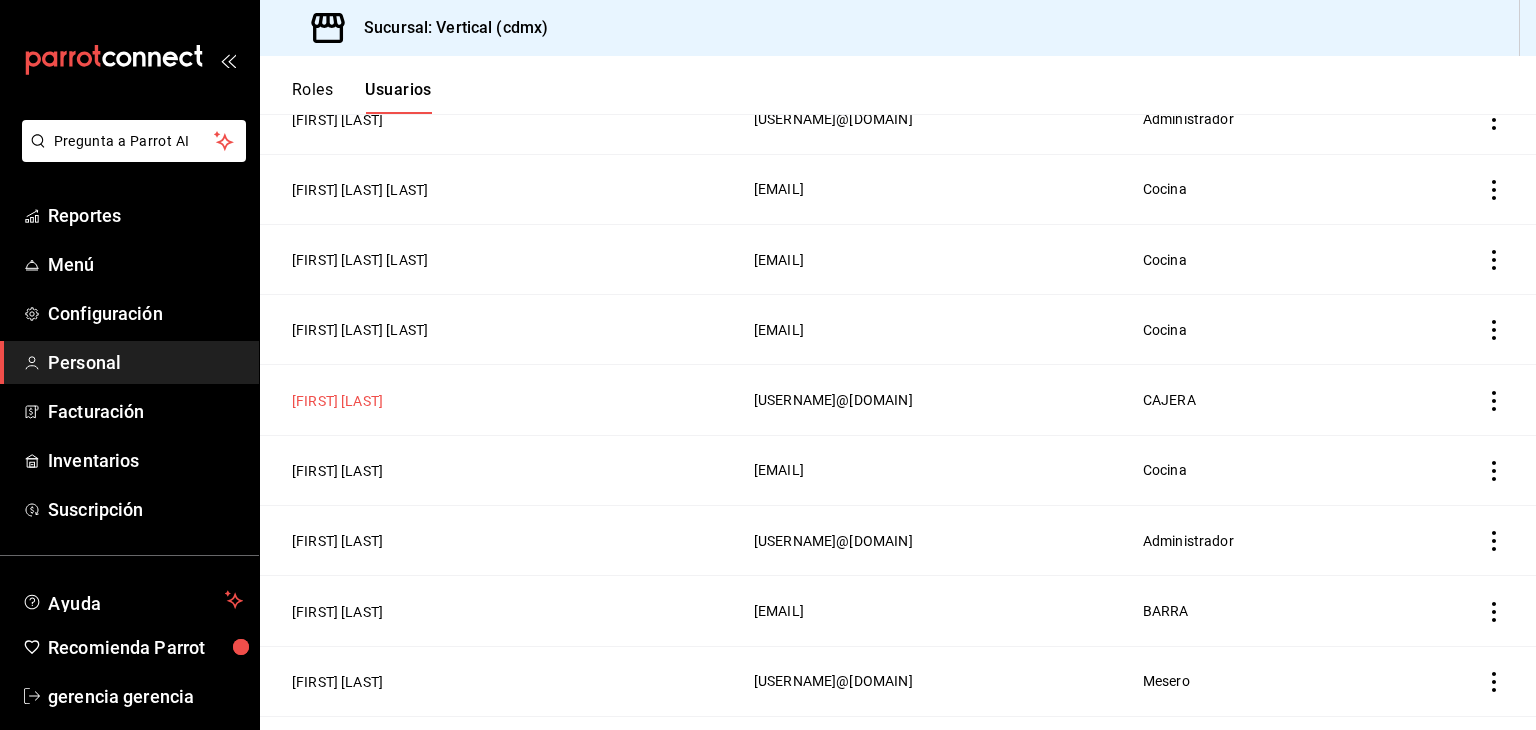 click on "[FIRST] [LAST]" at bounding box center (337, 401) 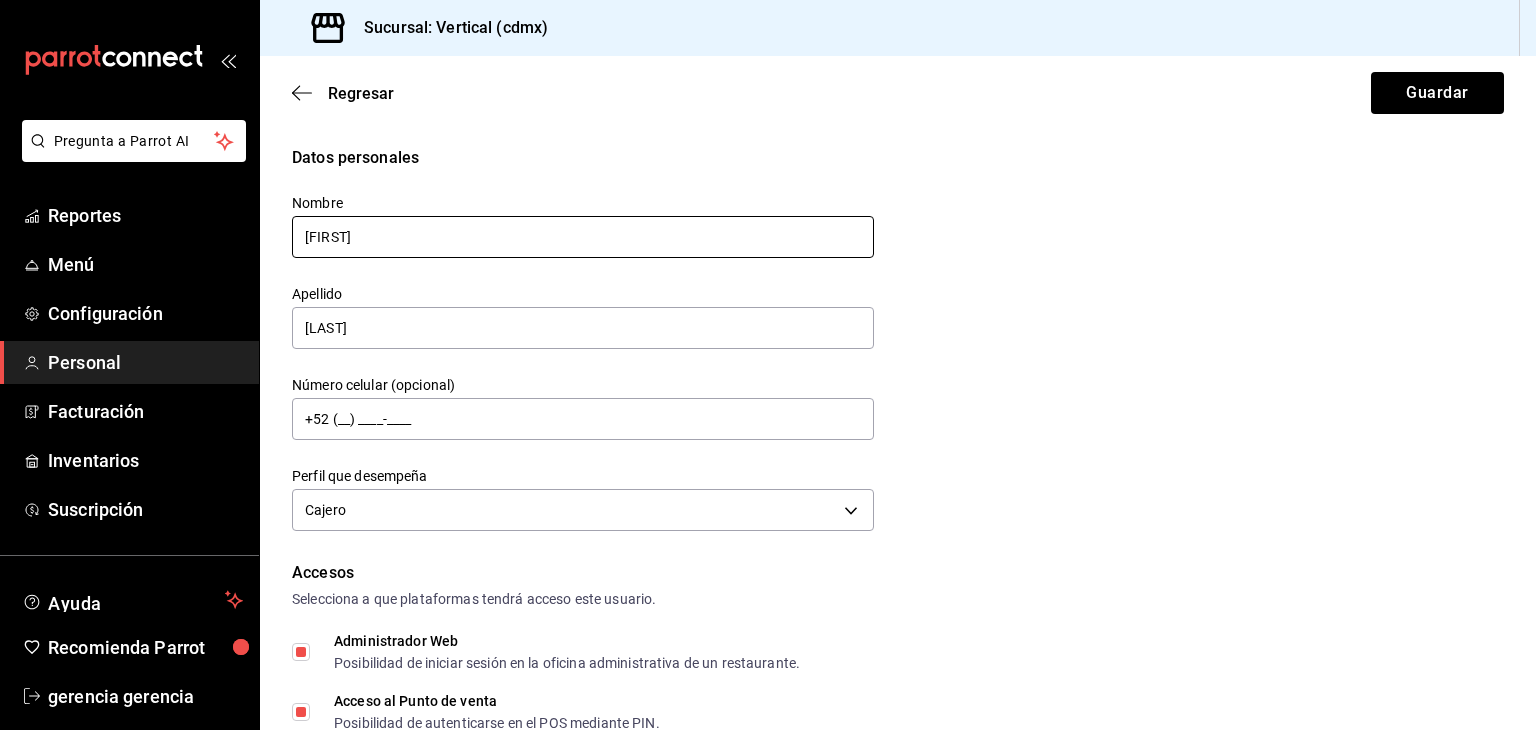 click on "[FIRST]" at bounding box center (583, 237) 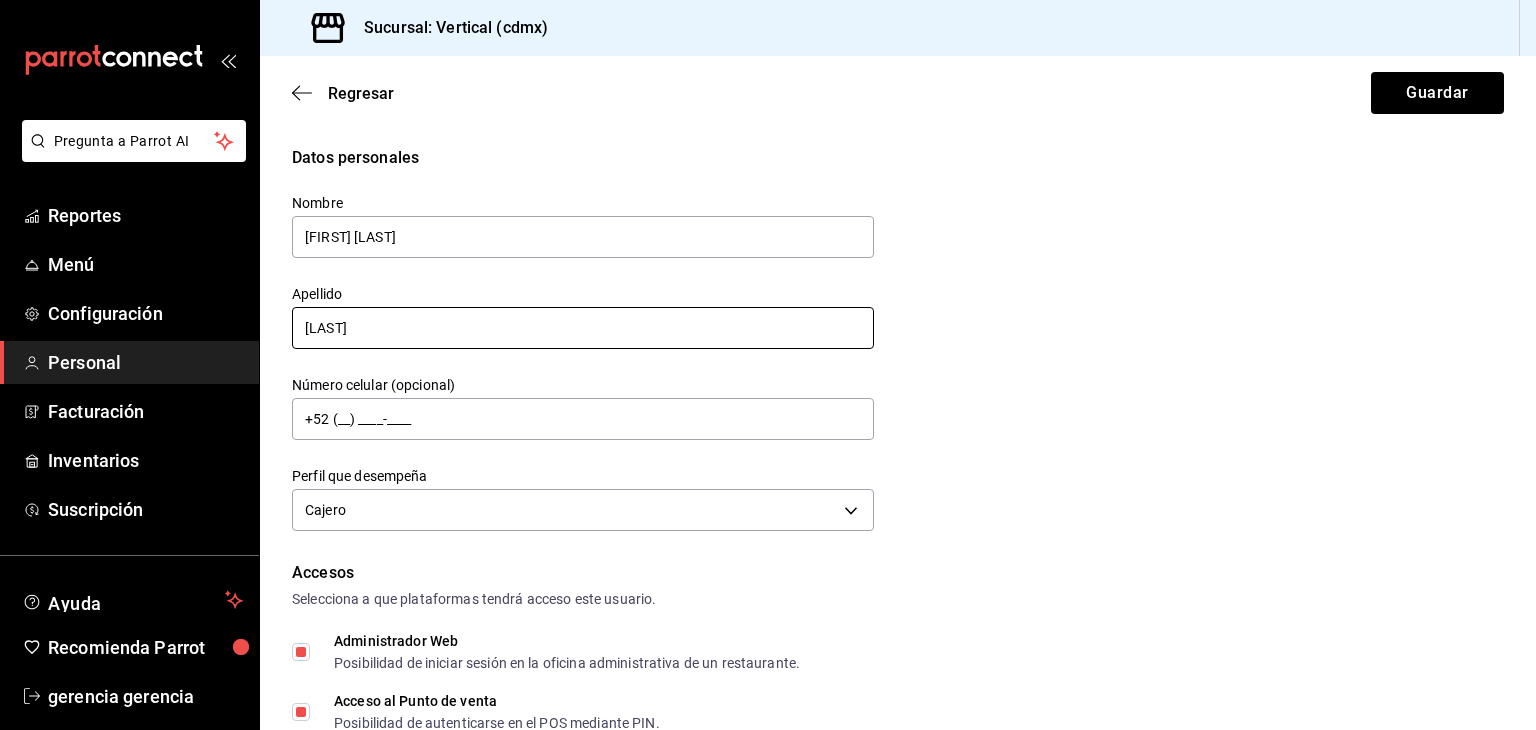 type on "[FIRST] [LAST]" 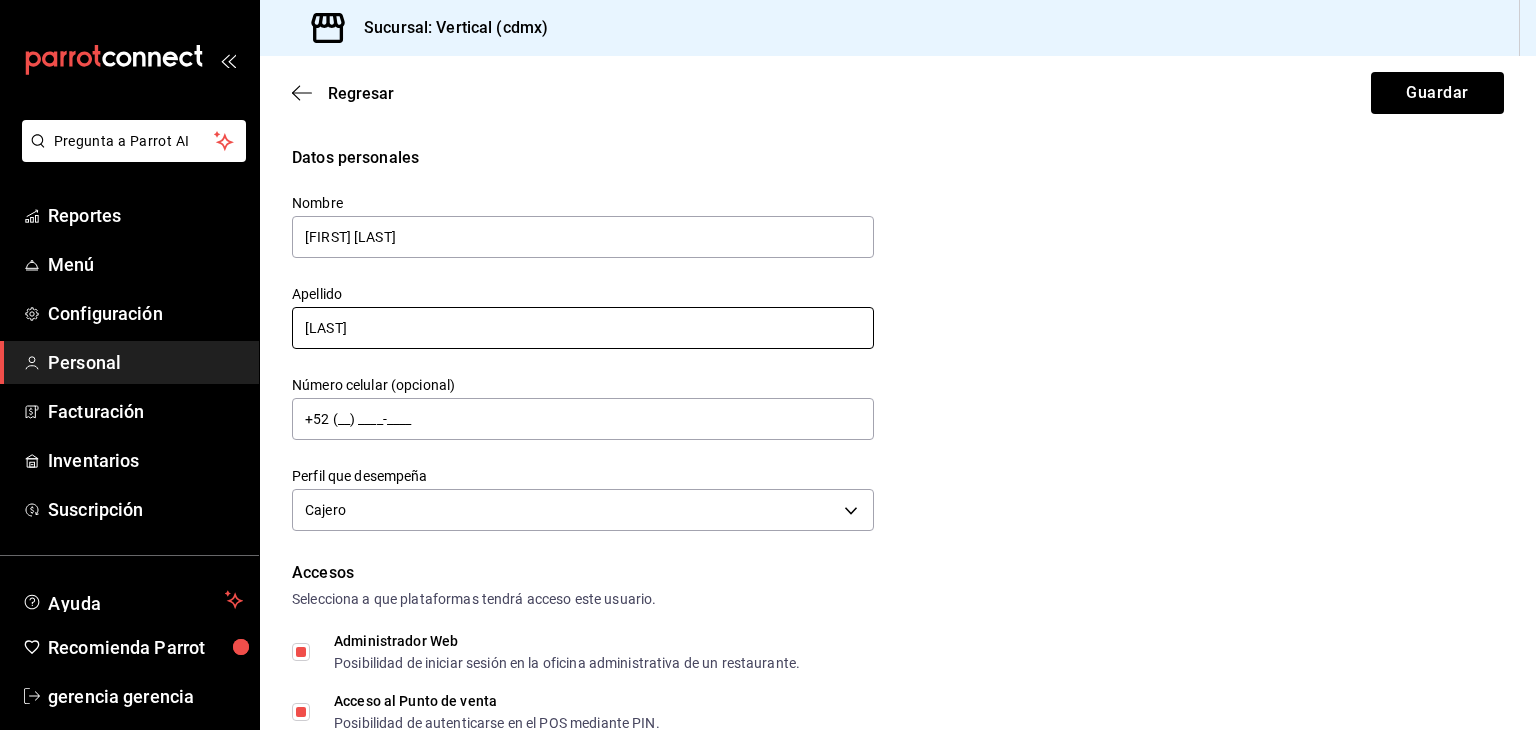 click on "[LAST]" at bounding box center [583, 328] 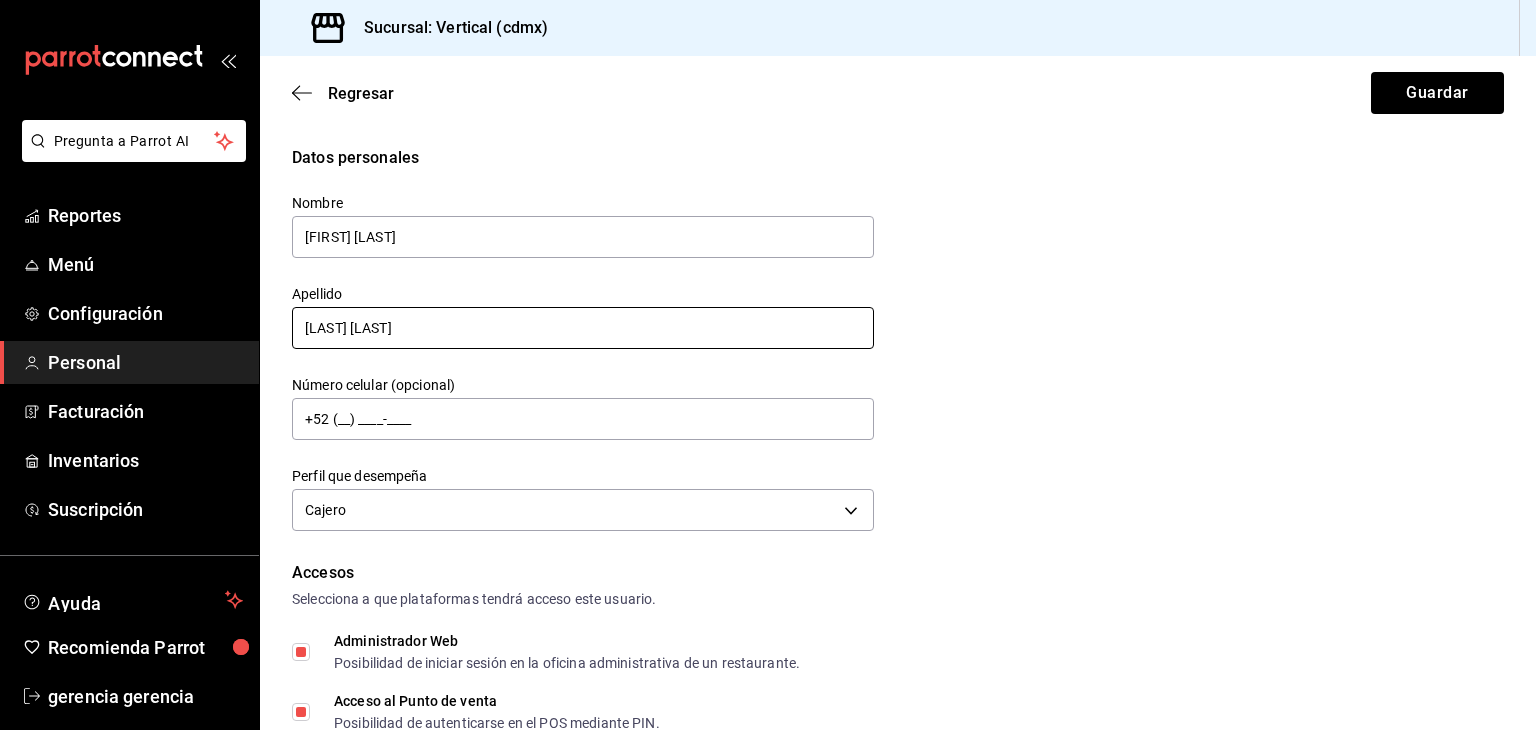 click on "[LAST] [LAST]" at bounding box center [583, 328] 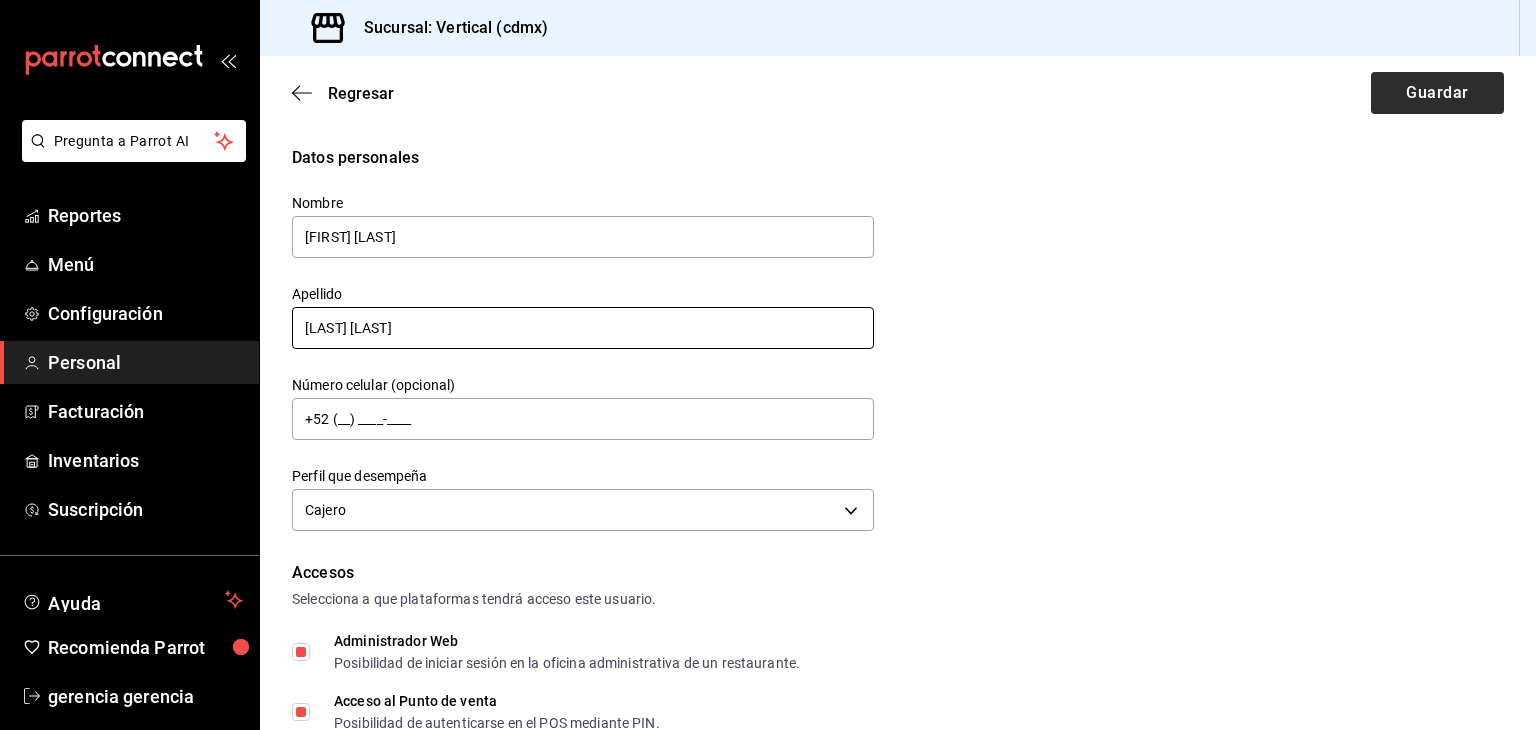type on "[LAST] [LAST]" 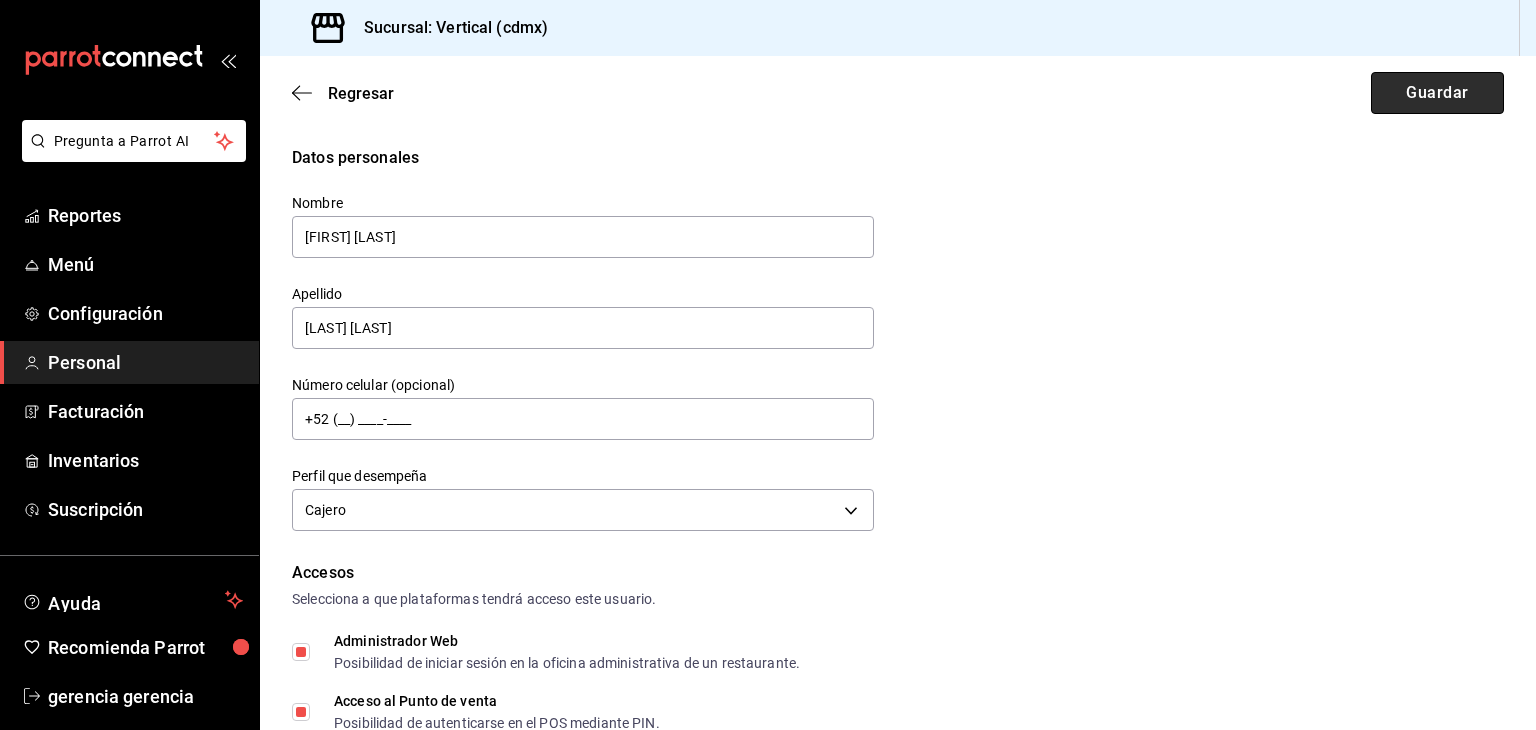 click on "Guardar" at bounding box center (1437, 93) 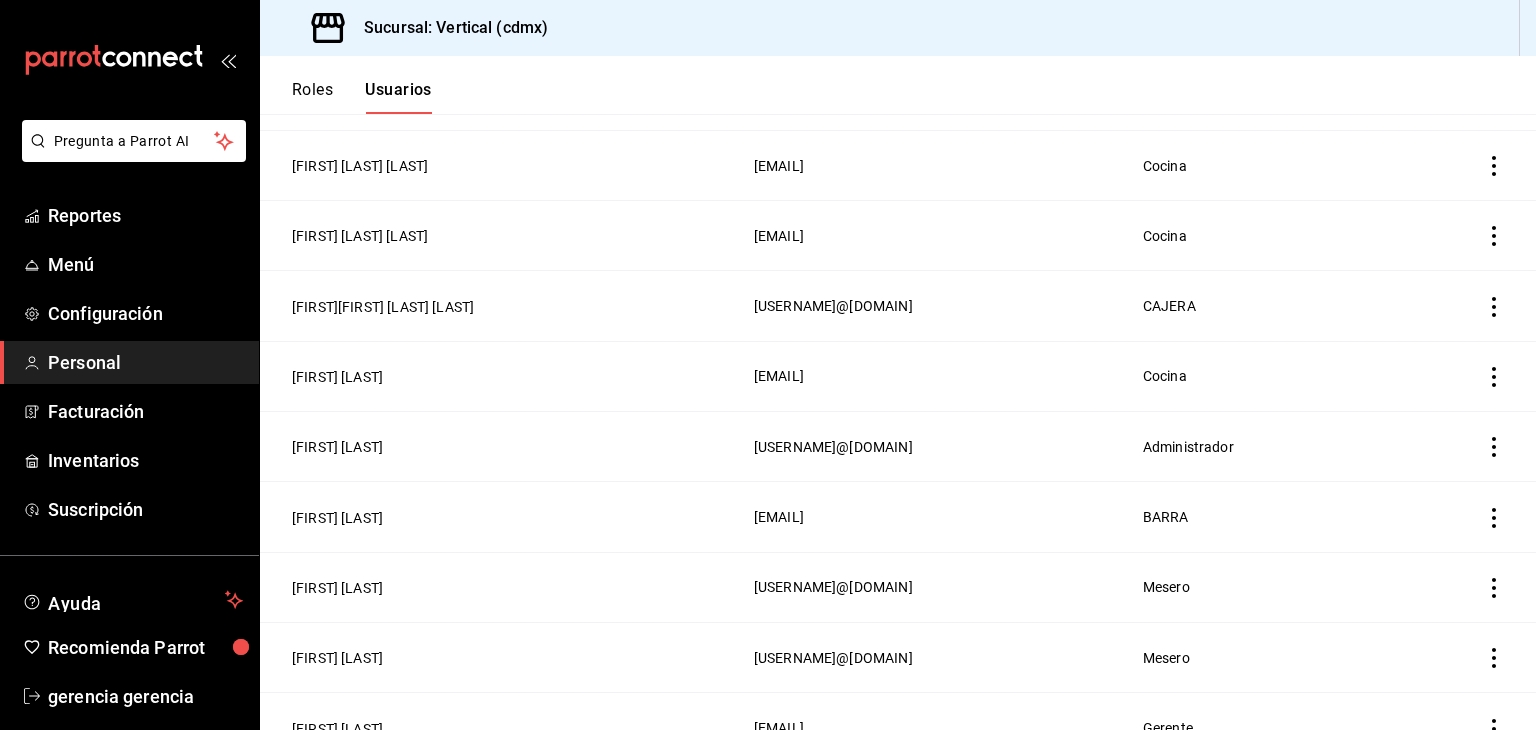 scroll, scrollTop: 1100, scrollLeft: 0, axis: vertical 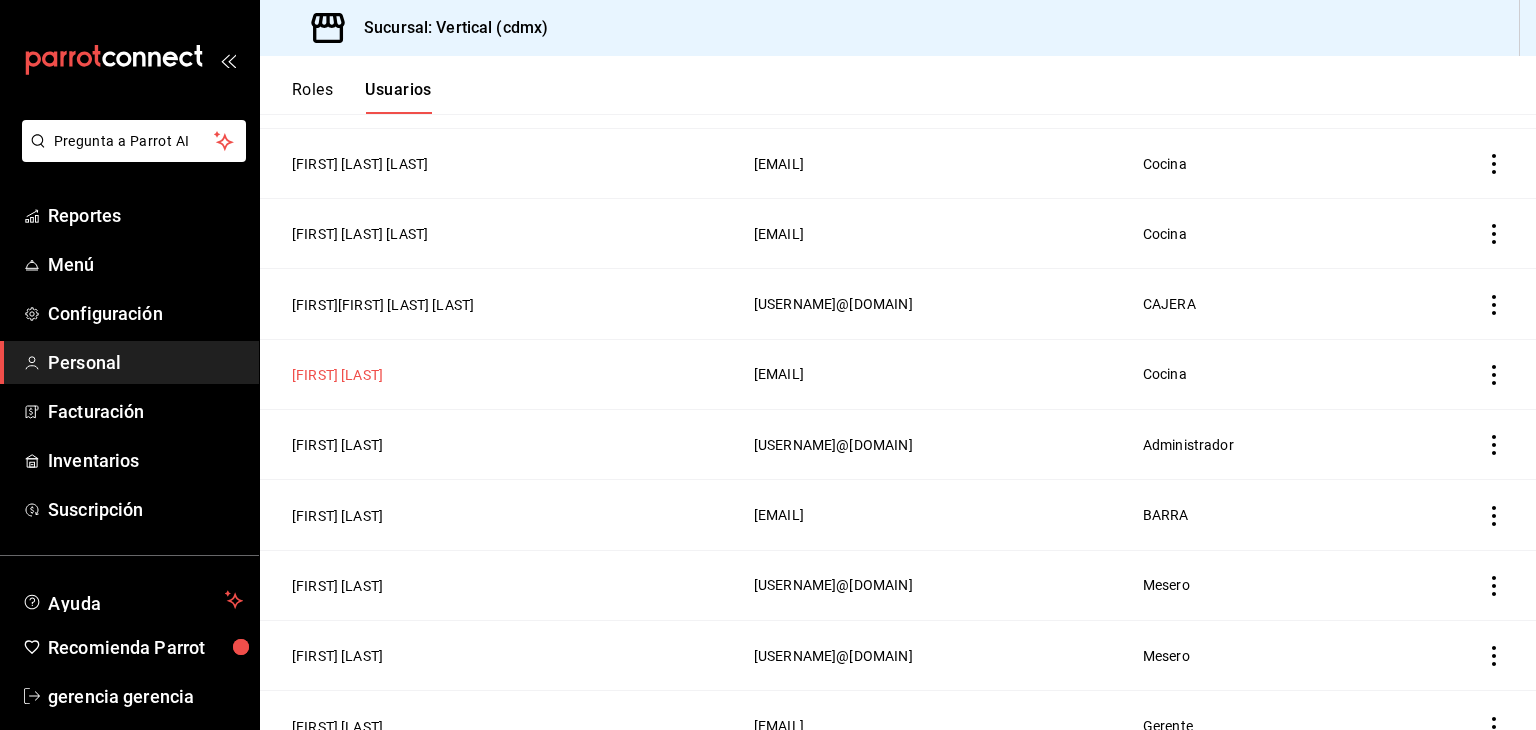 click on "[FIRST] [LAST]" at bounding box center [337, 375] 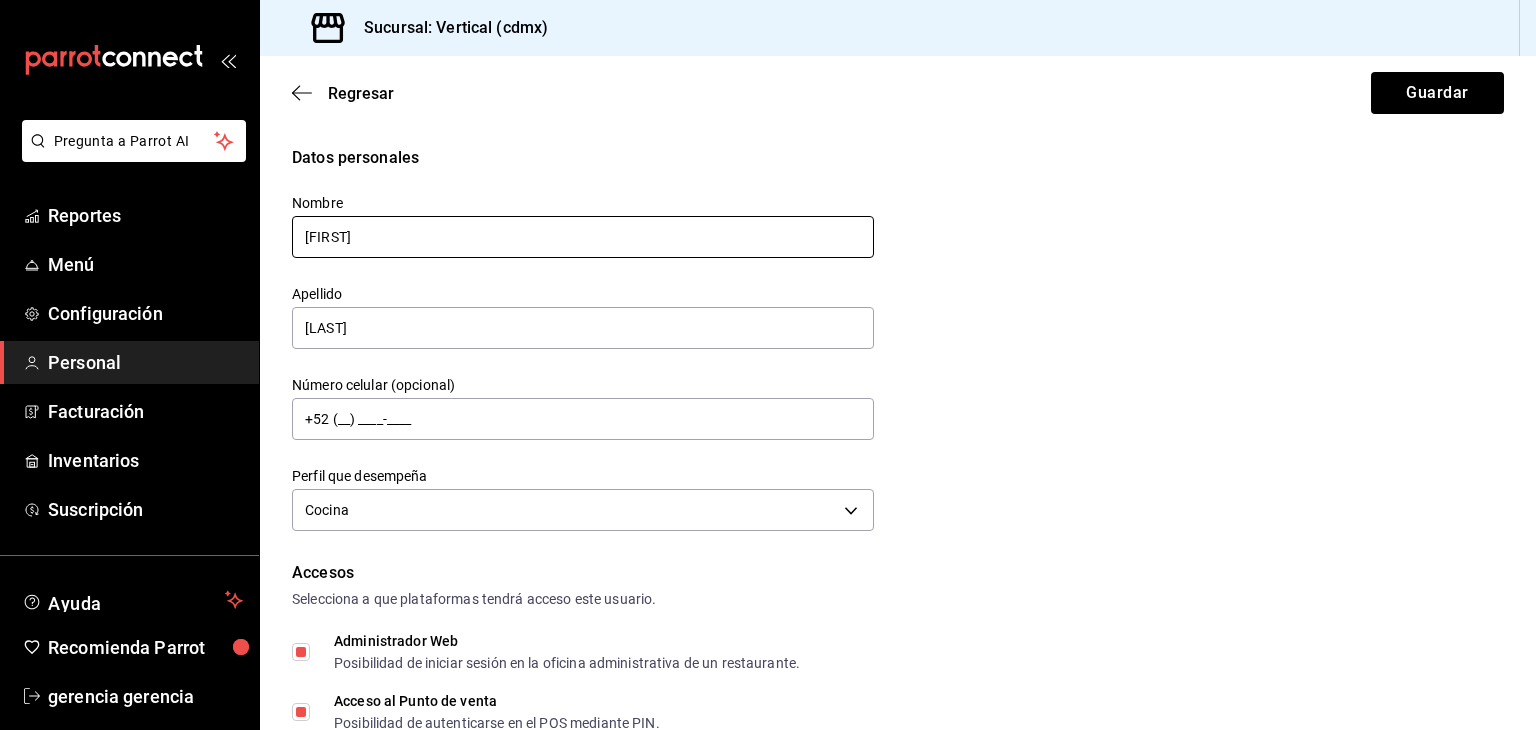 click on "[FIRST]" at bounding box center [583, 237] 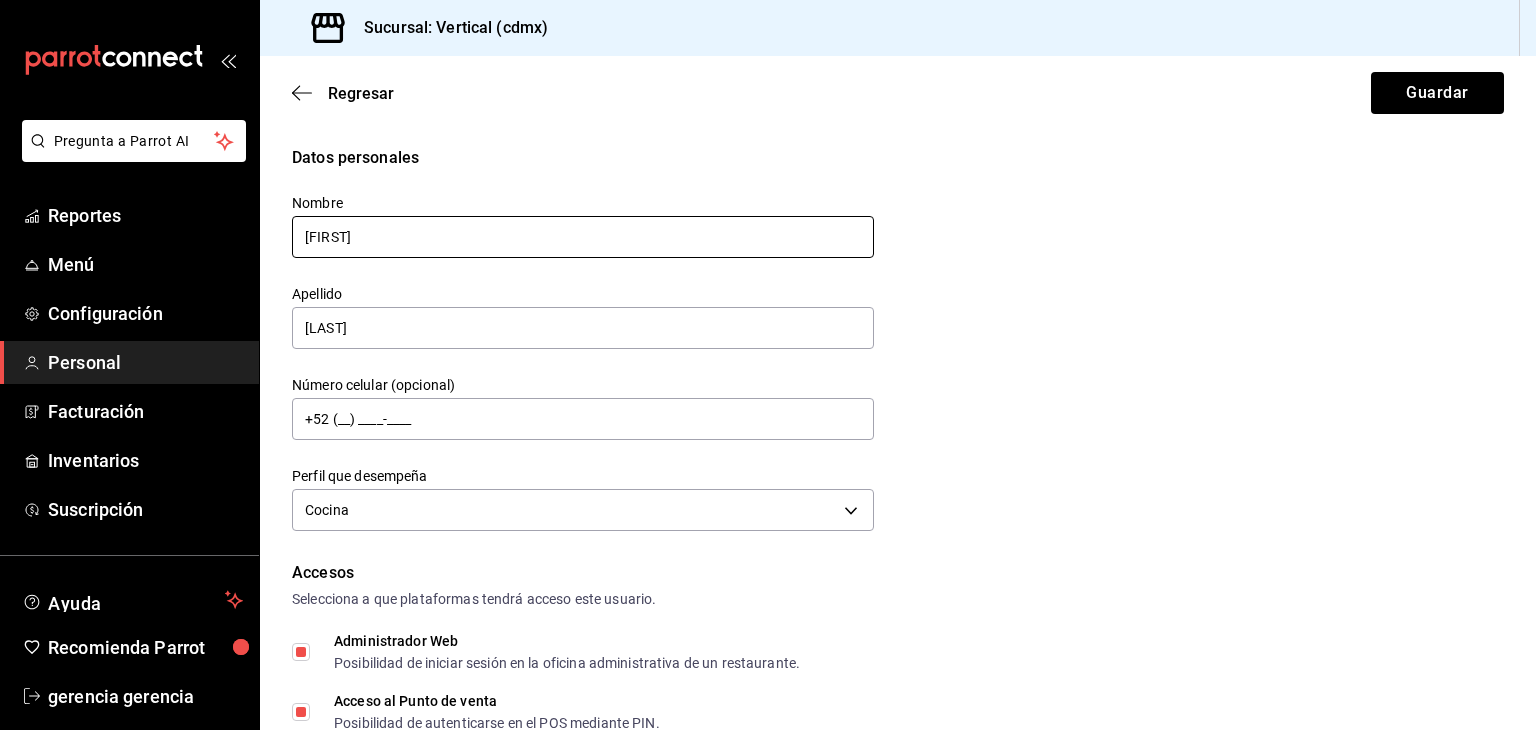 click on "[FIRST]" at bounding box center (583, 237) 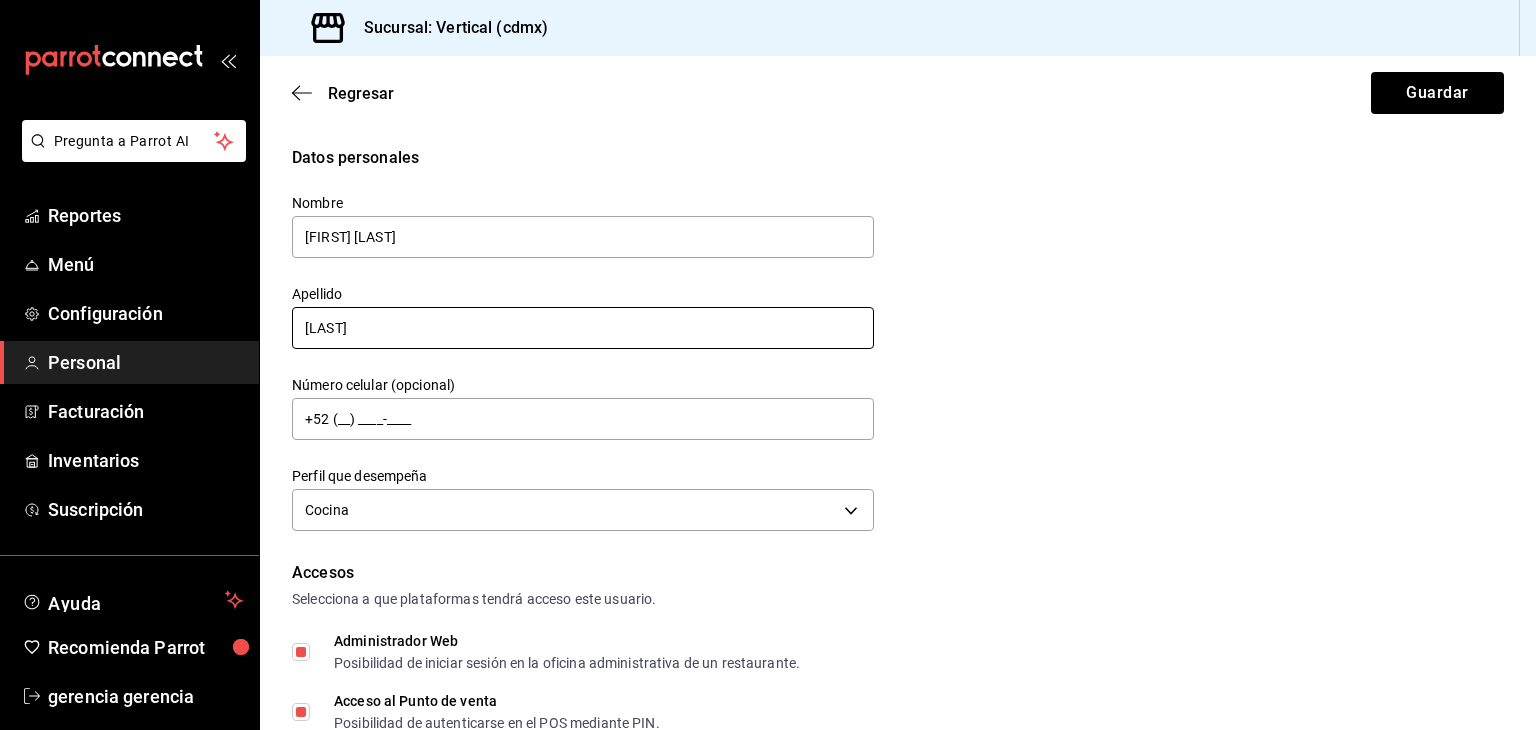 type on "[FIRST] [LAST]" 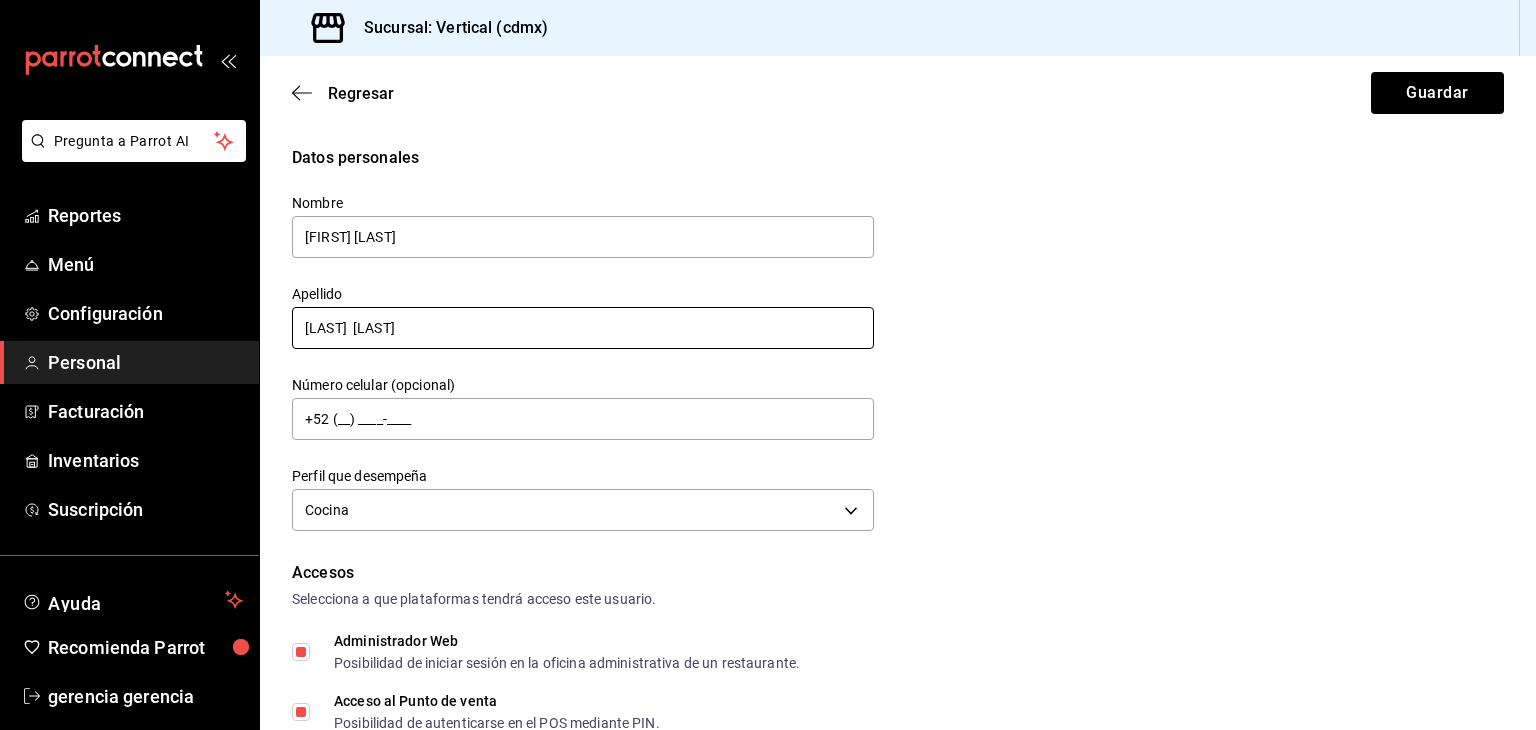 type on "[LAST]  [LAST]" 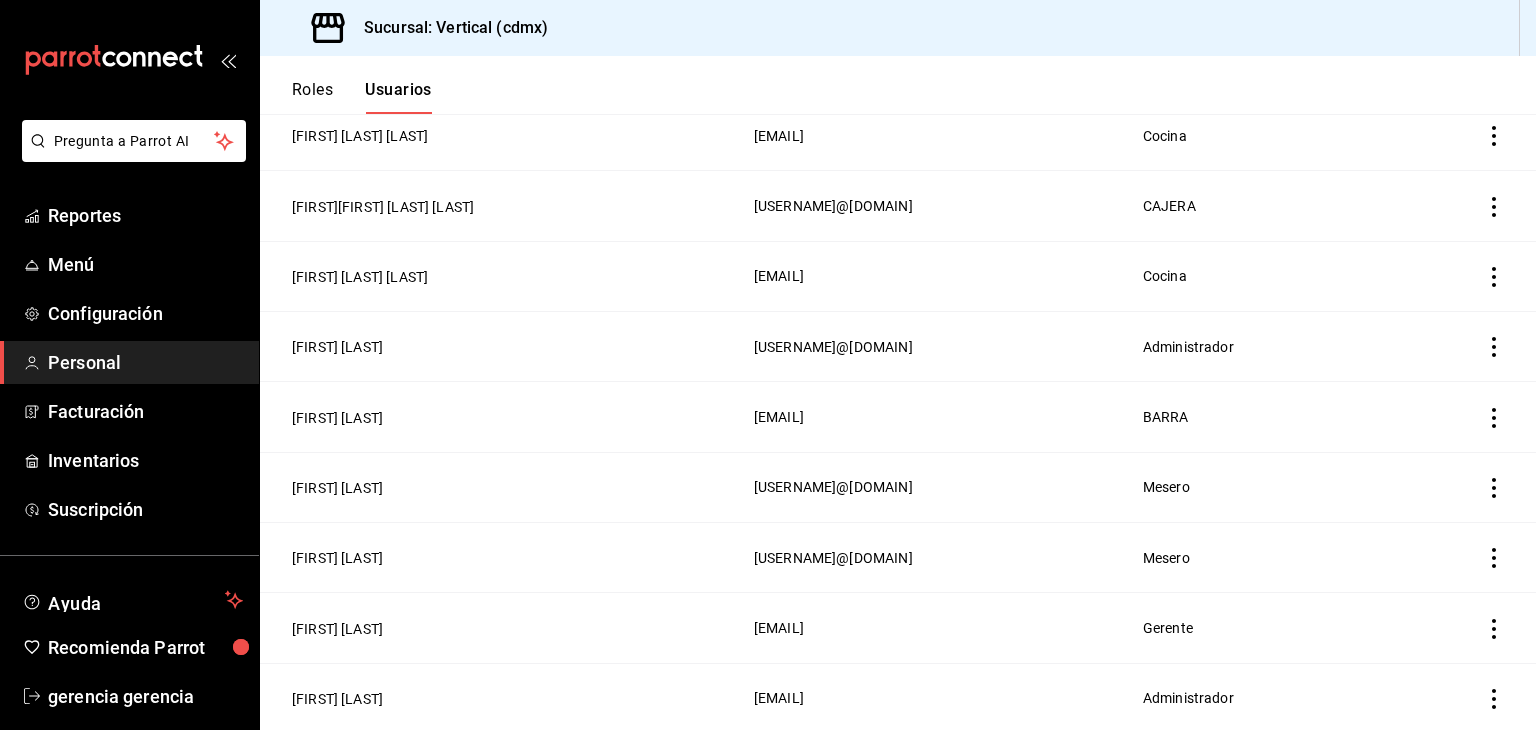 scroll, scrollTop: 1210, scrollLeft: 0, axis: vertical 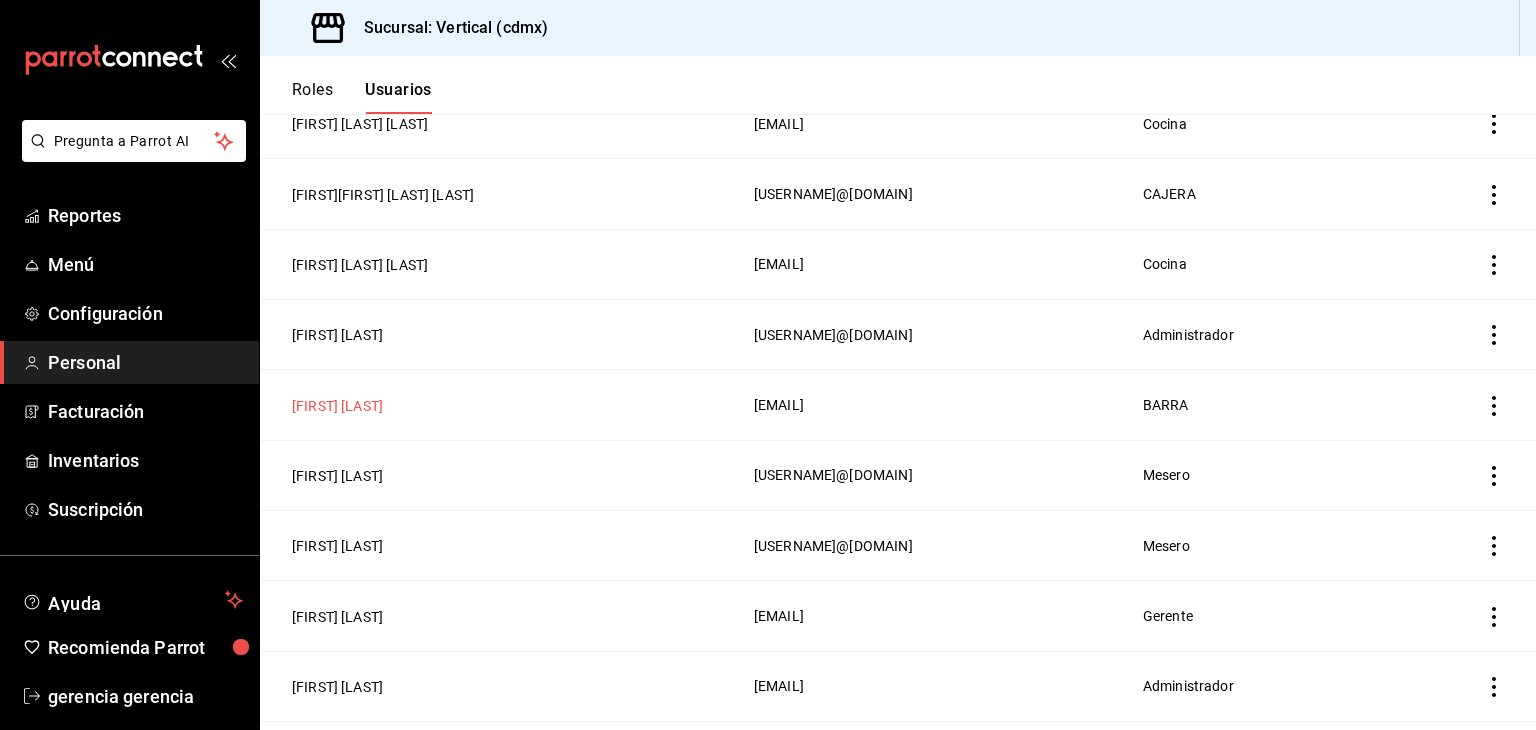click on "[FIRST] [LAST]" at bounding box center [337, 406] 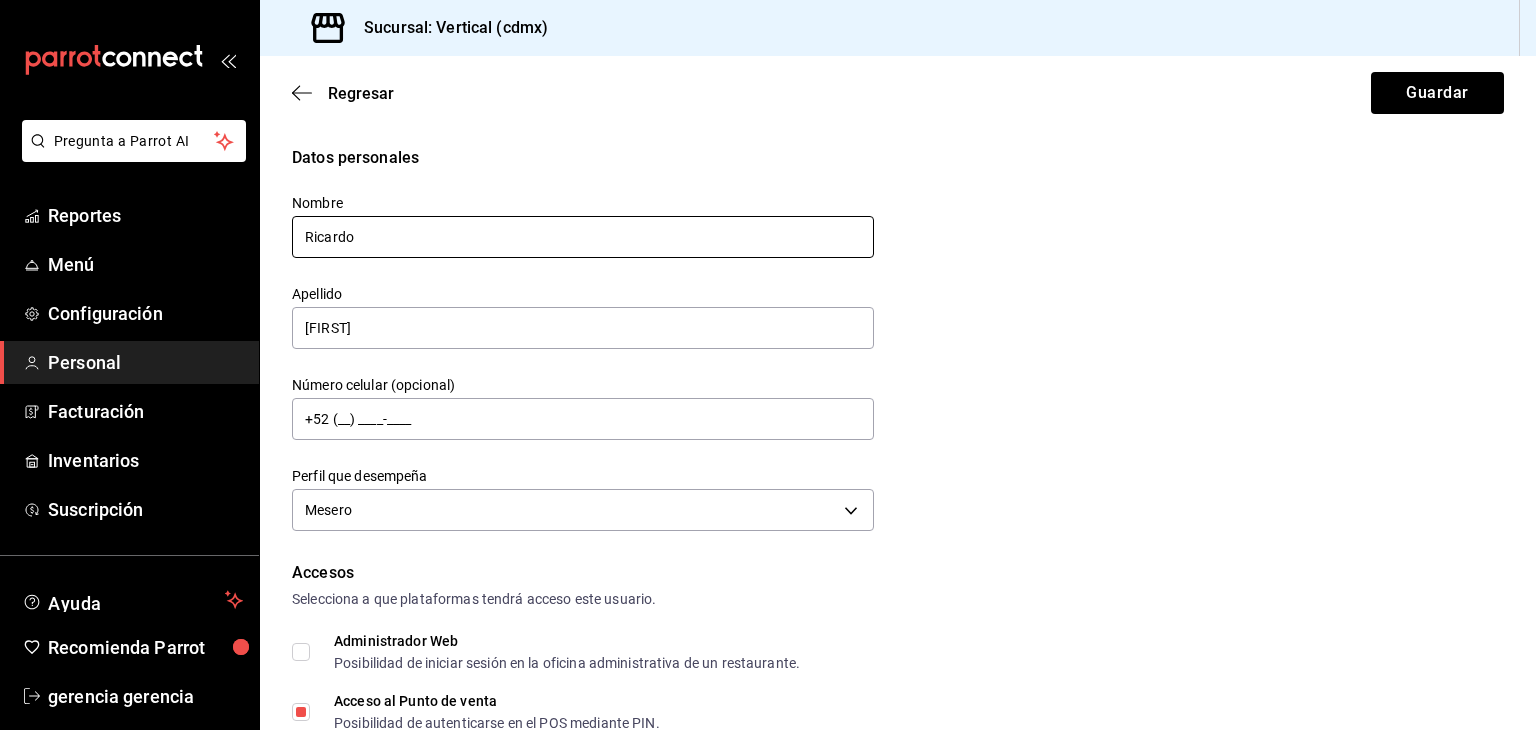 click on "Ricardo" at bounding box center [583, 237] 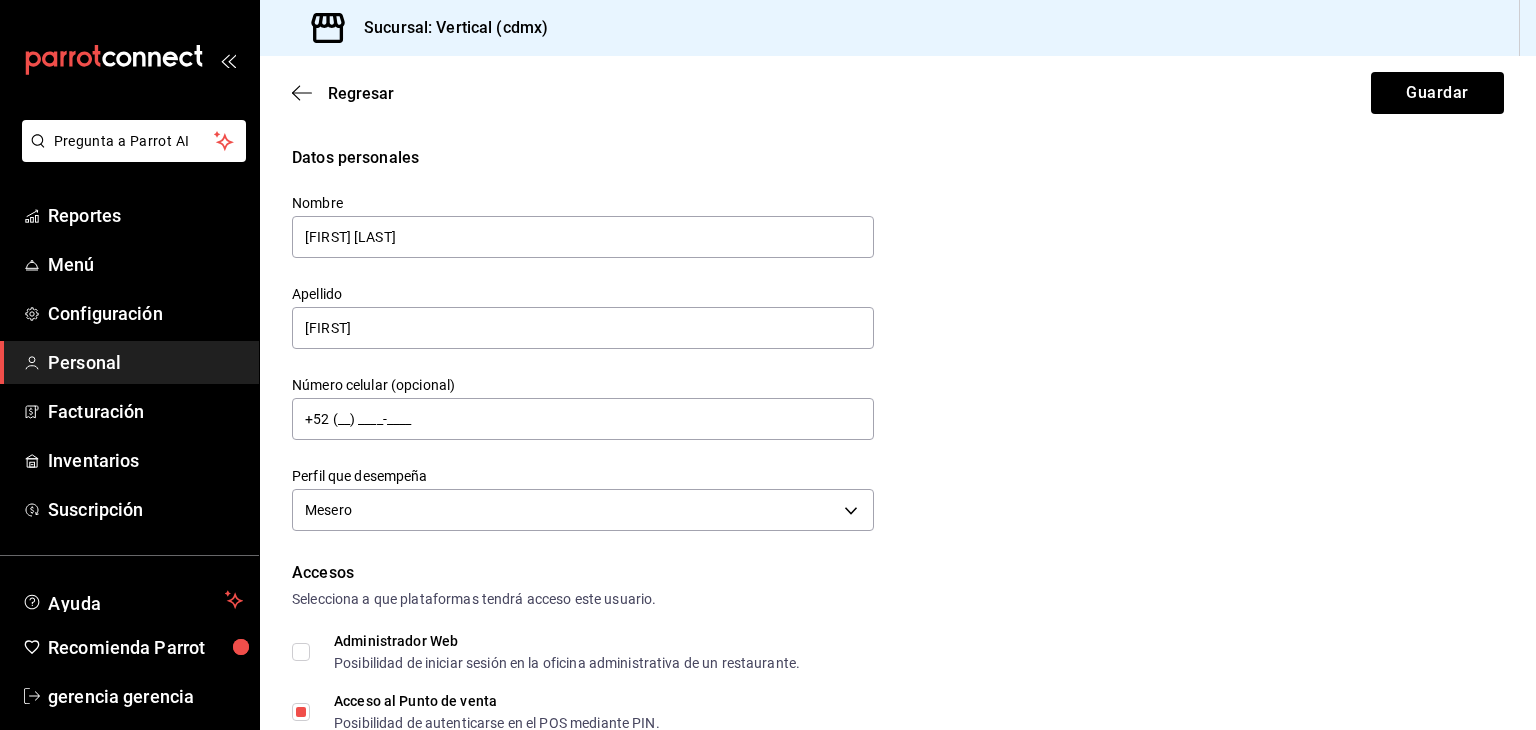 type on "[FIRST] [LAST]" 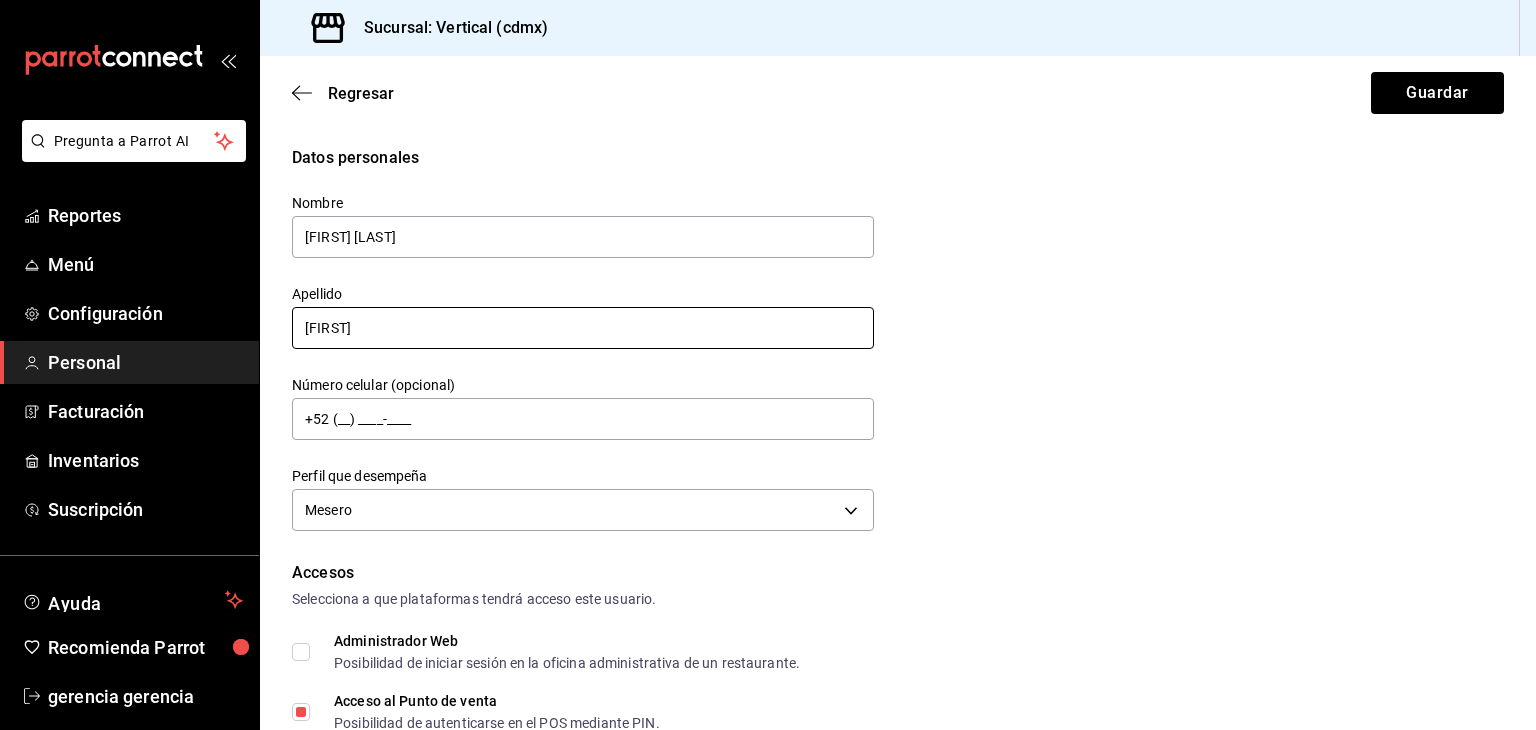 click on "[FIRST]" at bounding box center (583, 328) 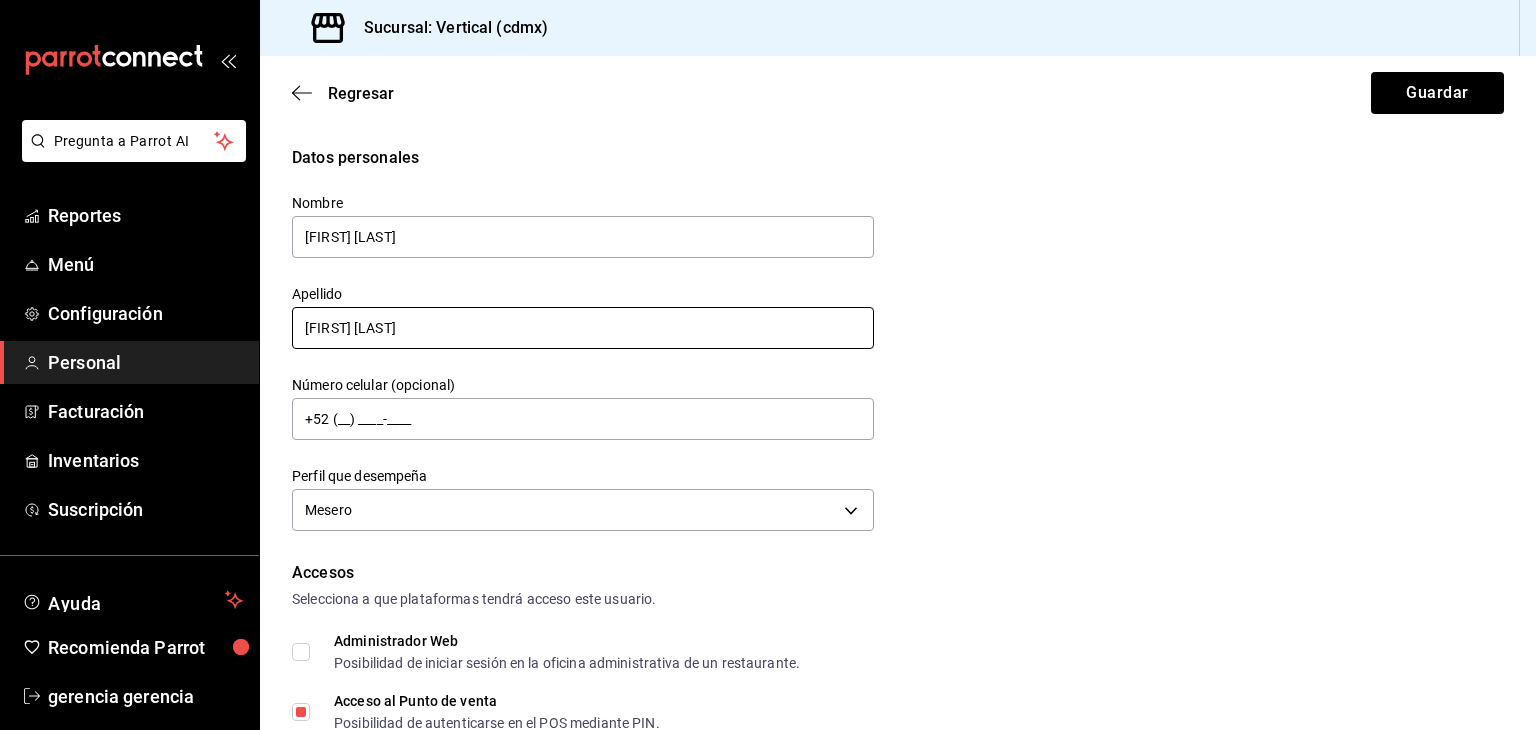 type on "[FIRST] [LAST]" 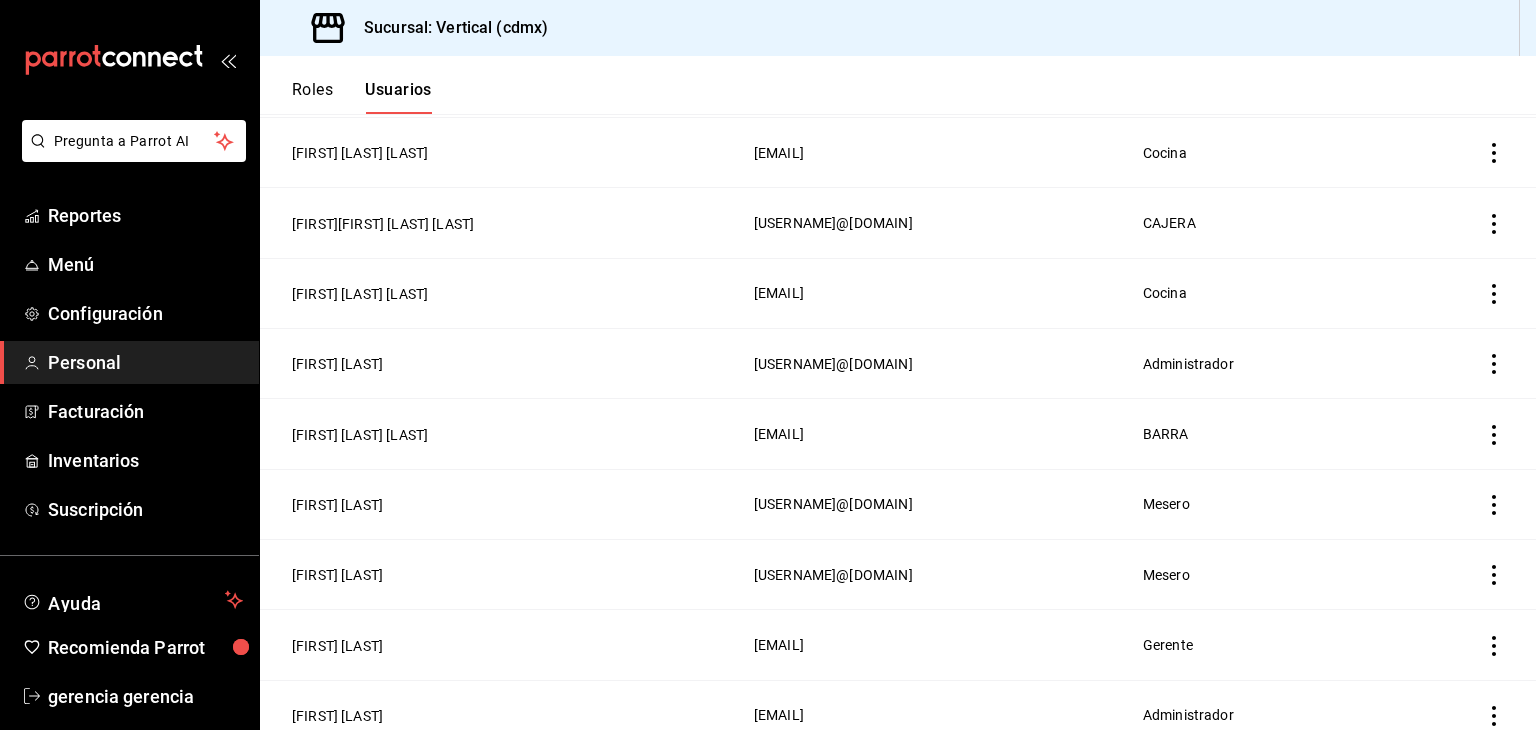 scroll, scrollTop: 1182, scrollLeft: 0, axis: vertical 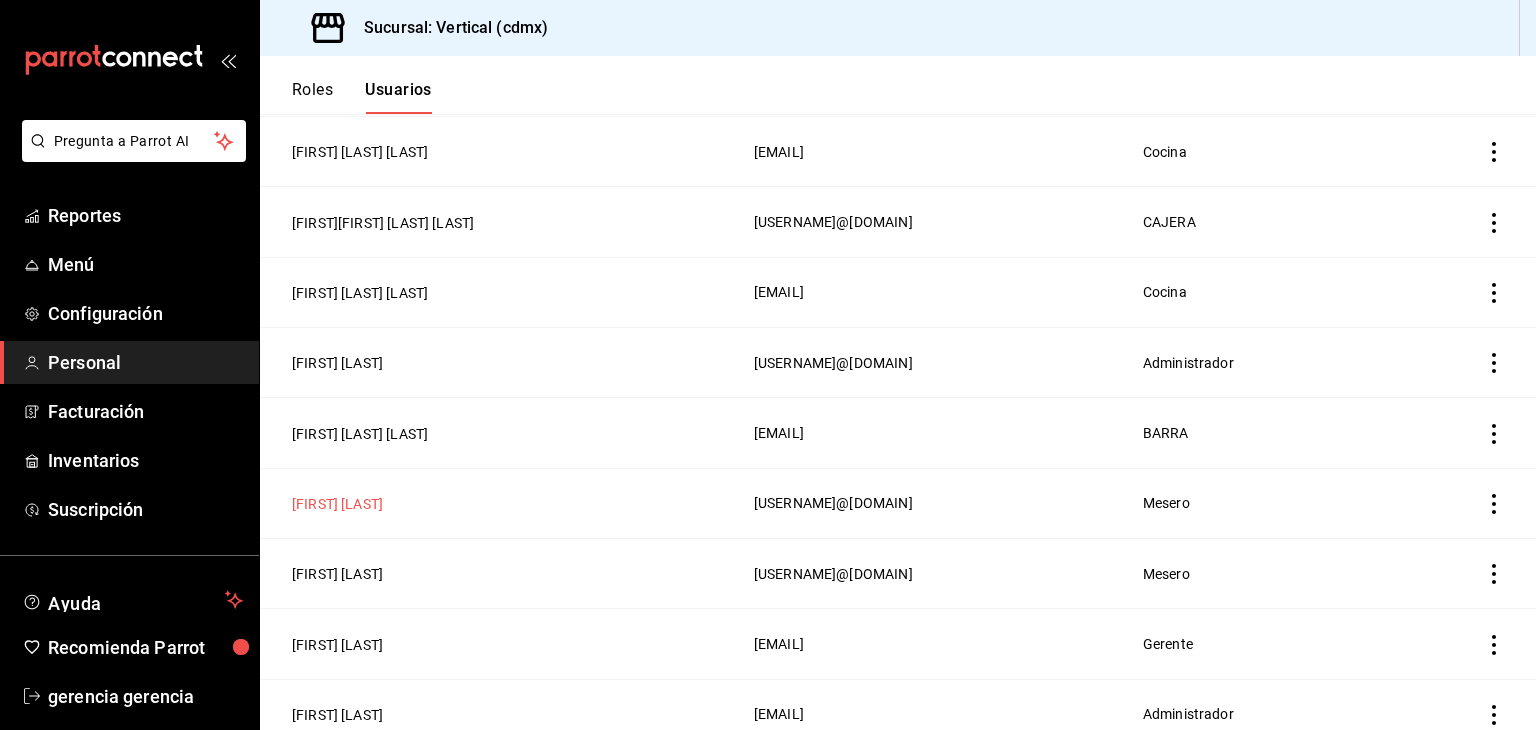 click on "[FIRST] [LAST]" at bounding box center [337, 504] 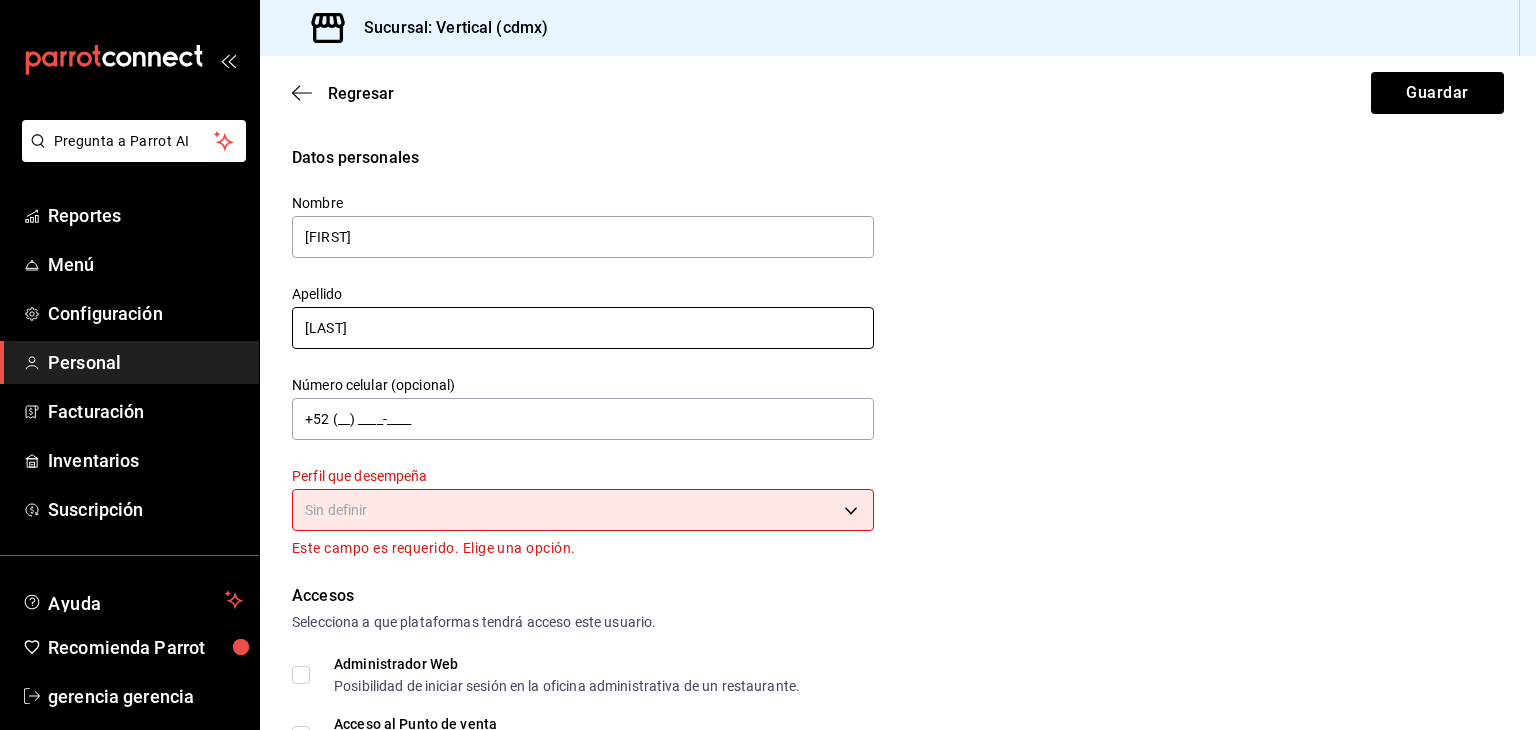 click on "[LAST]" at bounding box center (583, 328) 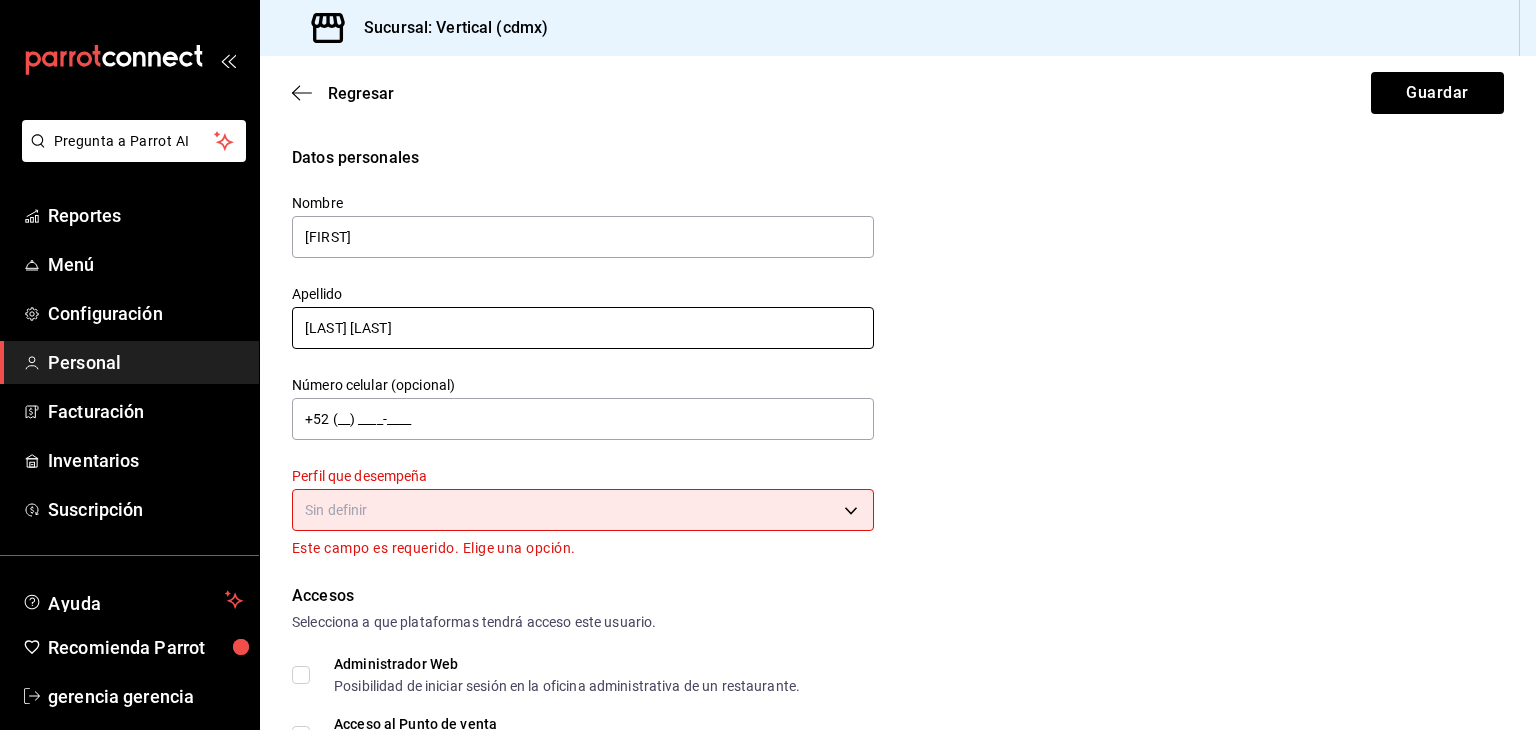 click on "[LAST] [LAST]" at bounding box center (583, 328) 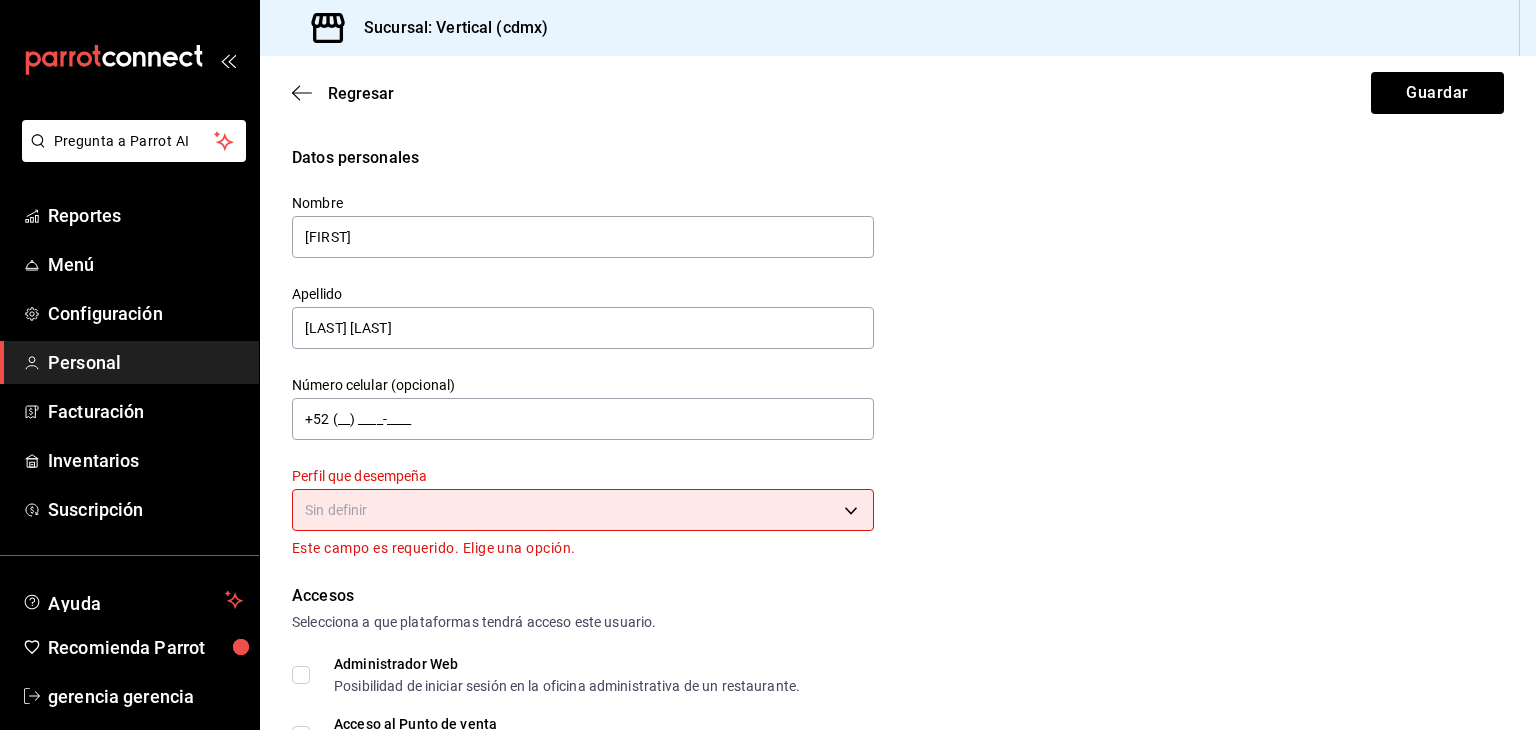 click on "Sin definir" at bounding box center (583, 507) 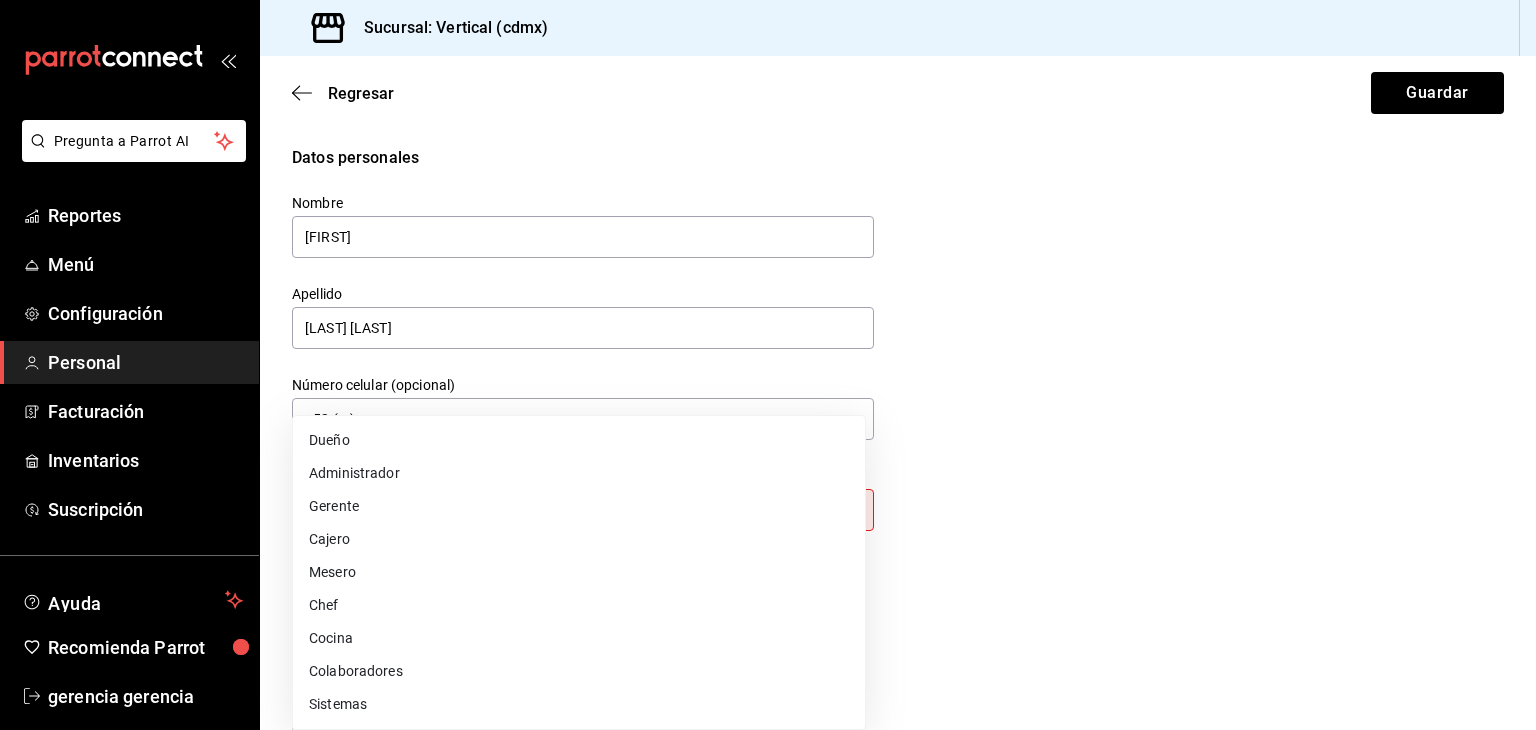 click on "Pregunta a Parrot AI Reportes   Menú   Configuración   Personal   Facturación   Inventarios   Suscripción   Ayuda Recomienda Parrot   gerencia gerencia   Sugerir nueva función   Sucursal: Vertical (cdmx) Regresar Guardar Datos personales Nombre [FIRST] Apellido [LAST] [LAST] Número celular (opcional) +52 (__) ____-____ Perfil que desempeña Sin definir Este campo es requerido. Elige una opción. Accesos Selecciona a que plataformas tendrá acceso este usuario. Administrador Web Posibilidad de iniciar sesión en la oficina administrativa de un restaurante.  Acceso al Punto de venta Posibilidad de autenticarse en el POS mediante PIN.  Iniciar sesión en terminal (correo electrónico o QR) Los usuarios podrán iniciar sesión y aceptar términos y condiciones en la terminal. Acceso uso de terminal Los usuarios podrán acceder y utilizar la terminal para visualizar y procesar pagos de sus órdenes. Correo electrónico Se volverá obligatorio al tener ciertos accesos activados. Contraseña Contraseña" at bounding box center (768, 365) 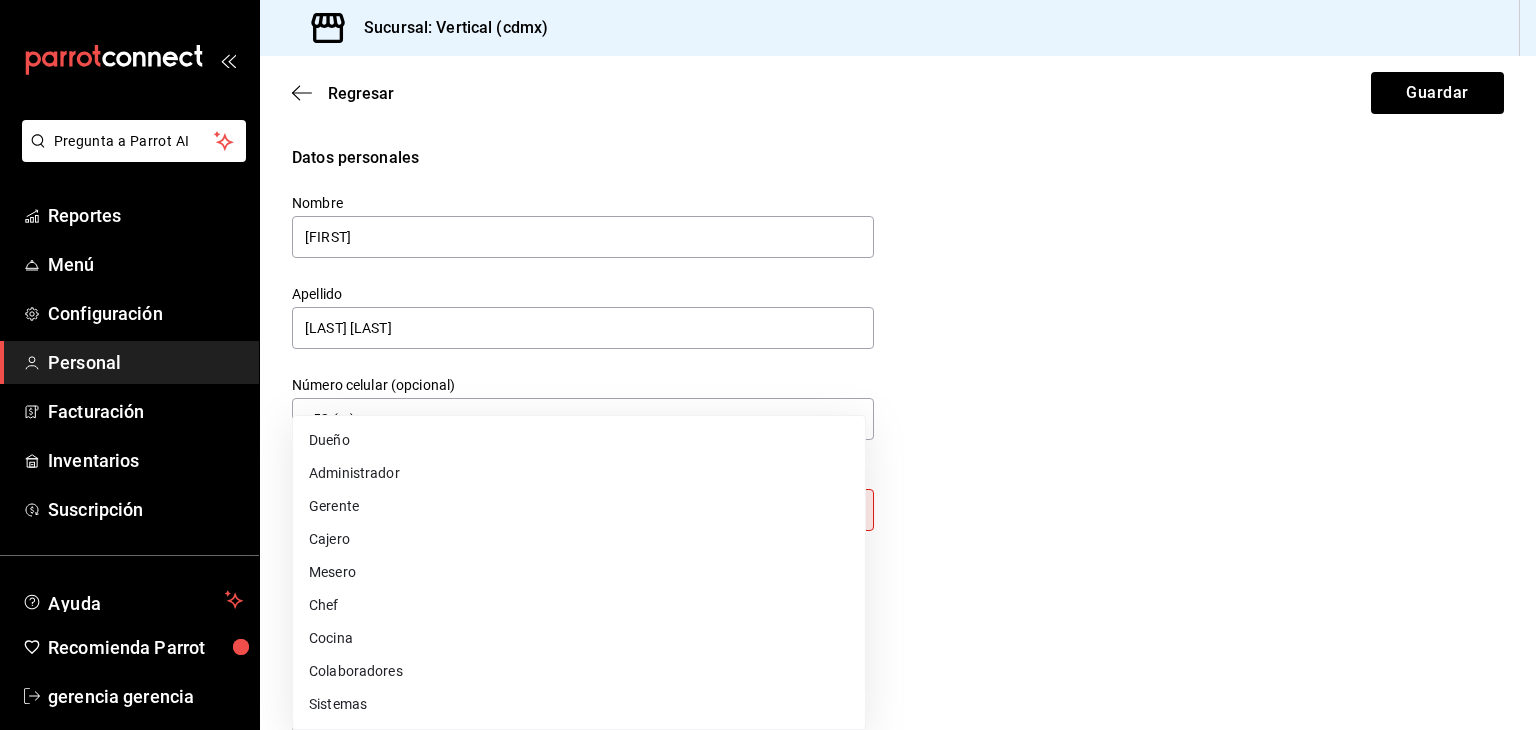 click on "Mesero" at bounding box center (579, 572) 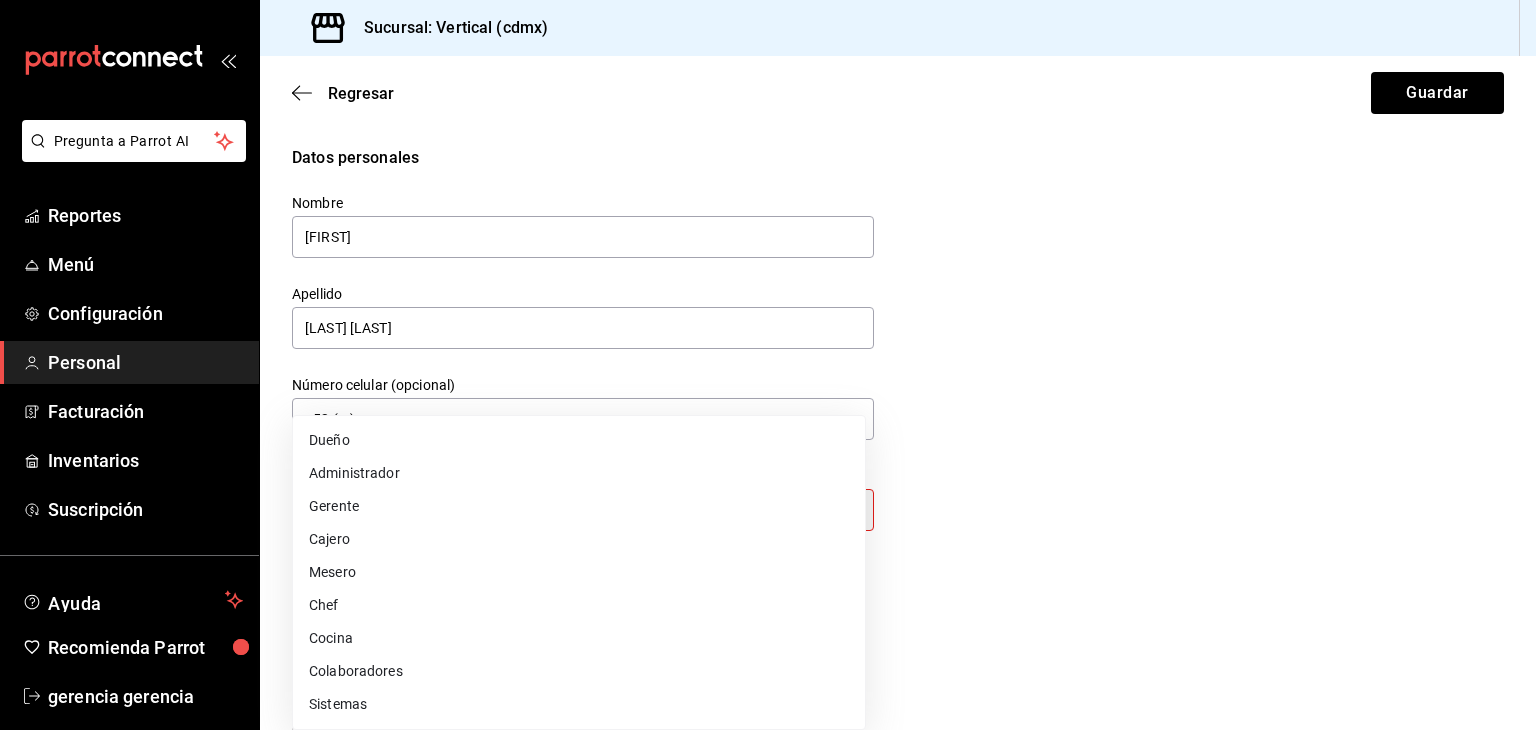 type on "WAITER" 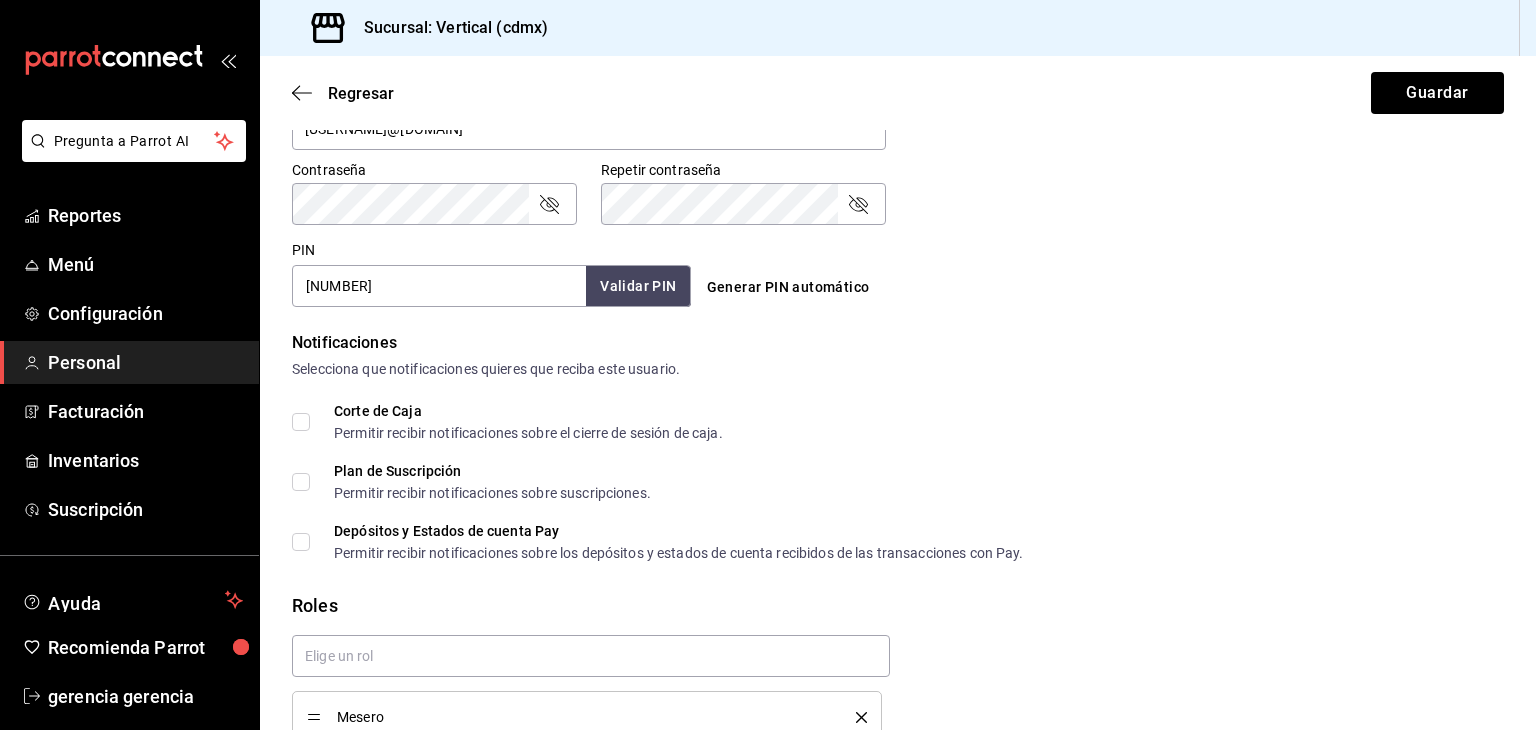 scroll, scrollTop: 853, scrollLeft: 0, axis: vertical 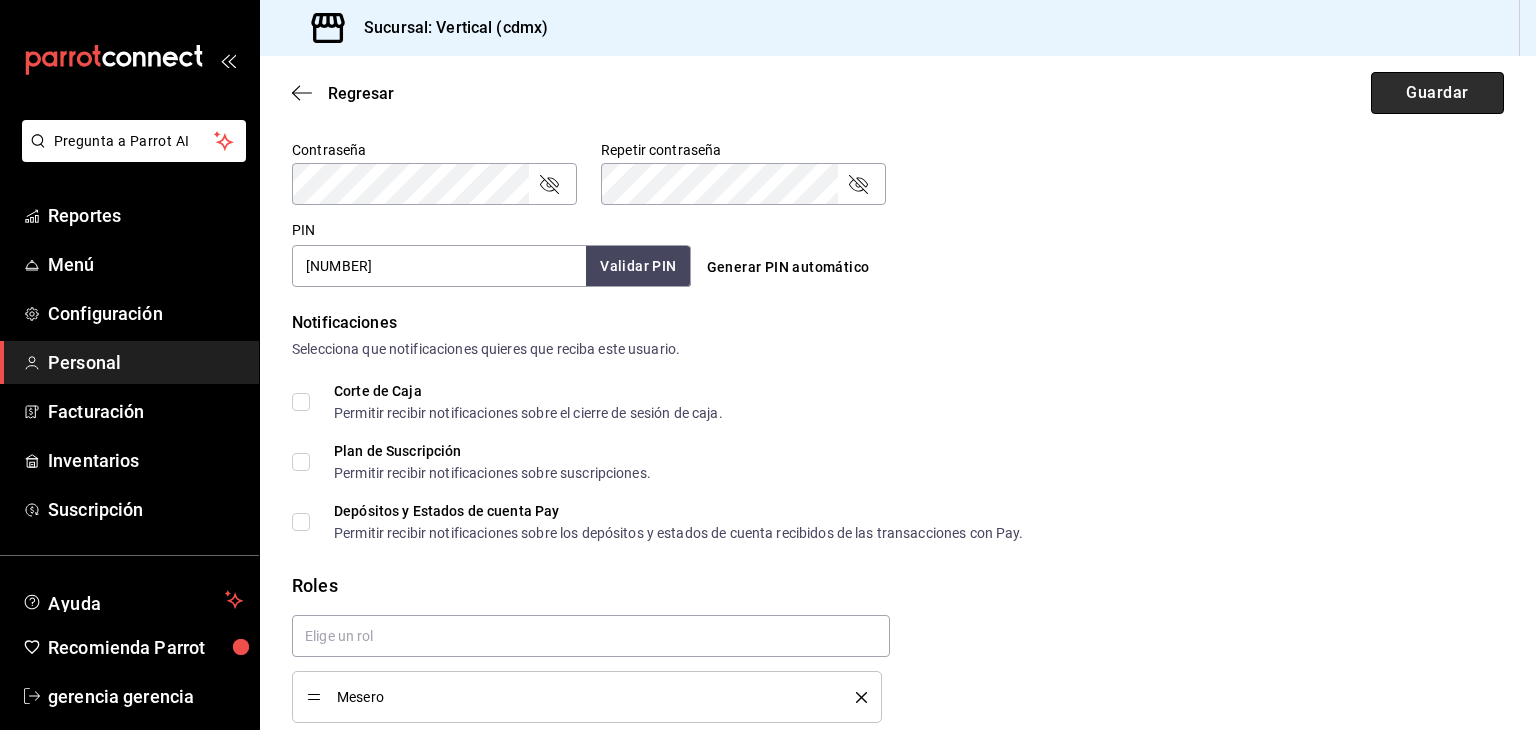click on "Guardar" at bounding box center [1437, 93] 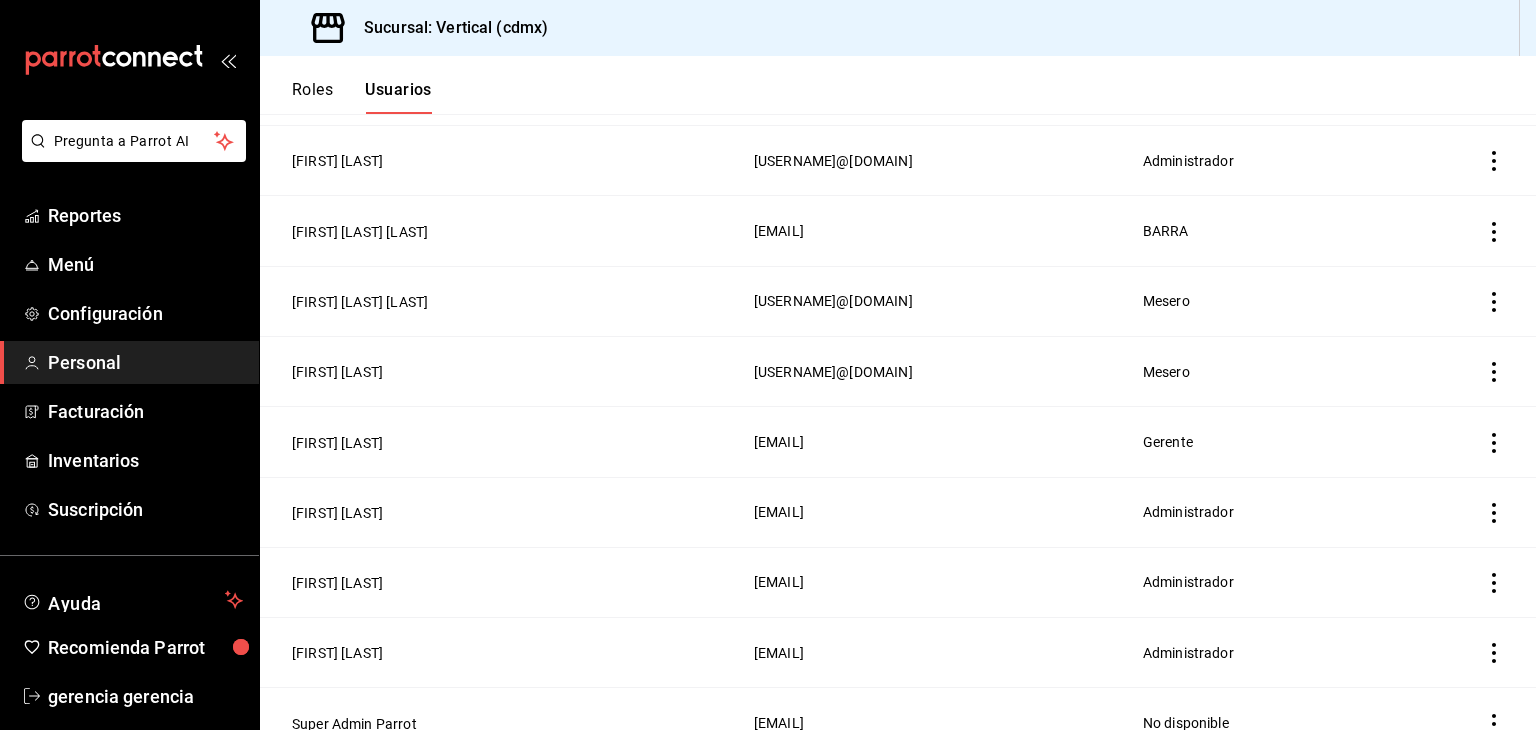 scroll, scrollTop: 1371, scrollLeft: 0, axis: vertical 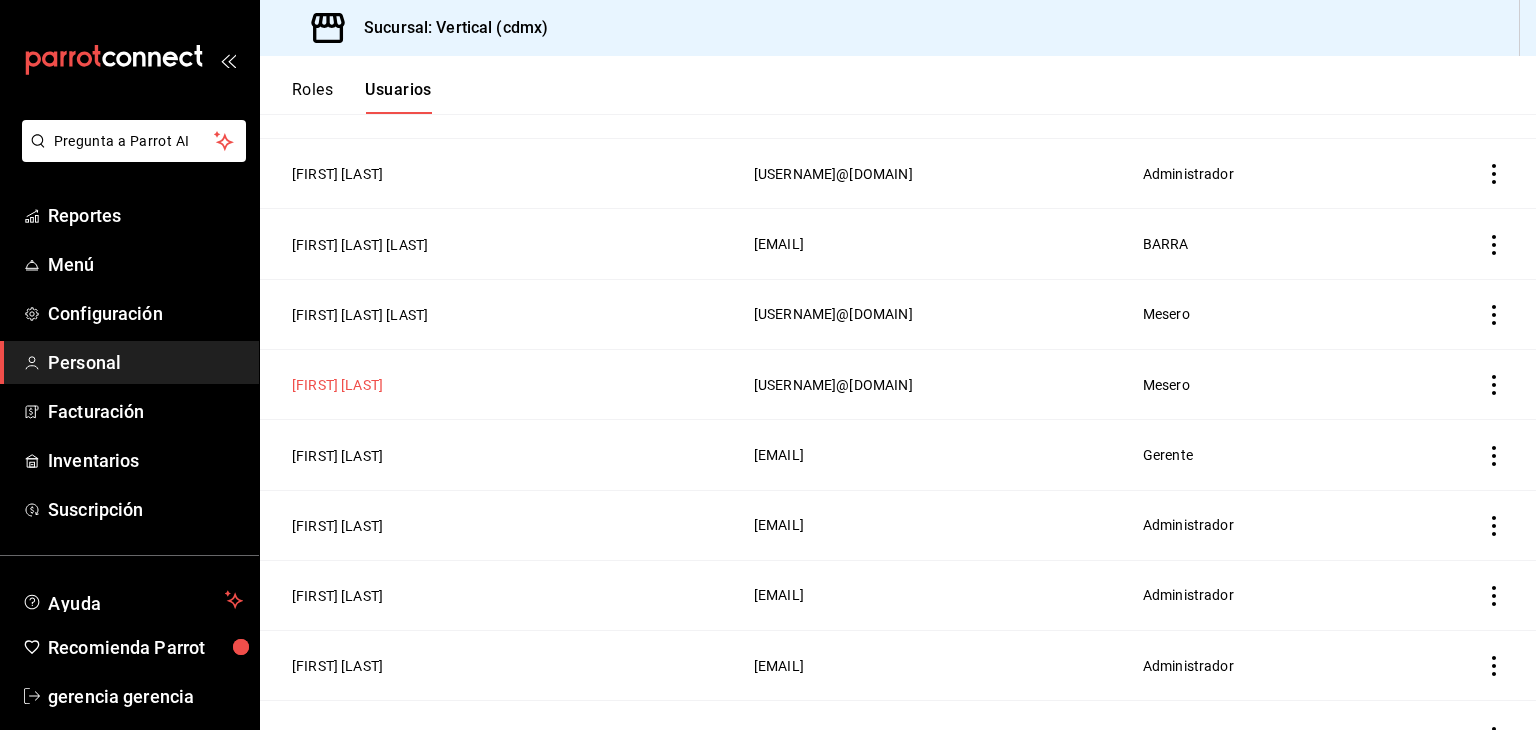 click on "[FIRST] [LAST]" at bounding box center [337, 385] 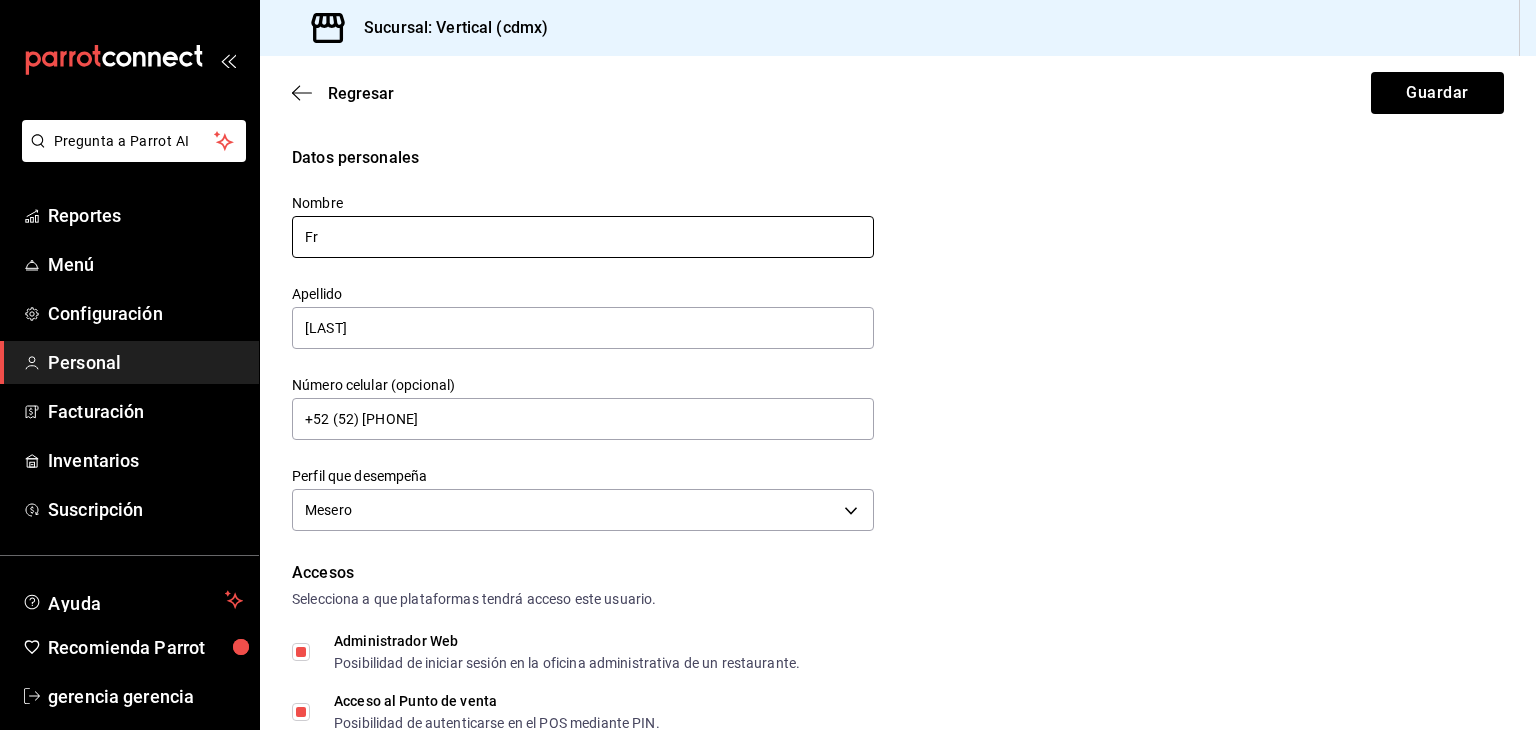type on "F" 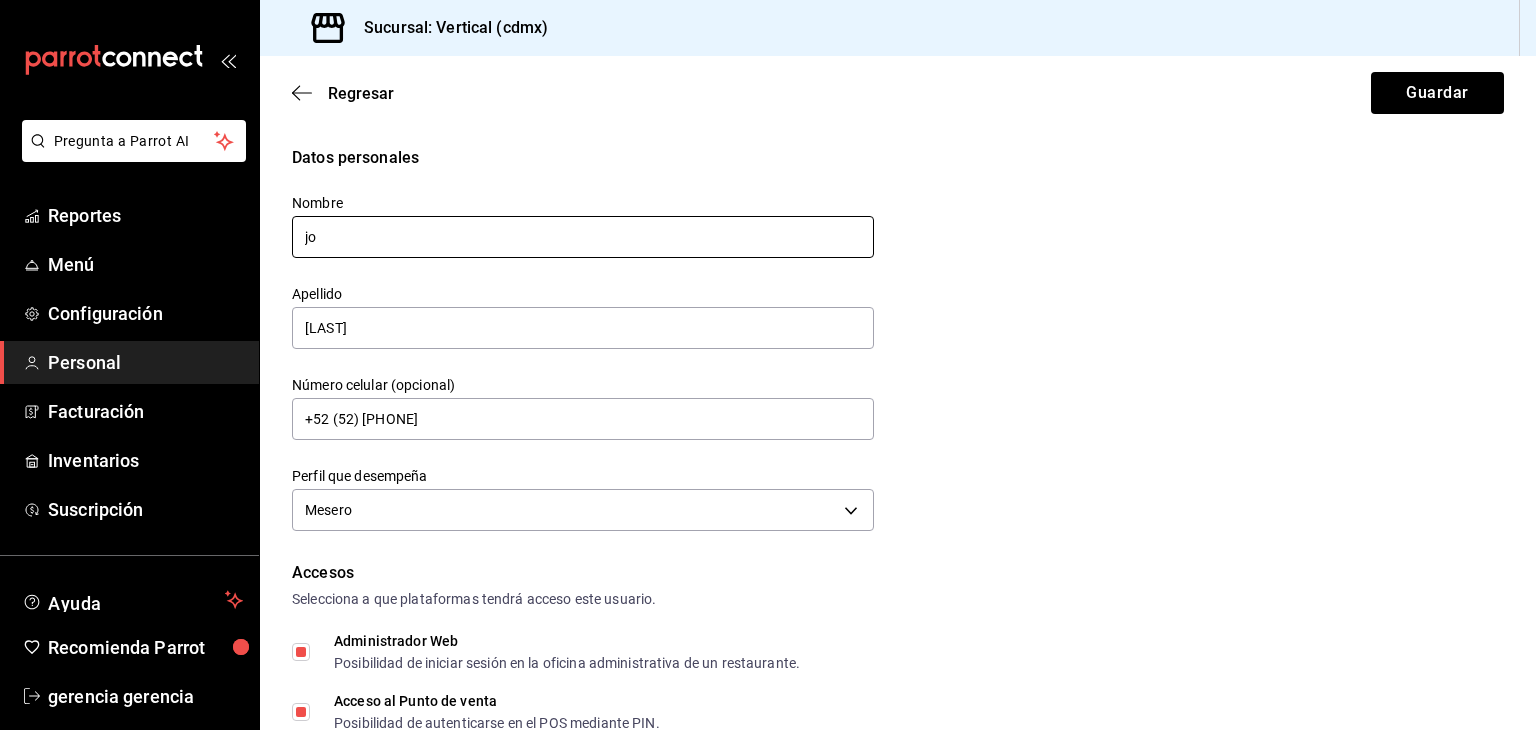 type on "j" 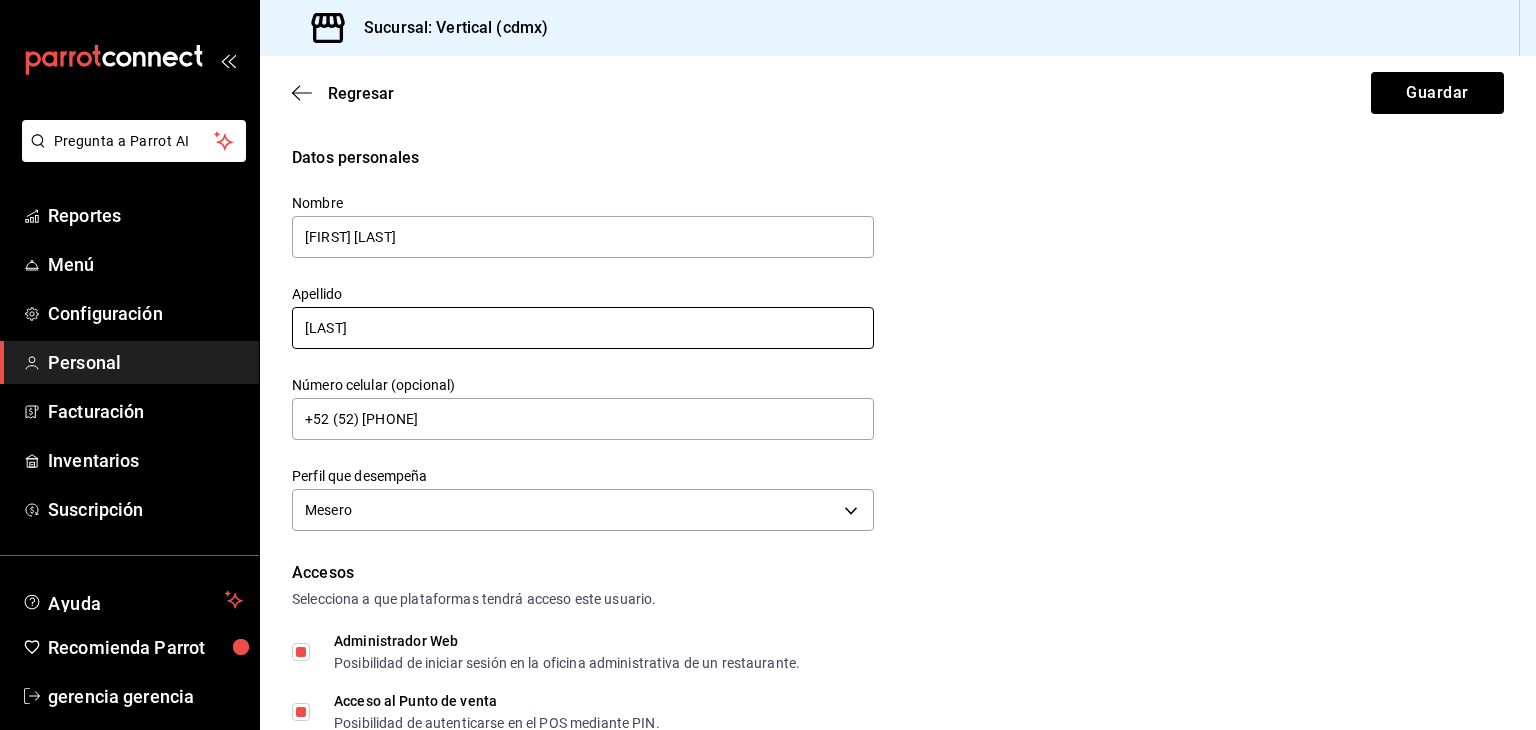 type on "[FIRST] [LAST]" 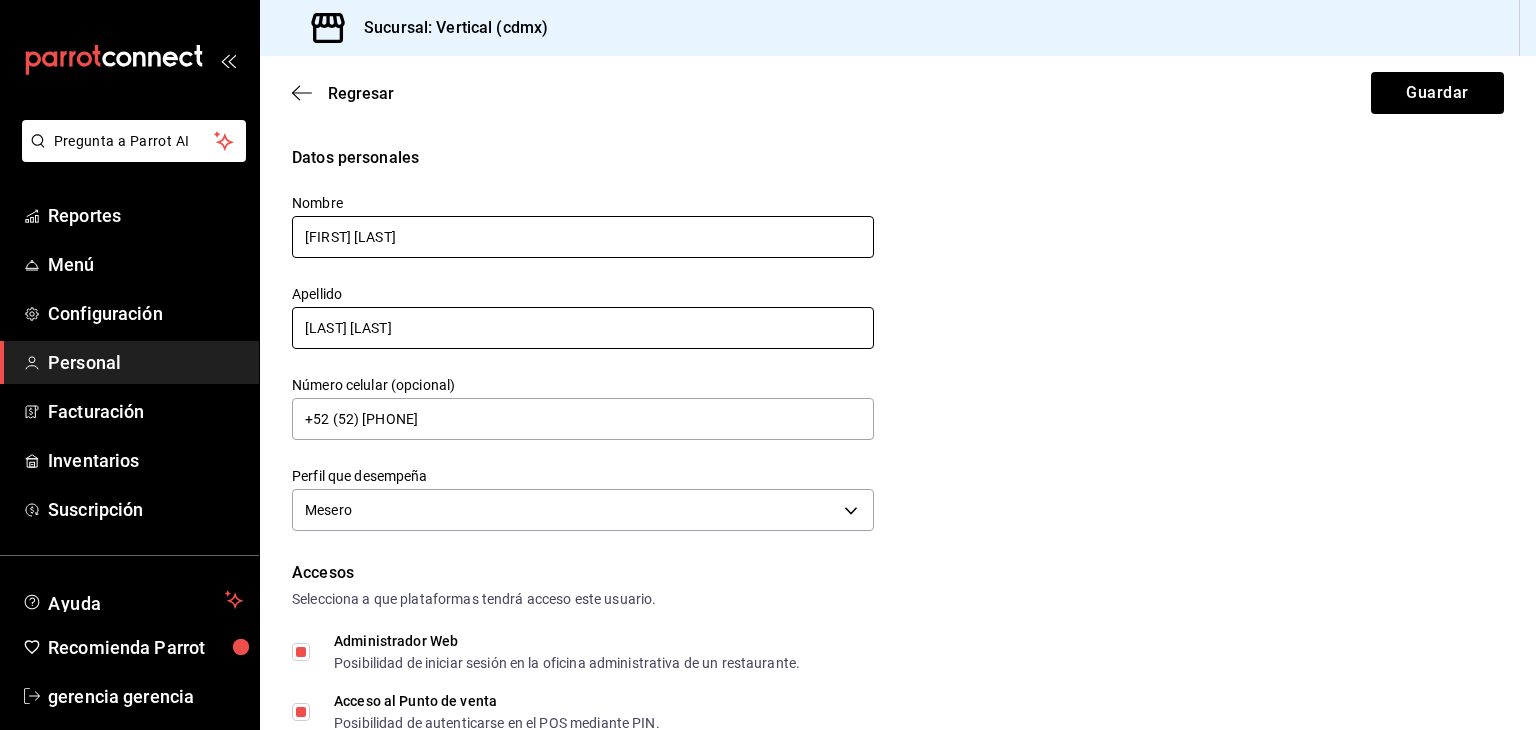 type on "[LAST] [LAST]" 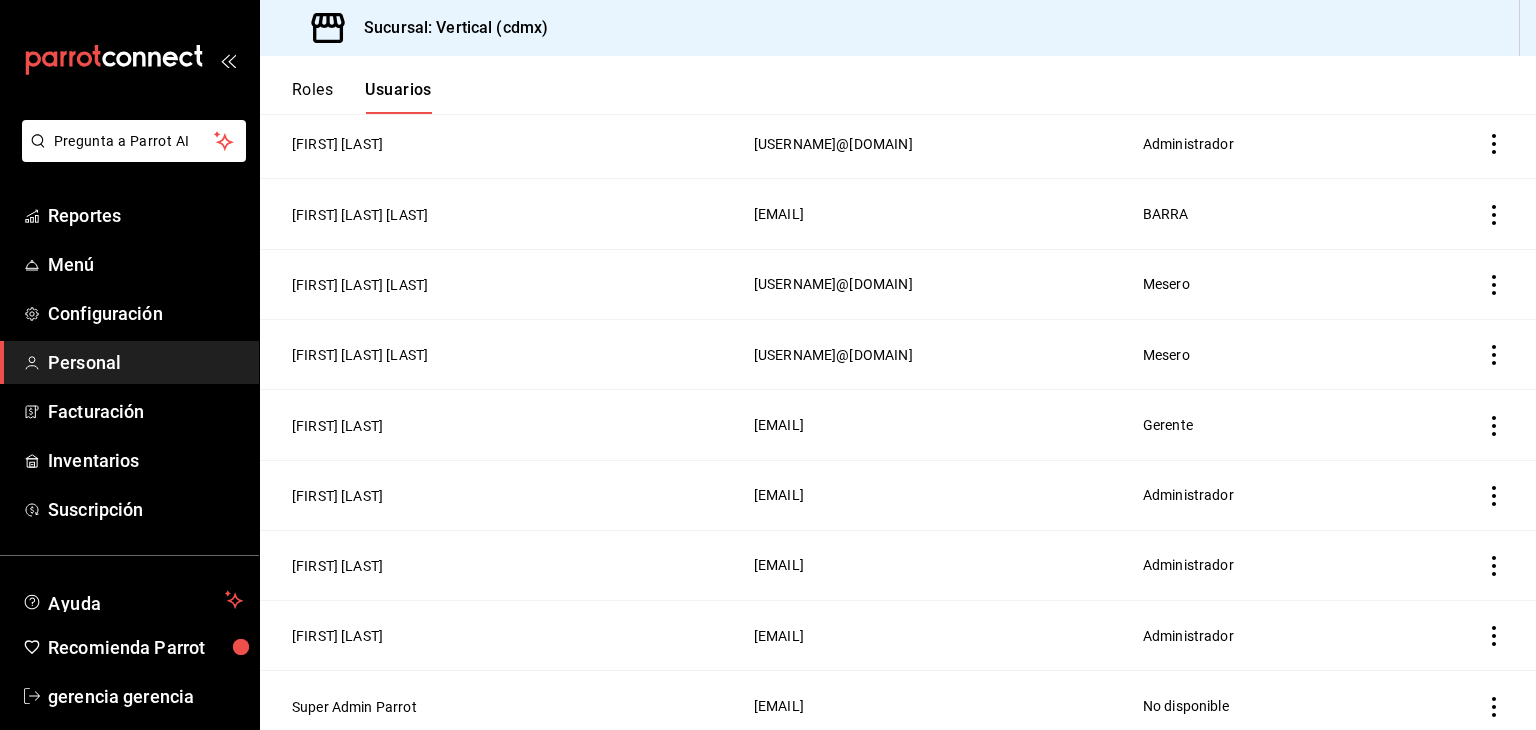 scroll, scrollTop: 1404, scrollLeft: 0, axis: vertical 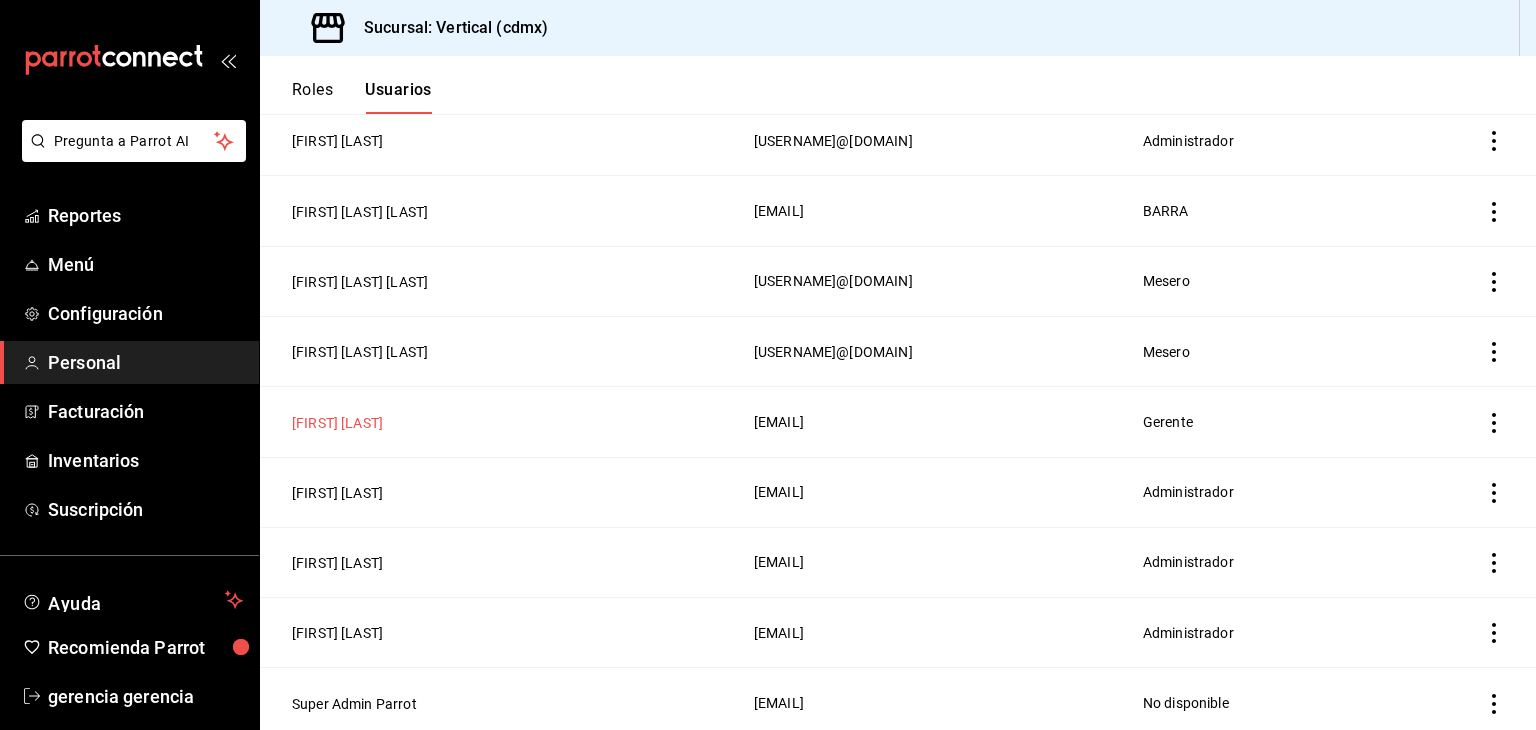 click on "[FIRST] [LAST]" at bounding box center [337, 423] 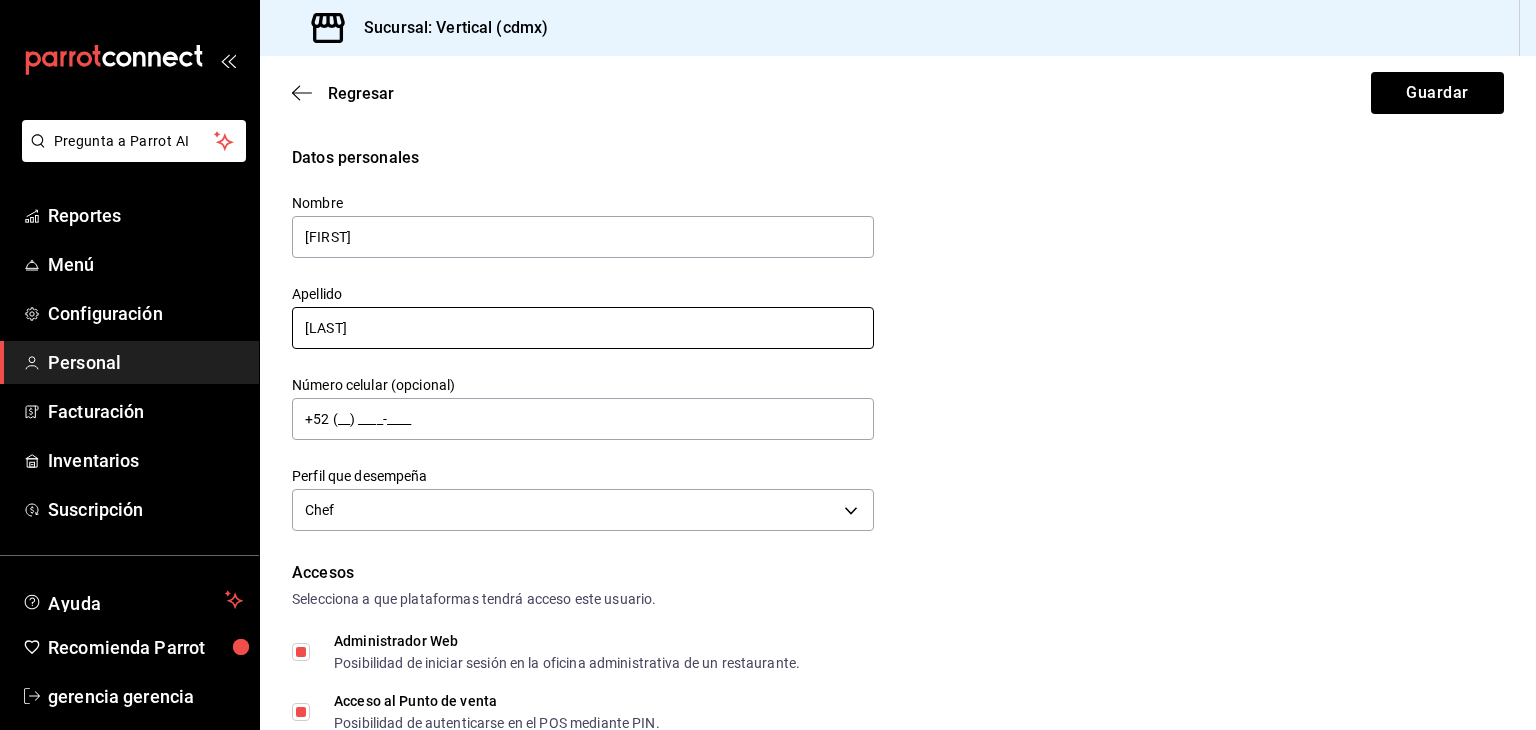 click on "[LAST]" at bounding box center [583, 328] 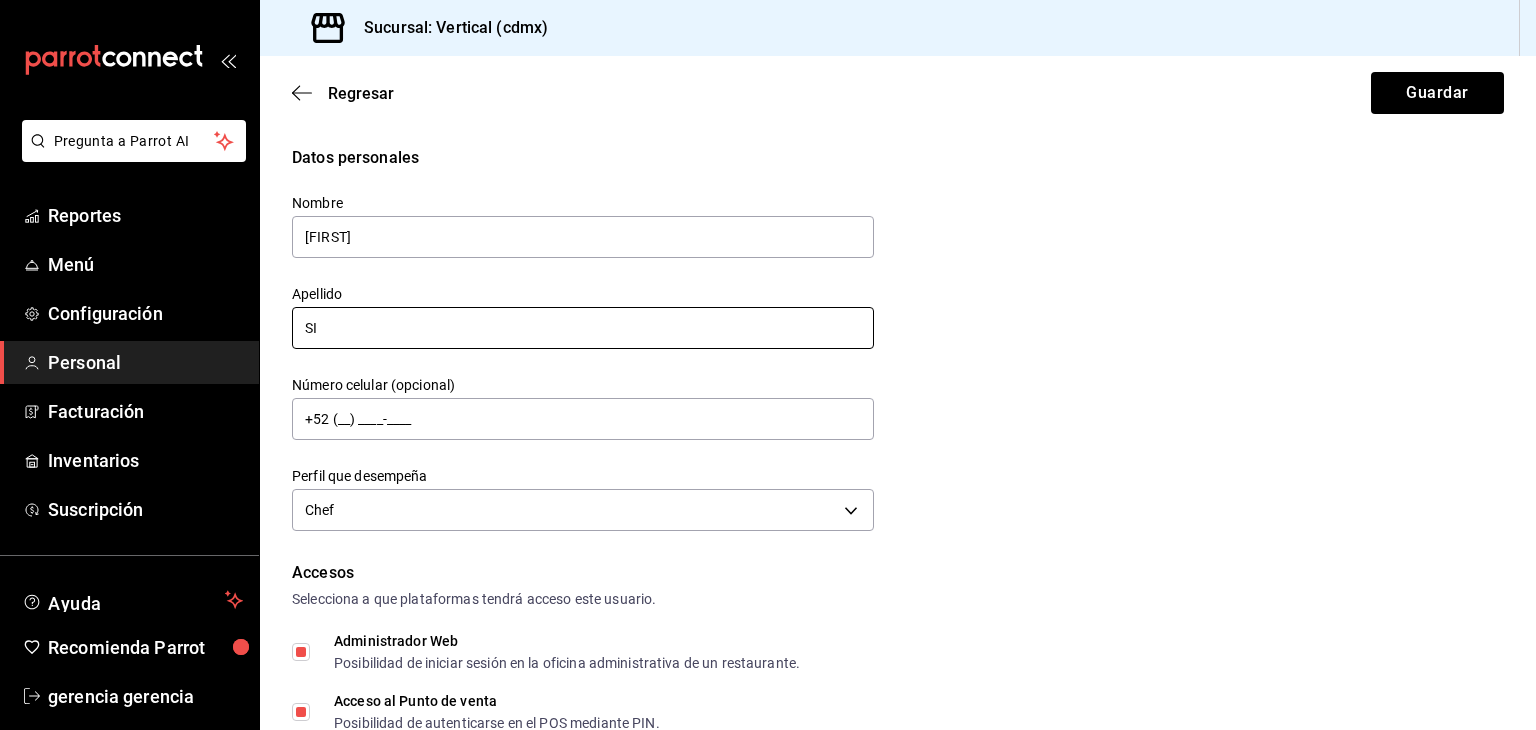 type on "S" 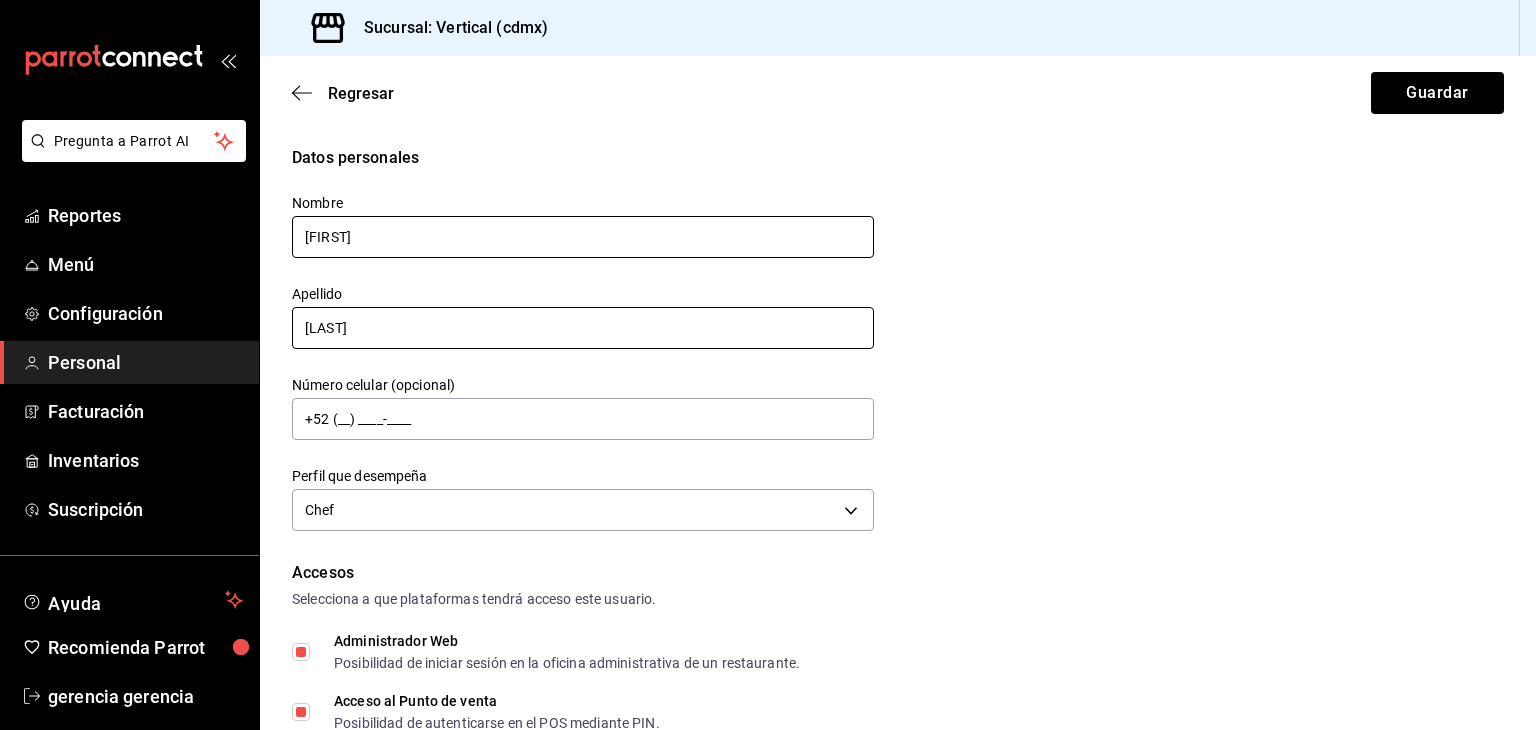 type on "[LAST]" 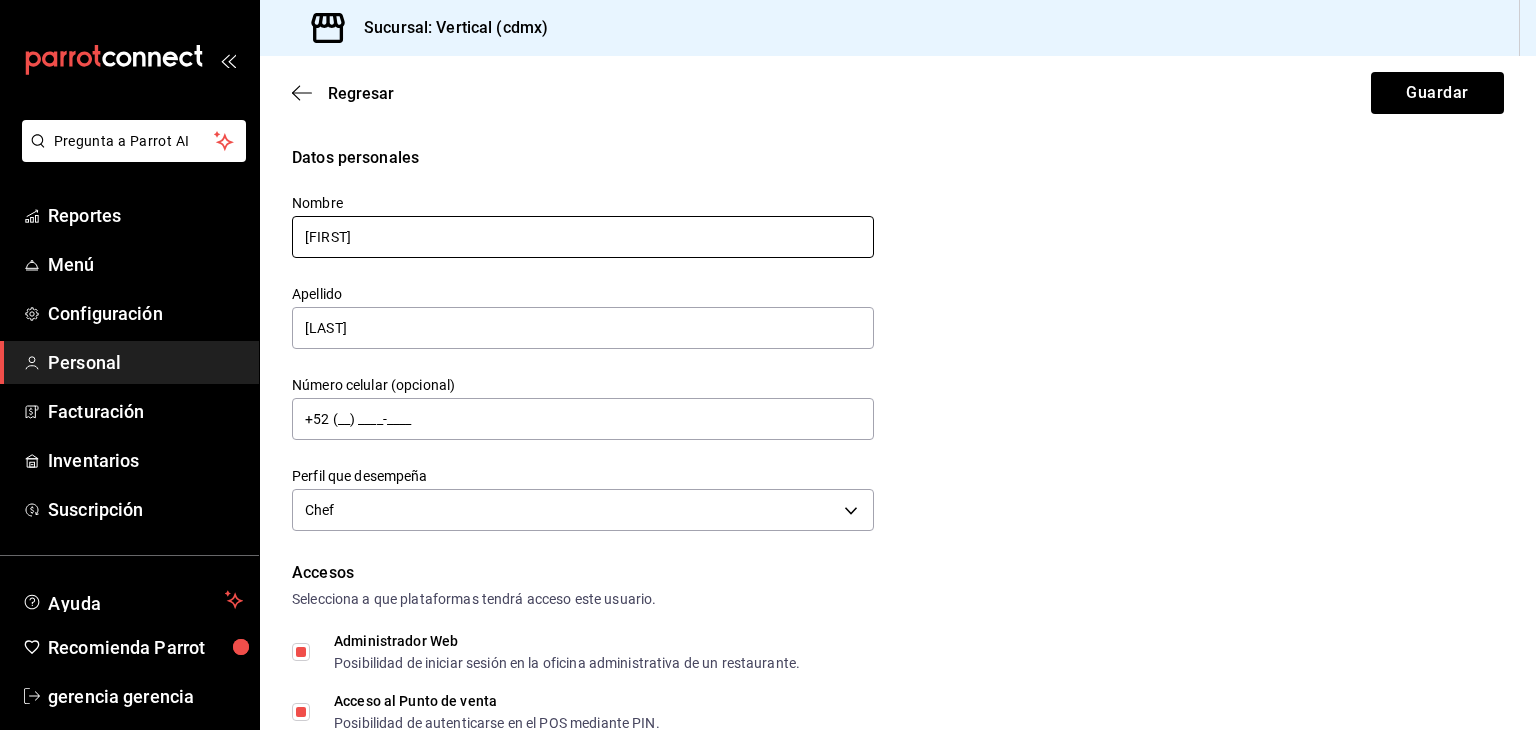 click on "[FIRST]" at bounding box center (583, 237) 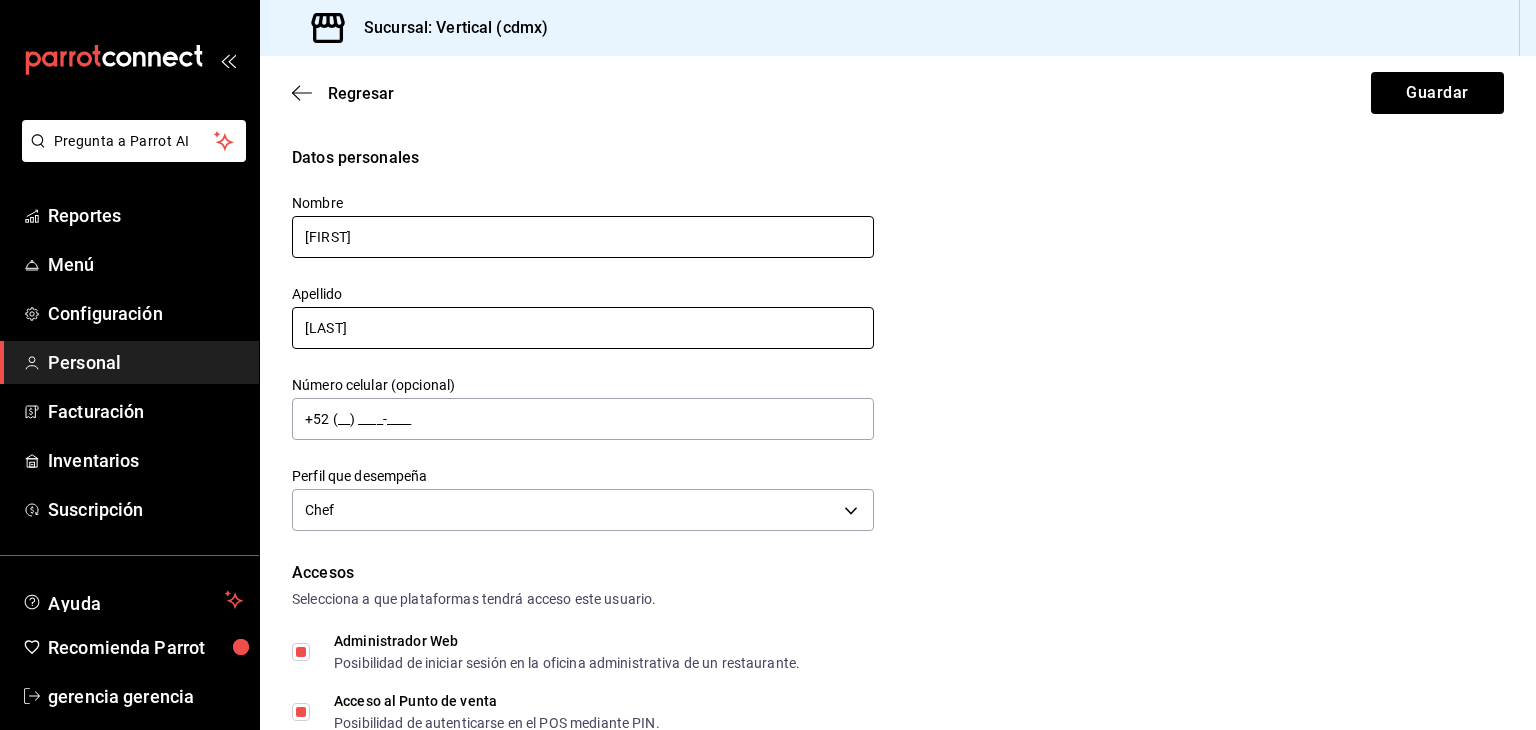 type on "[FIRST]" 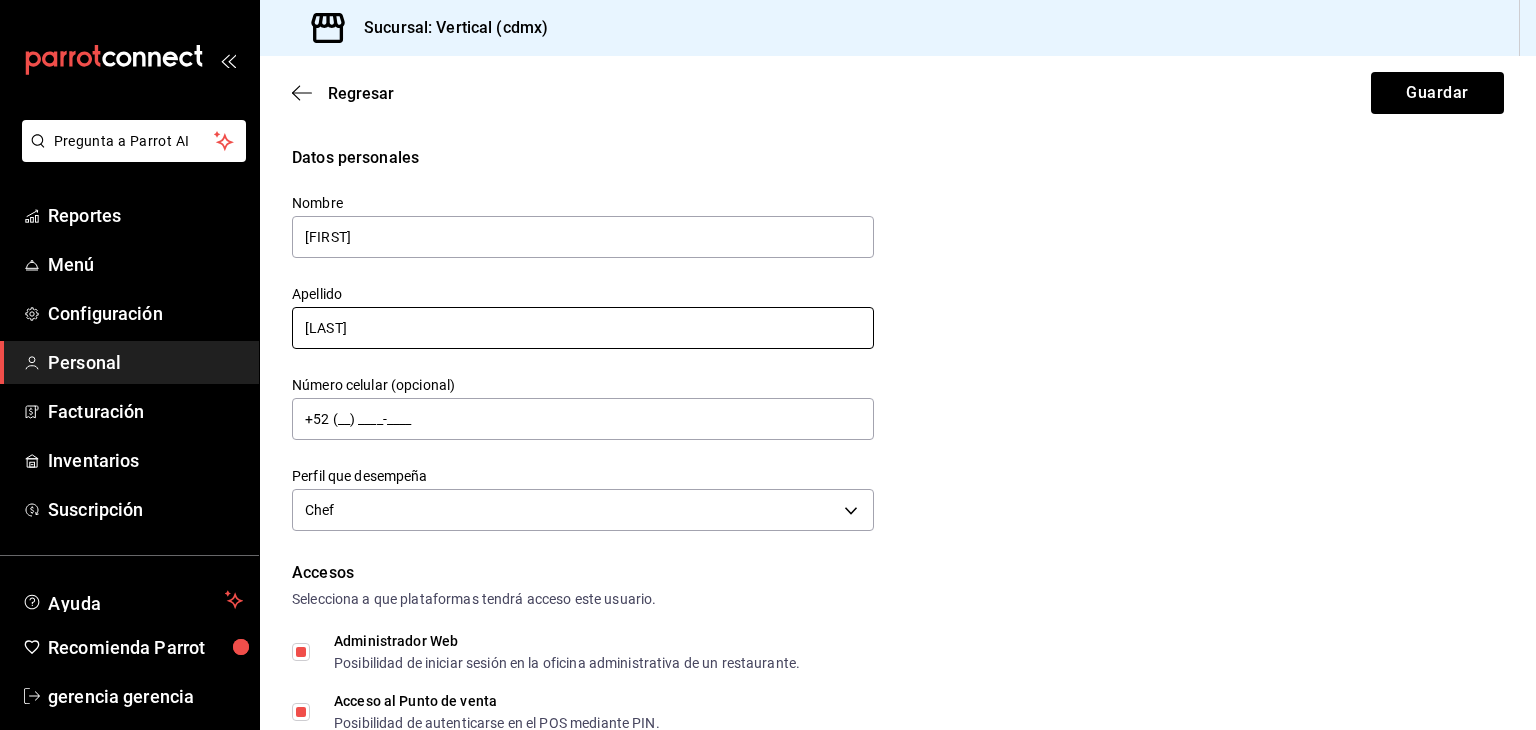 click on "[LAST]" at bounding box center [583, 328] 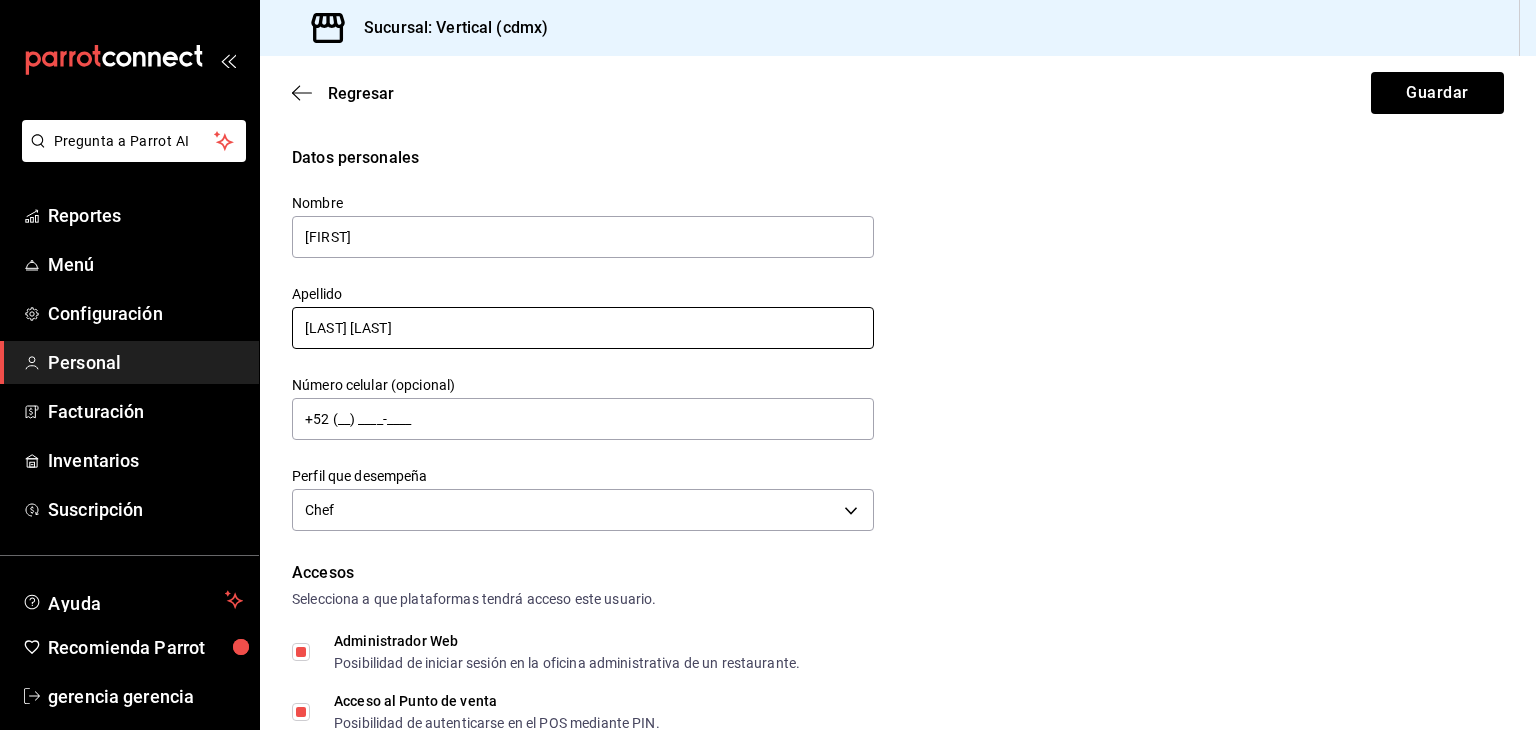 type on "[LAST] [LAST]" 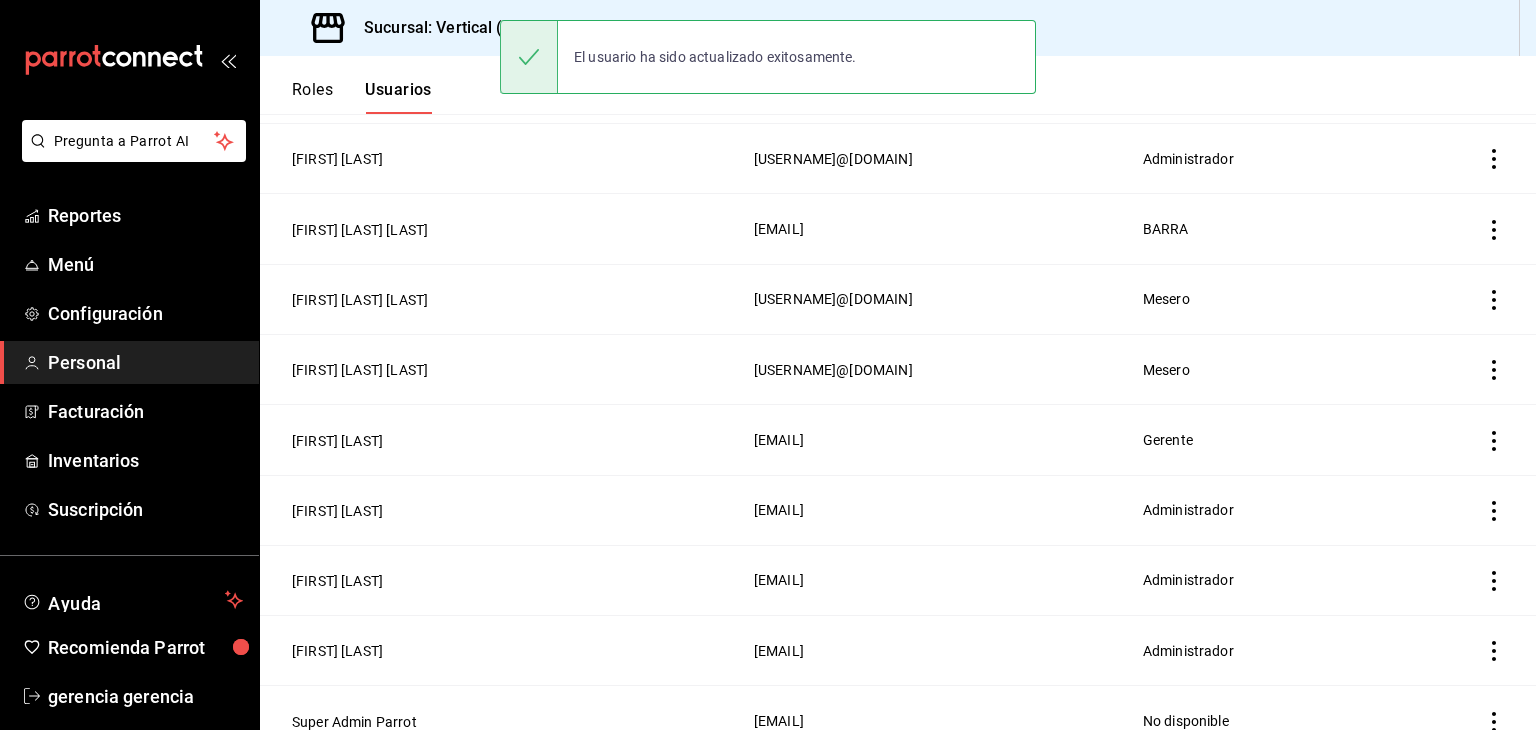 scroll, scrollTop: 1413, scrollLeft: 0, axis: vertical 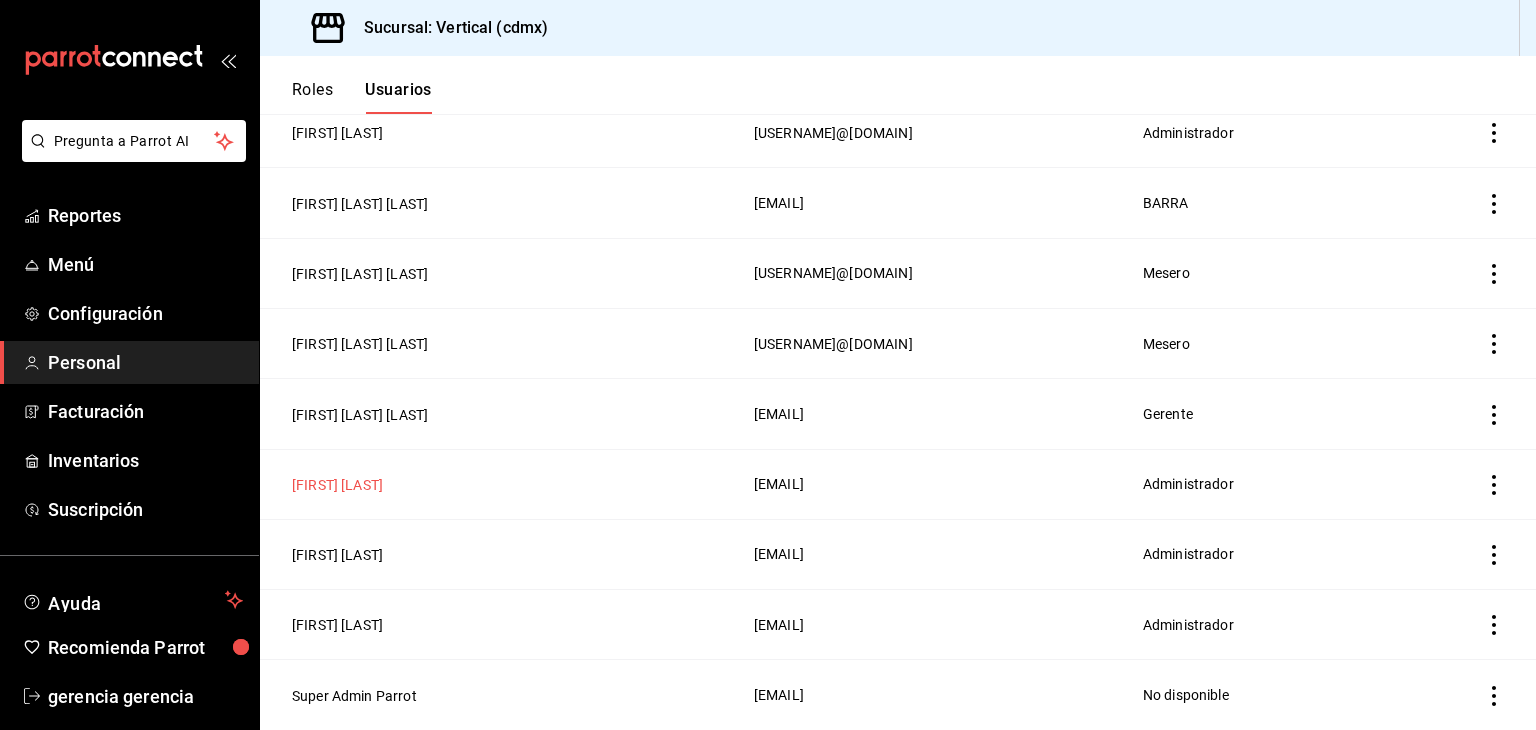 click on "[FIRST] [LAST]" at bounding box center (337, 485) 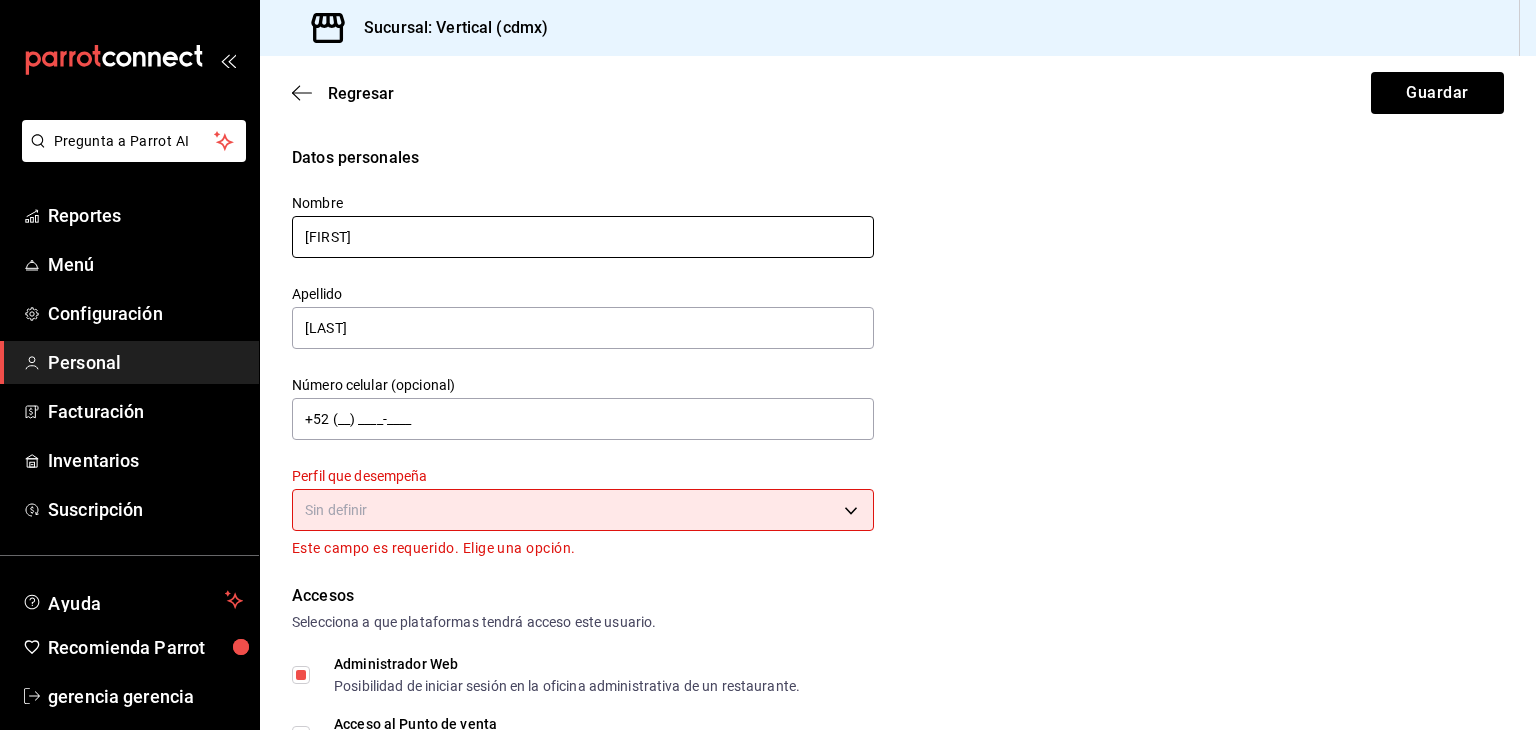 click on "[FIRST]" at bounding box center [583, 237] 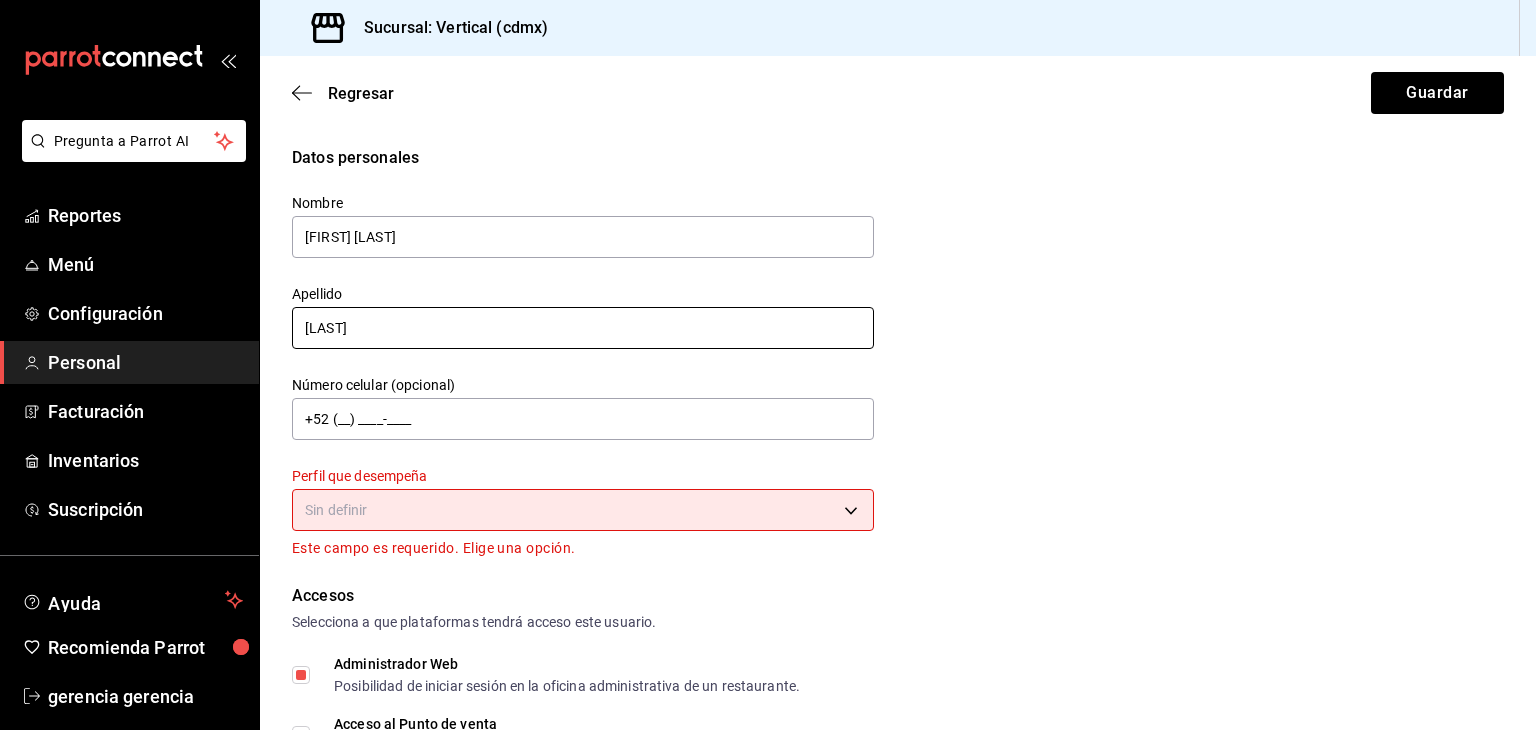 type on "[FIRST] [LAST]" 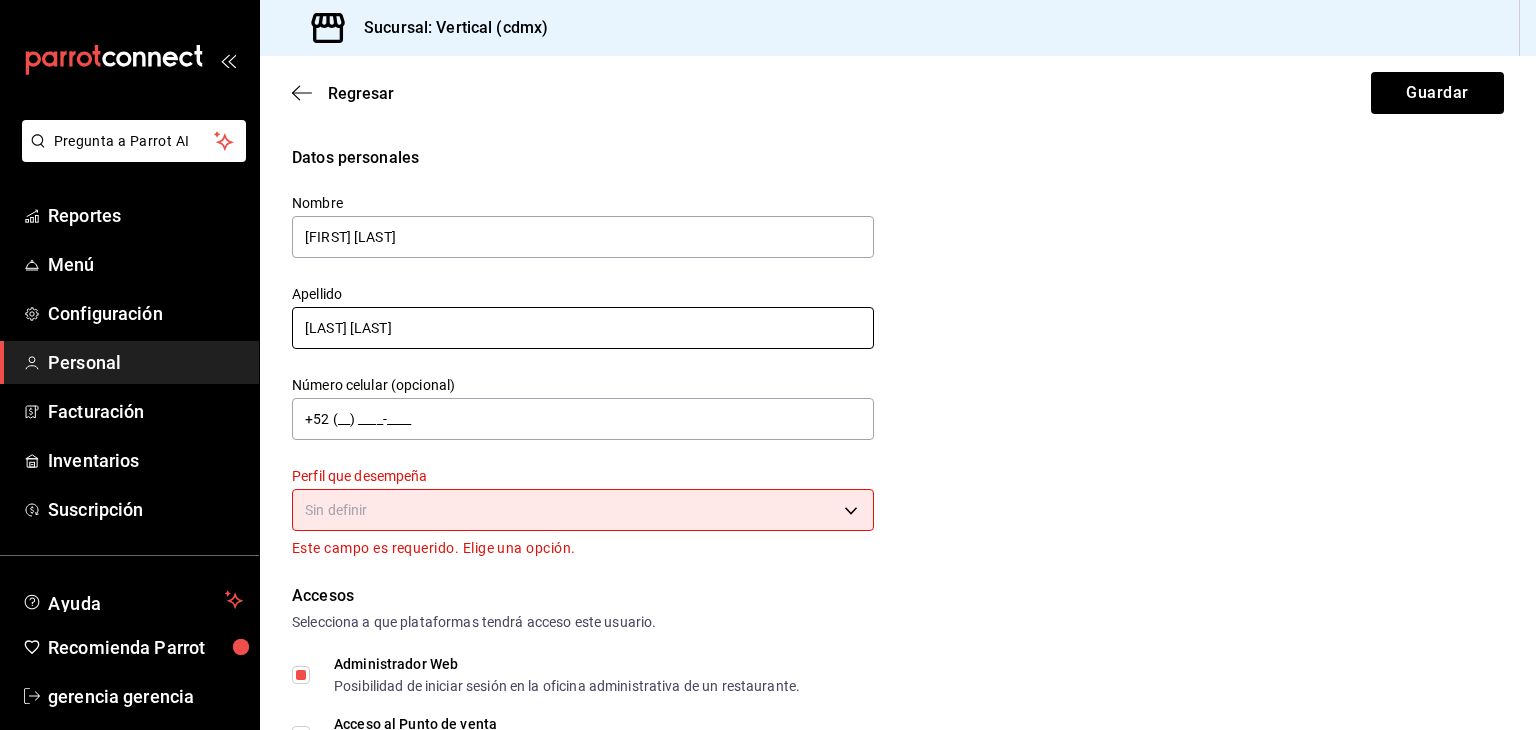 type on "[LAST] [LAST]" 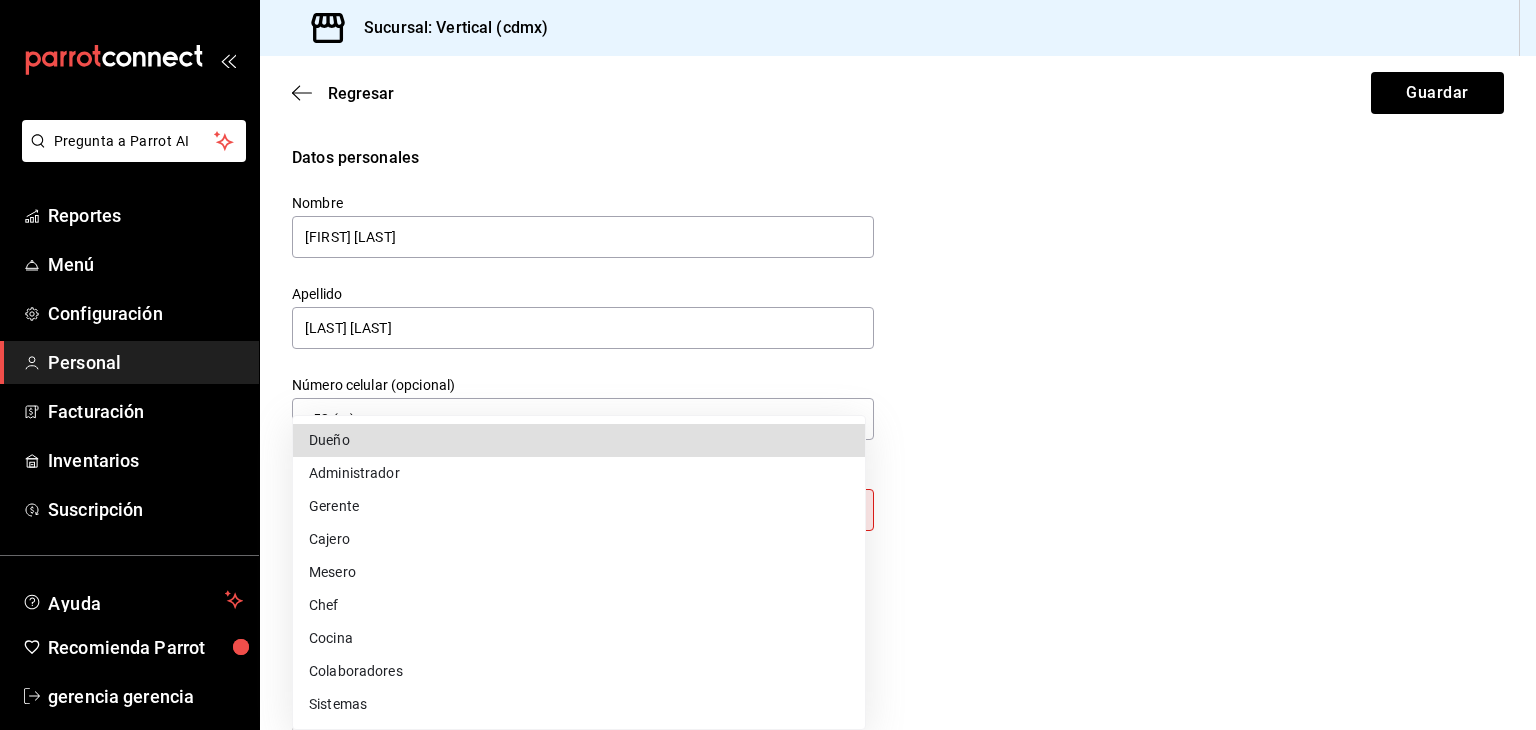 click on "Pregunta a Parrot AI Reportes   Menú   Configuración   Personal   Facturación   Inventarios   Suscripción   Ayuda Recomienda Parrot   gerencia gerencia   Sugerir nueva función   Sucursal: Vertical (cdmx) Regresar Guardar Datos personales Nombre [FIRST] [LAST] Número celular (opcional) +52 ([PHONE]) ____-____ Perfil que desempeña Sin definir Este campo es requerido. Elige una opción. Accesos Selecciona a que plataformas tendrá acceso este usuario. Administrador Web Posibilidad de iniciar sesión en la oficina administrativa de un restaurante.  Acceso al Punto de venta Posibilidad de autenticarse en el POS mediante PIN.  Iniciar sesión en terminal (correo electrónico o QR) Los usuarios podrán iniciar sesión y aceptar términos y condiciones en la terminal. Acceso uso de terminal Los usuarios podrán acceder y utilizar la terminal para visualizar y procesar pagos de sus órdenes. Correo electrónico Se volverá obligatorio al tener ciertos accesos activados. Contraseña PIN [NUMBER]" at bounding box center (768, 365) 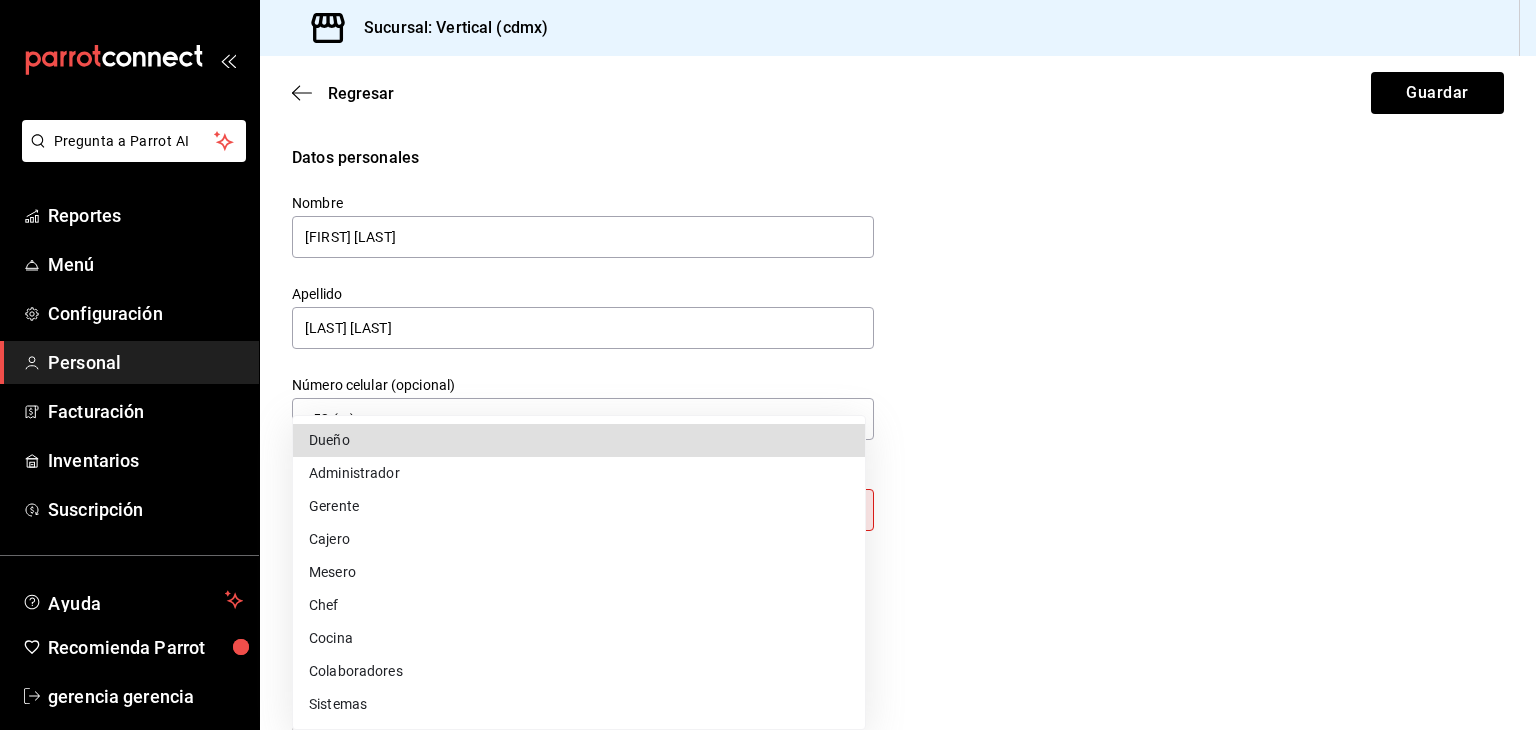 click on "Dueño" at bounding box center [579, 440] 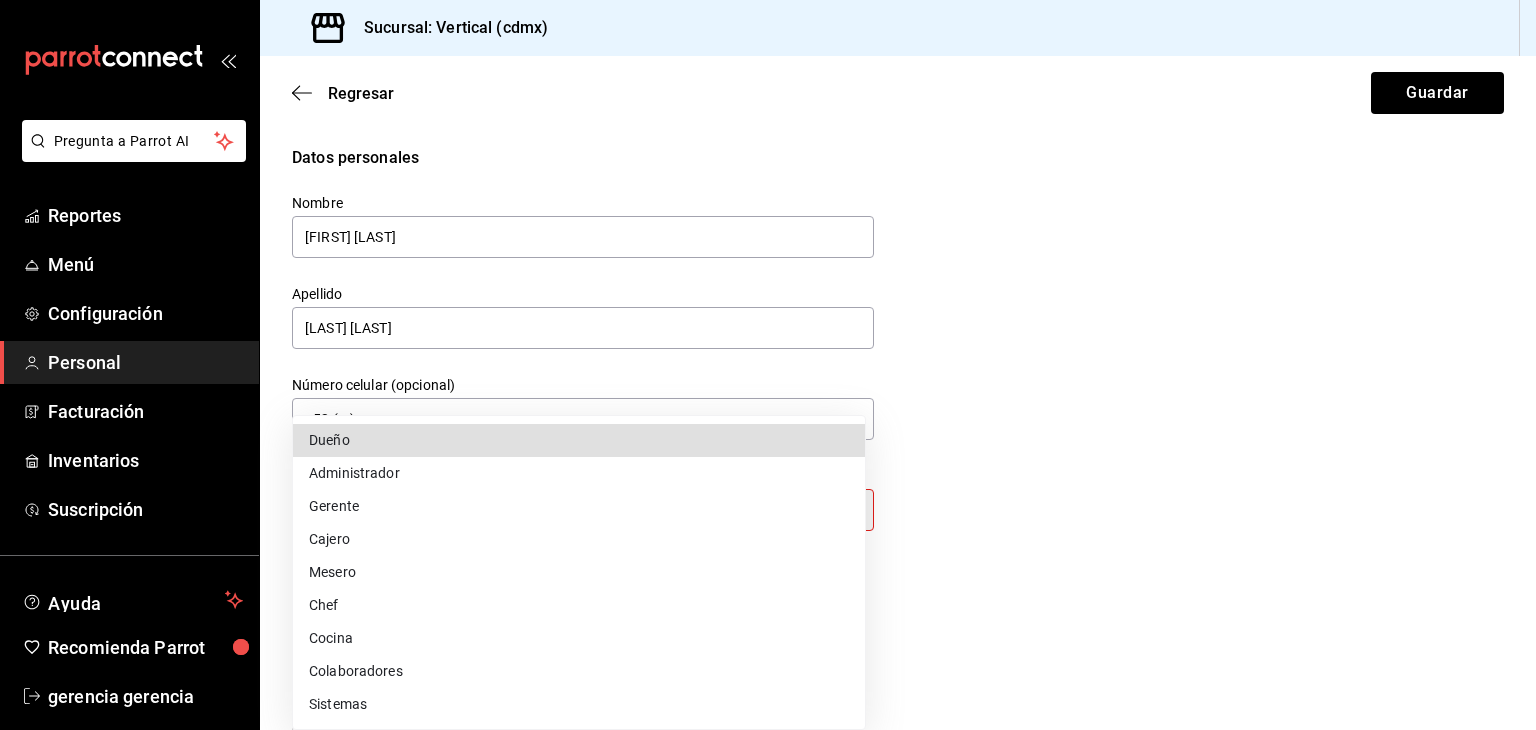 type on "OWNER" 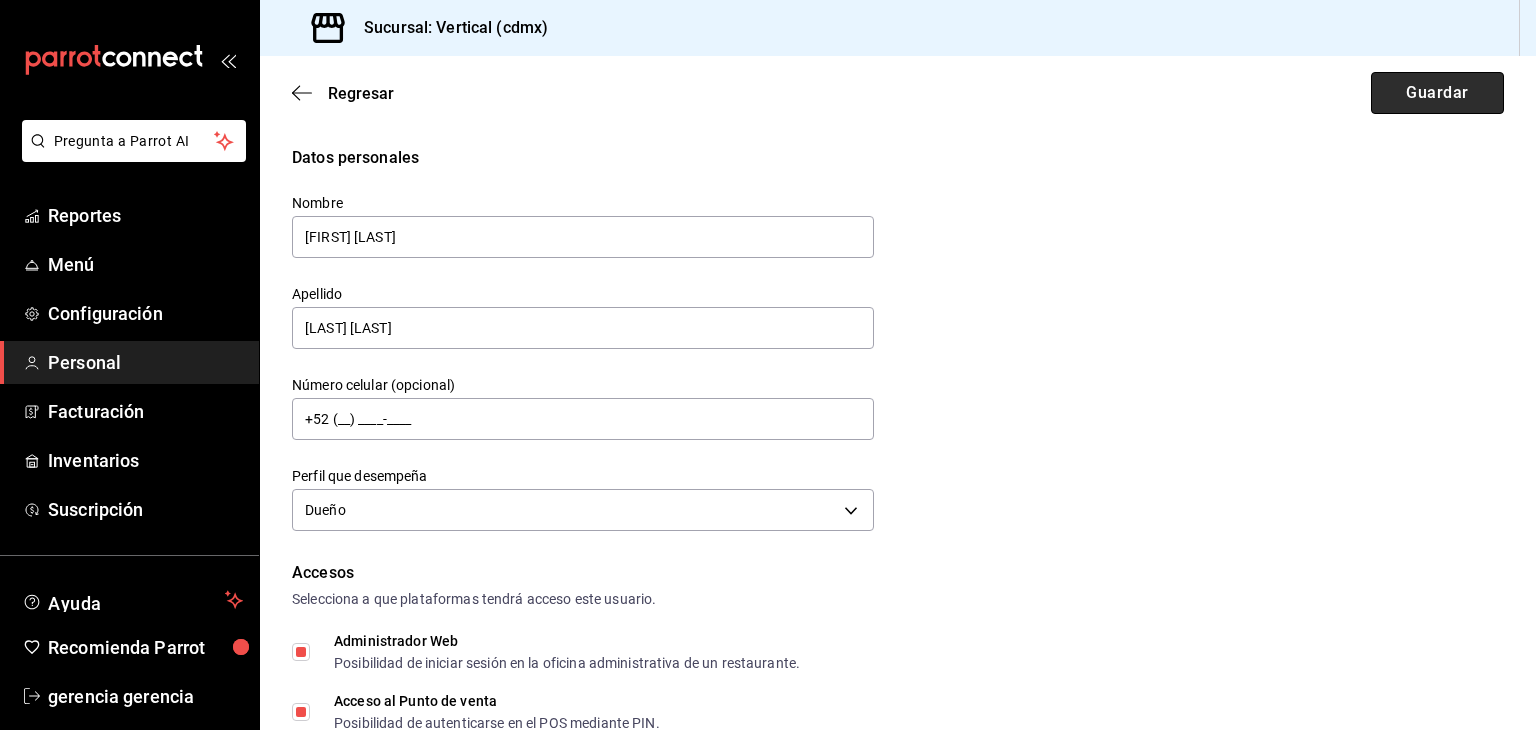 click on "Guardar" at bounding box center (1437, 93) 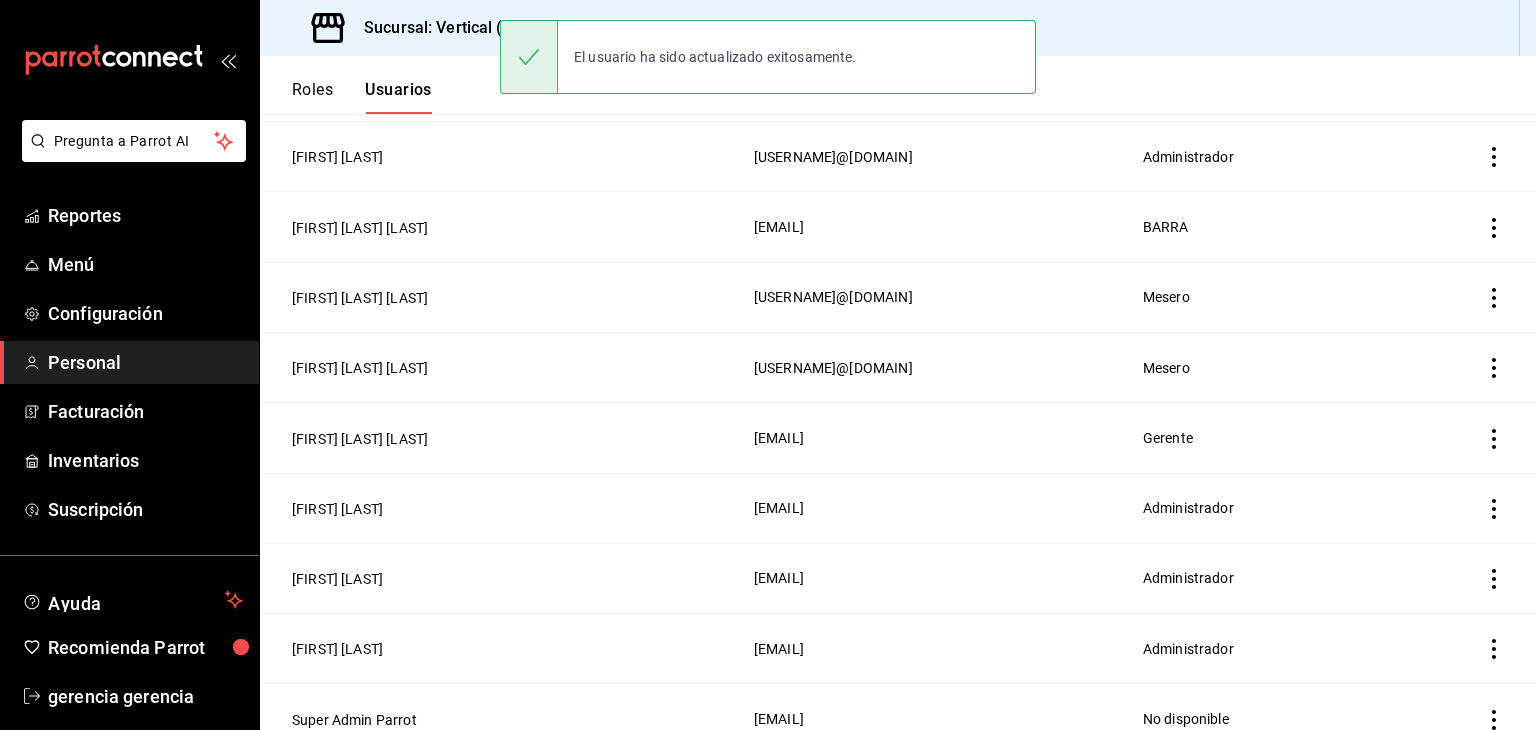 scroll, scrollTop: 1413, scrollLeft: 0, axis: vertical 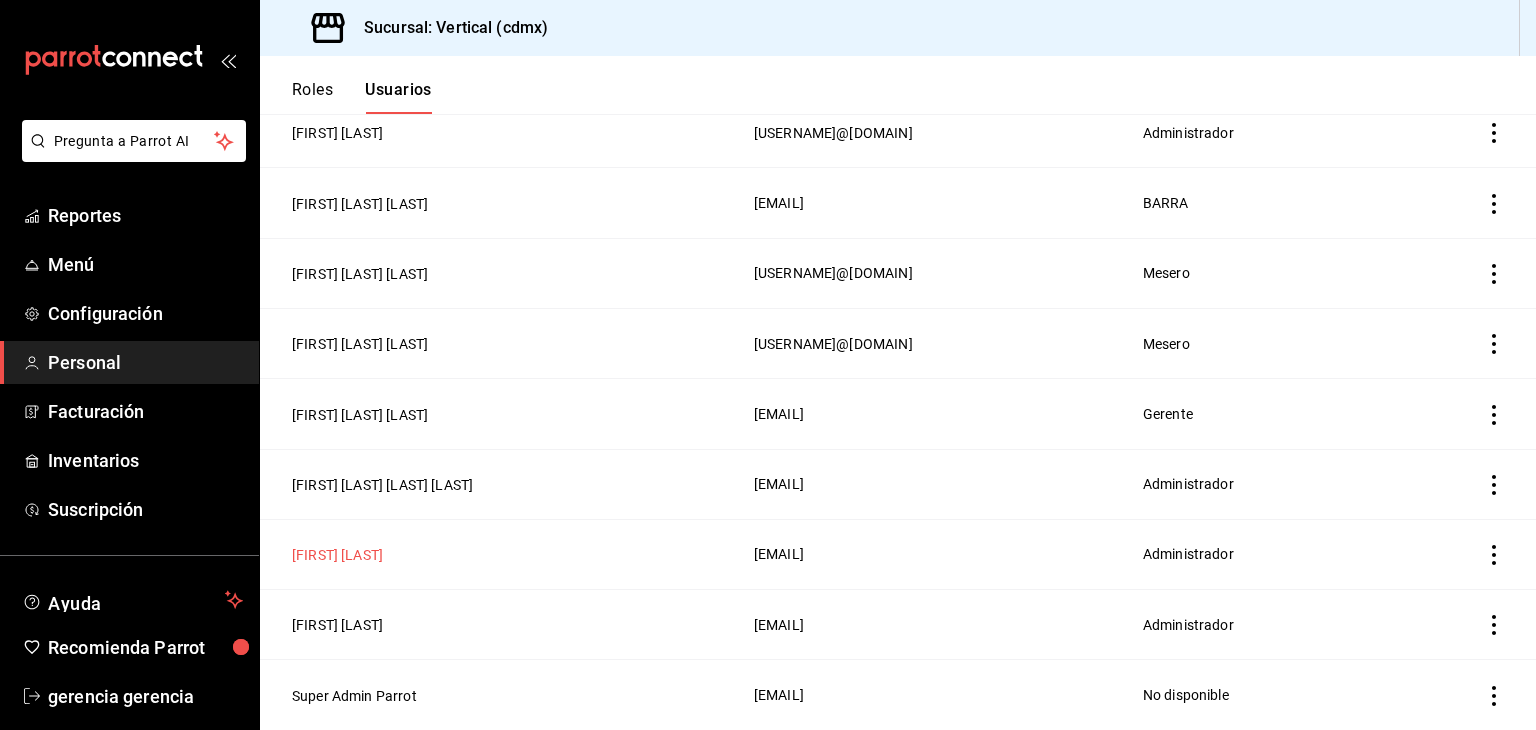 click on "[FIRST] [LAST]" at bounding box center [337, 555] 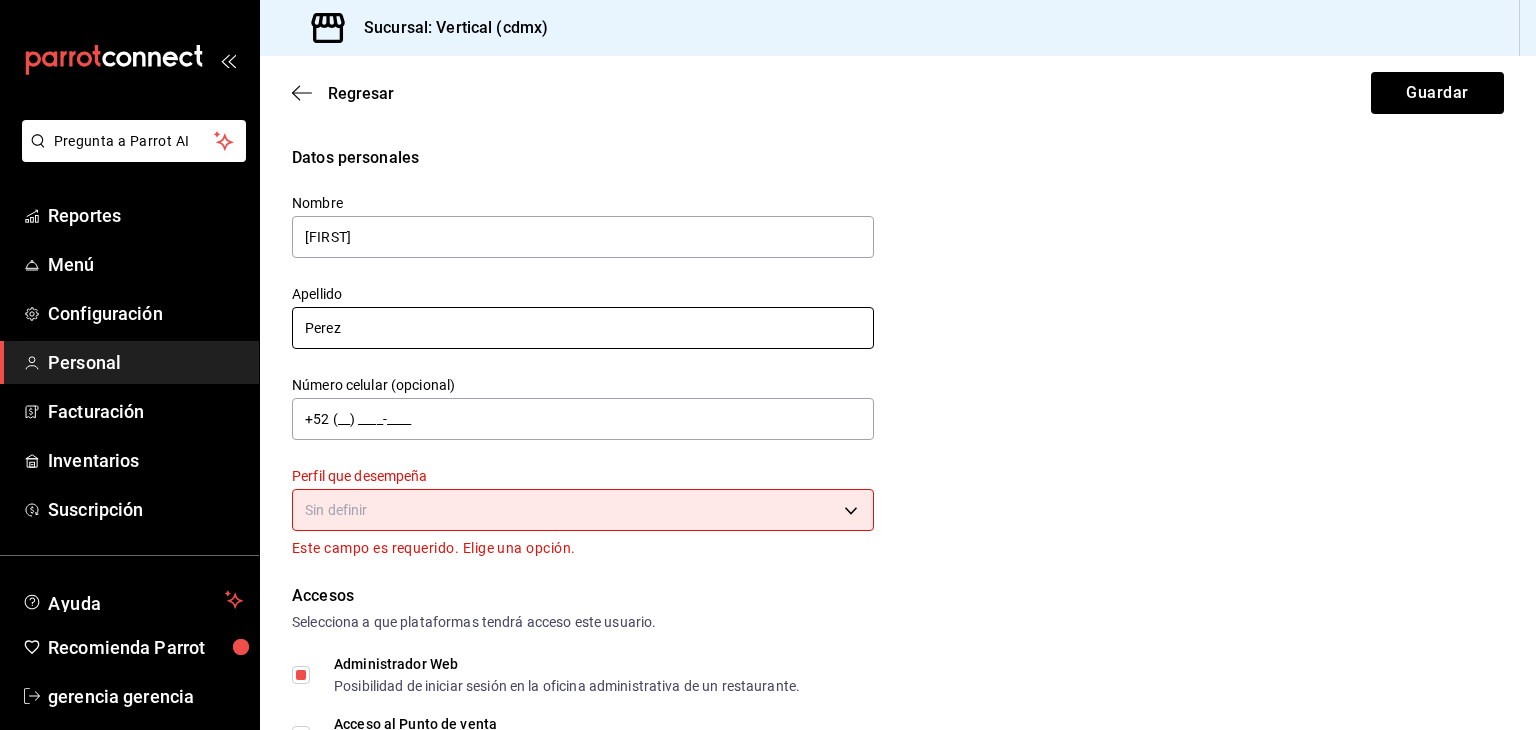 click on "Perez" at bounding box center (583, 328) 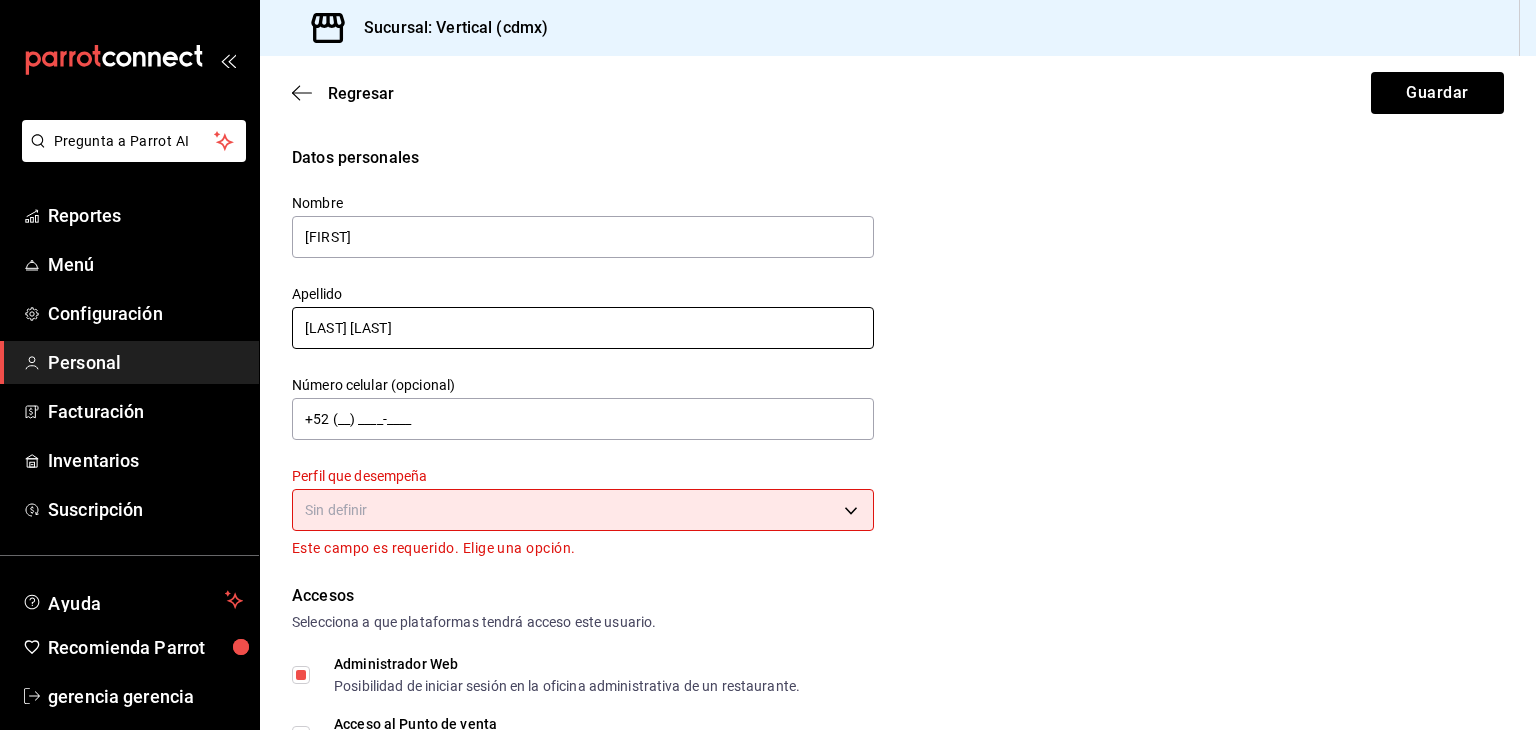 type on "[LAST] [LAST]" 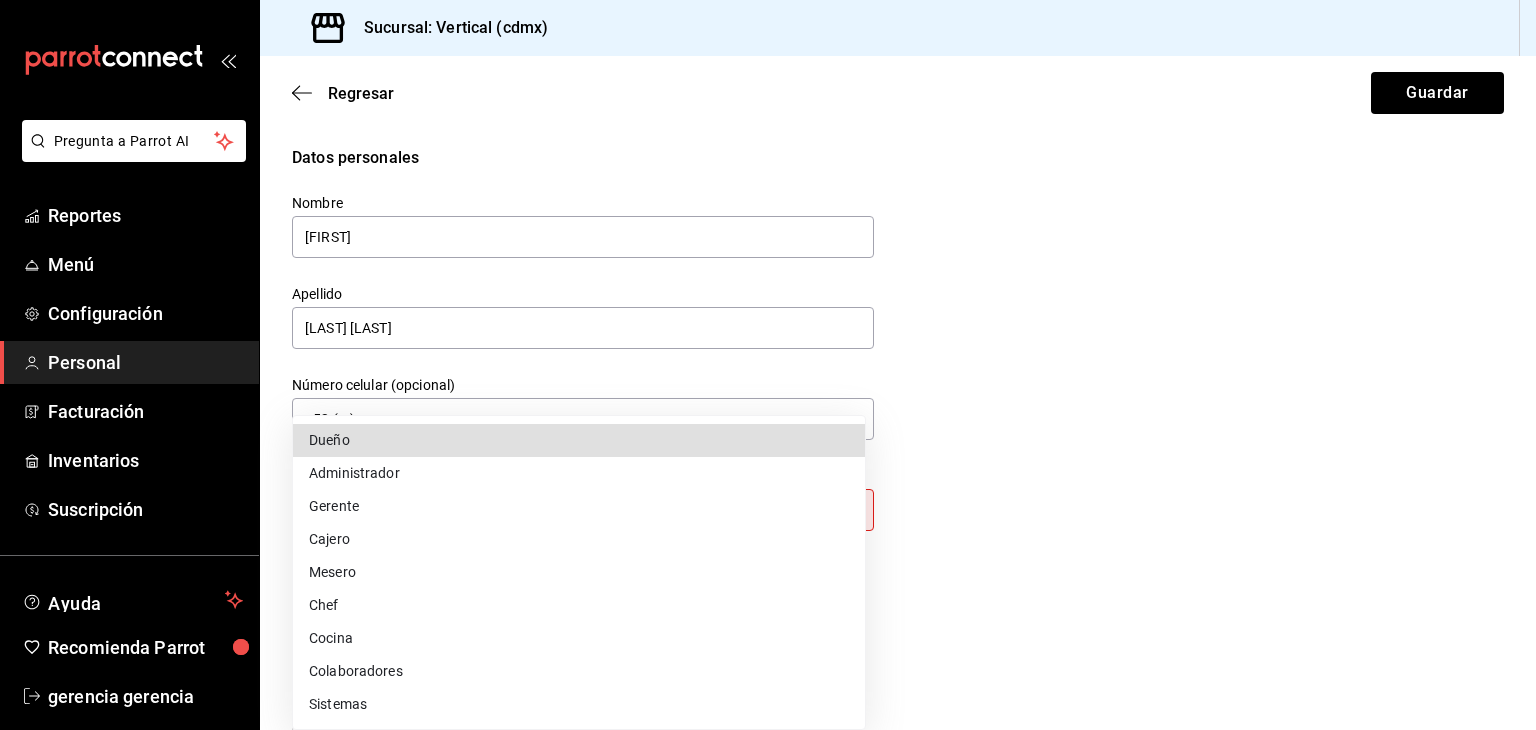 click on "Pregunta a Parrot AI Reportes   Menú   Configuración   Personal   Facturación   Inventarios   Suscripción   Ayuda Recomienda Parrot   gerencia gerencia   Sugerir nueva función   Sucursal: Vertical (cdmx) Regresar Guardar Datos personales Nombre [FIRST] Apellido [LAST] Número celular (opcional) +52 (__) ____-____ Perfil que desempeña Sin definir Este campo es requerido. Elige una opción. Accesos Selecciona a que plataformas tendrá acceso este usuario. Administrador Web Posibilidad de iniciar sesión en la oficina administrativa de un restaurante.  Acceso al Punto de venta Posibilidad de autenticarse en el POS mediante PIN.  Iniciar sesión en terminal (correo electrónico o QR) Los usuarios podrán iniciar sesión y aceptar términos y condiciones en la terminal. Acceso uso de terminal Los usuarios podrán acceder y utilizar la terminal para visualizar y procesar pagos de sus órdenes. Correo electrónico Se volverá obligatorio al tener ciertos accesos activados. [EMAIL] Contraseña" at bounding box center [768, 365] 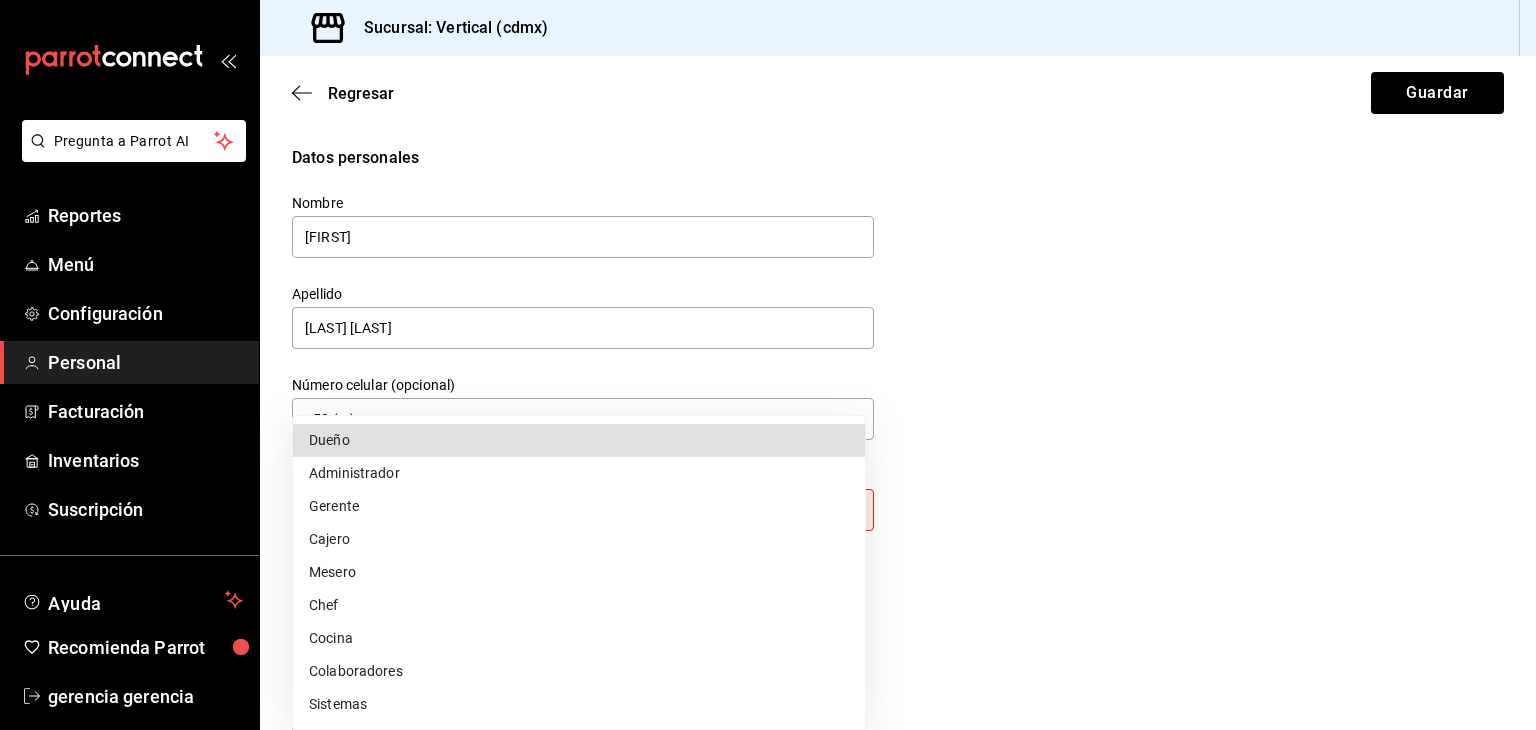 click on "Dueño" at bounding box center (579, 440) 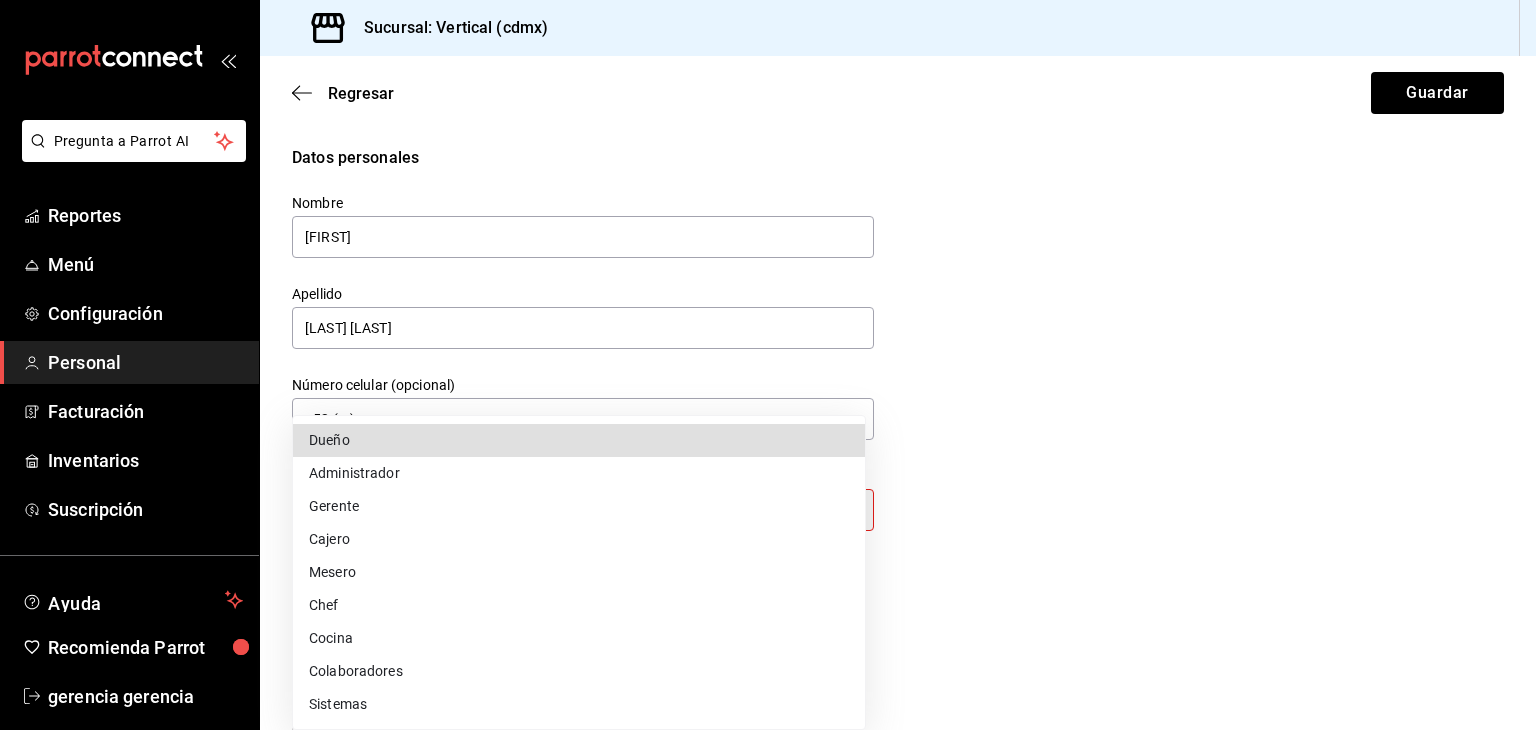 type on "OWNER" 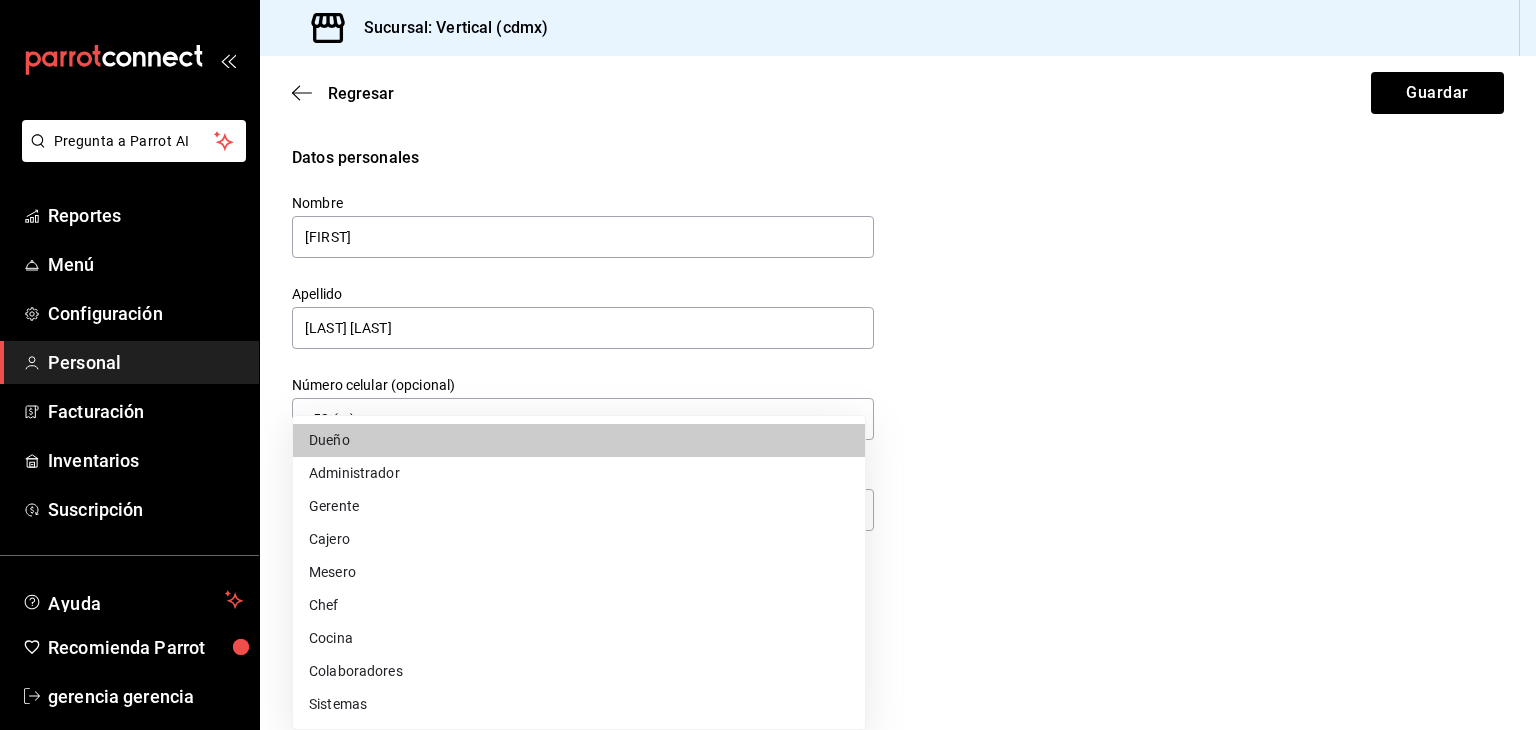 type 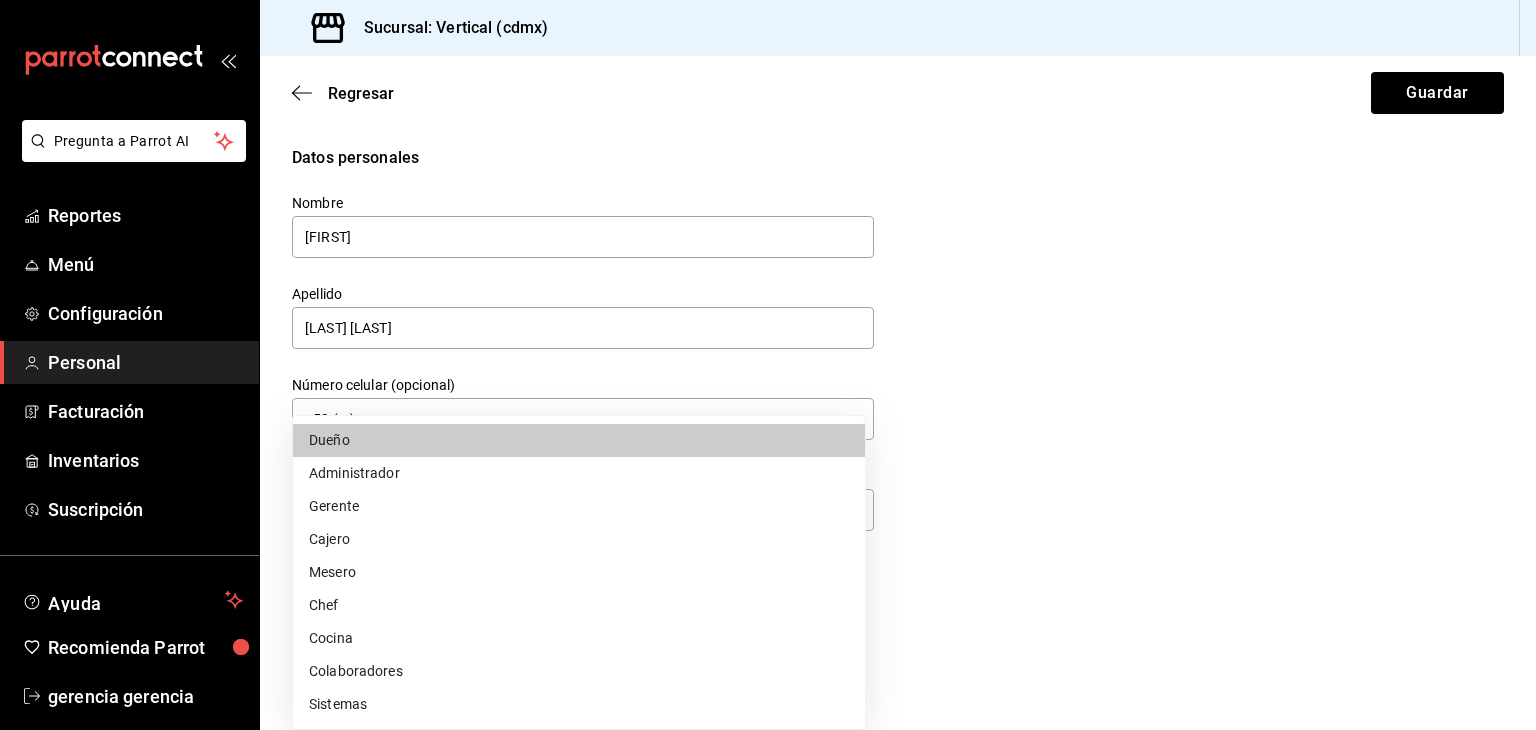 type 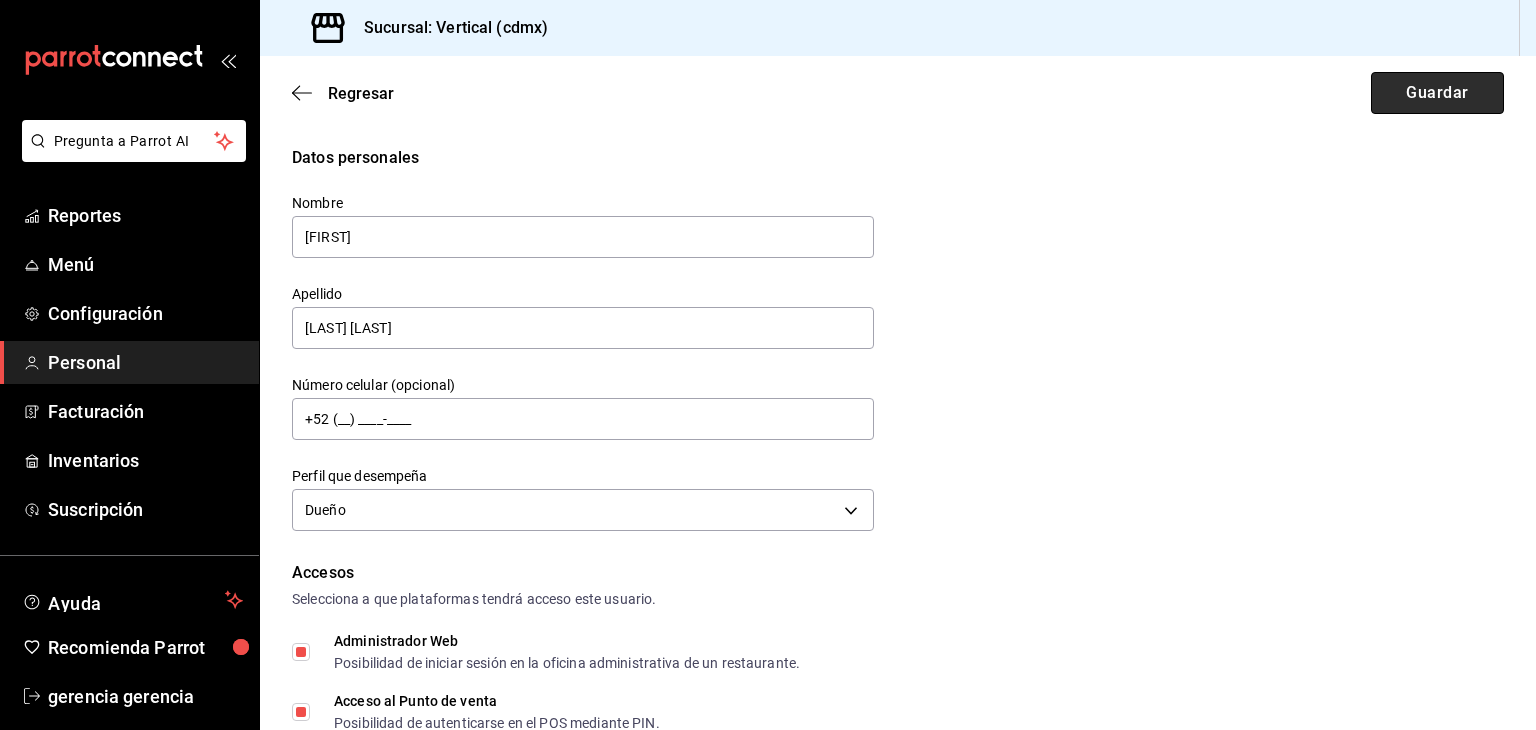 click on "Guardar" at bounding box center (1437, 93) 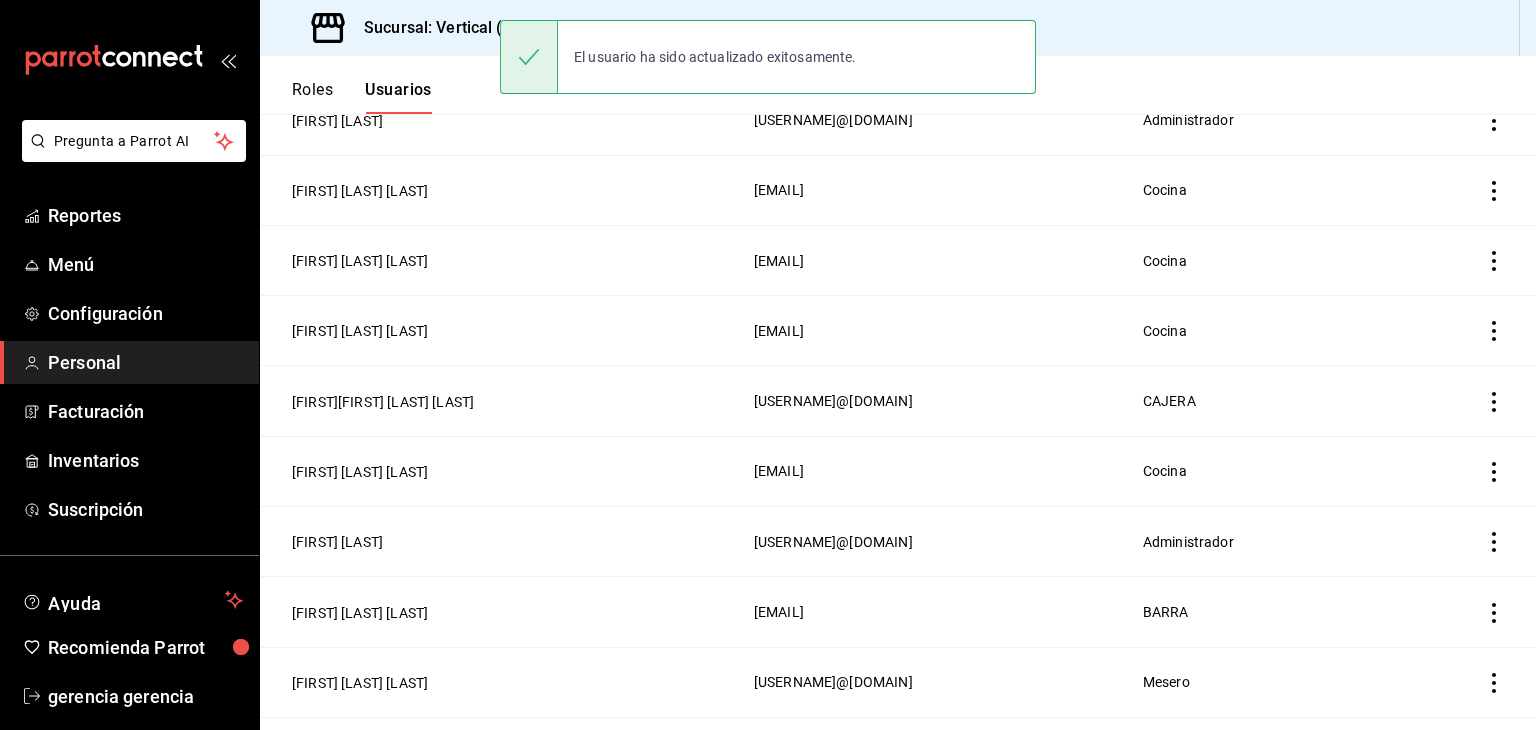scroll, scrollTop: 1413, scrollLeft: 0, axis: vertical 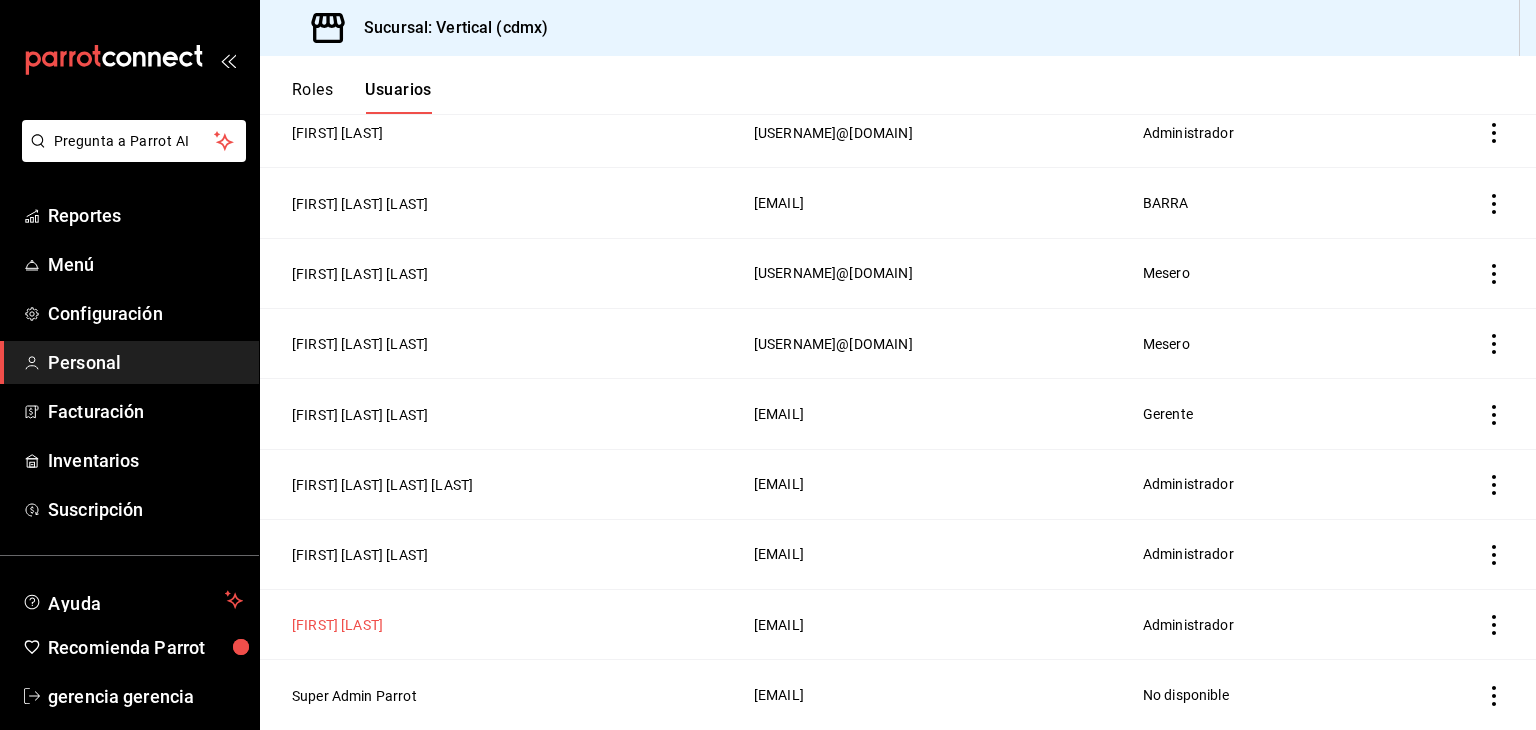 click on "[FIRST] [LAST]" at bounding box center [337, 625] 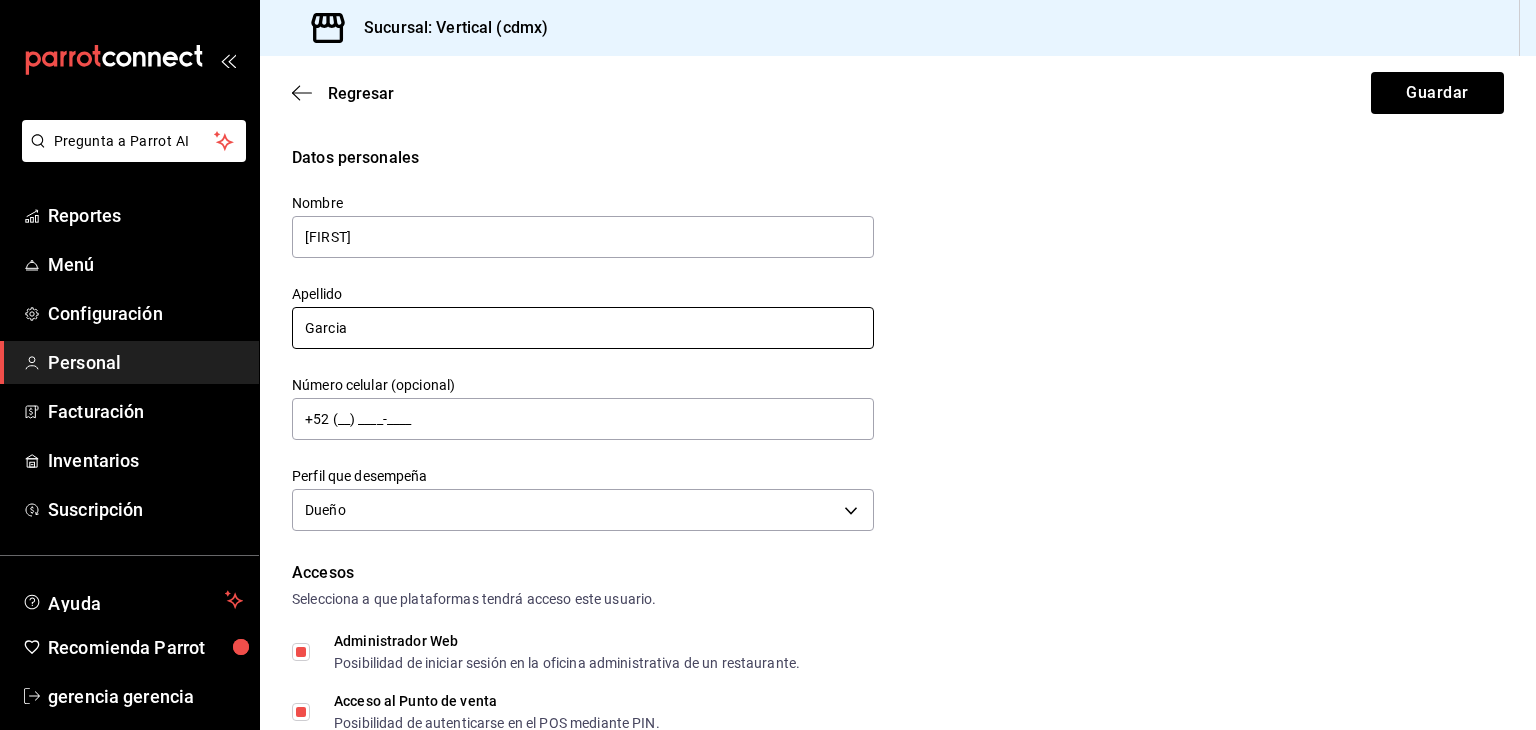click on "Garcia" at bounding box center (583, 328) 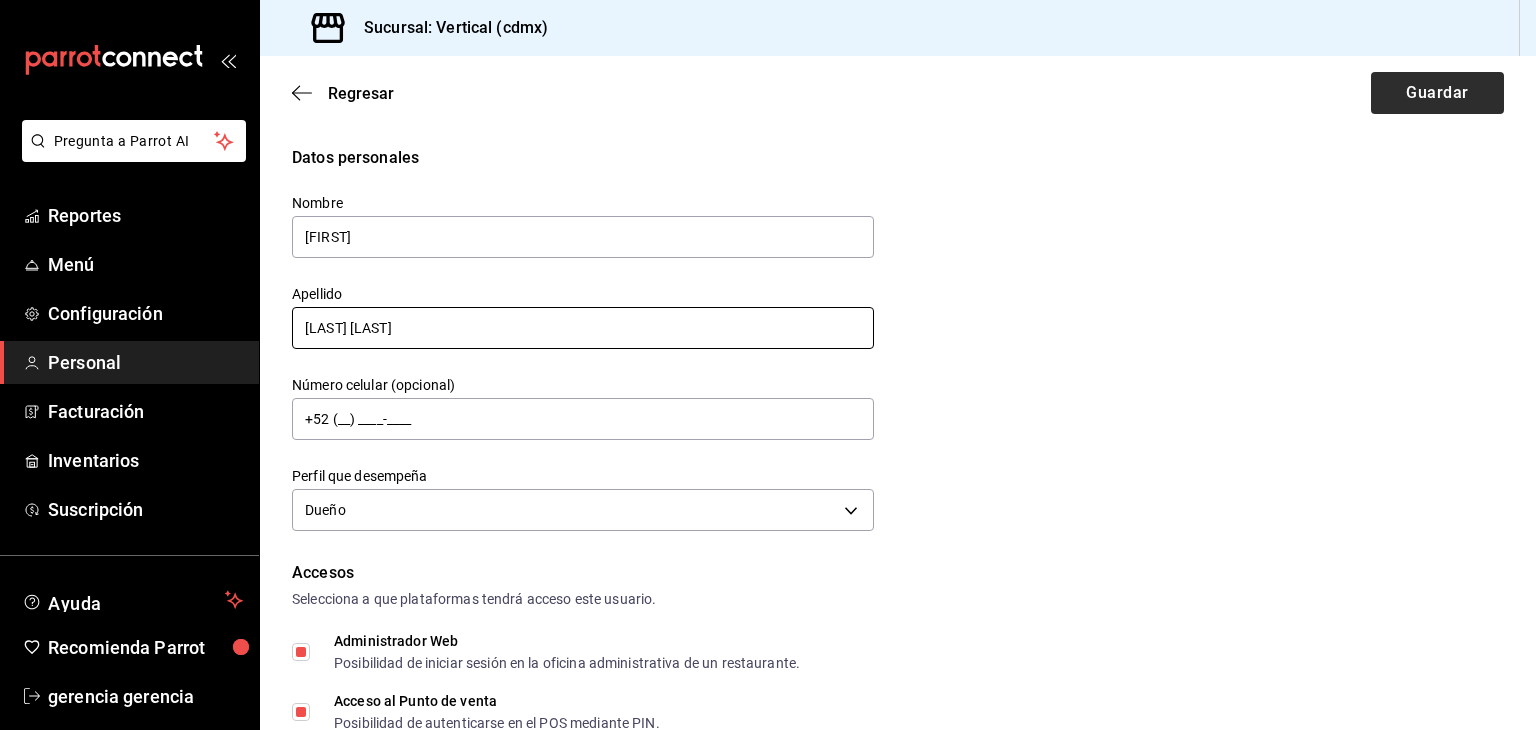 type on "[LAST] [LAST]" 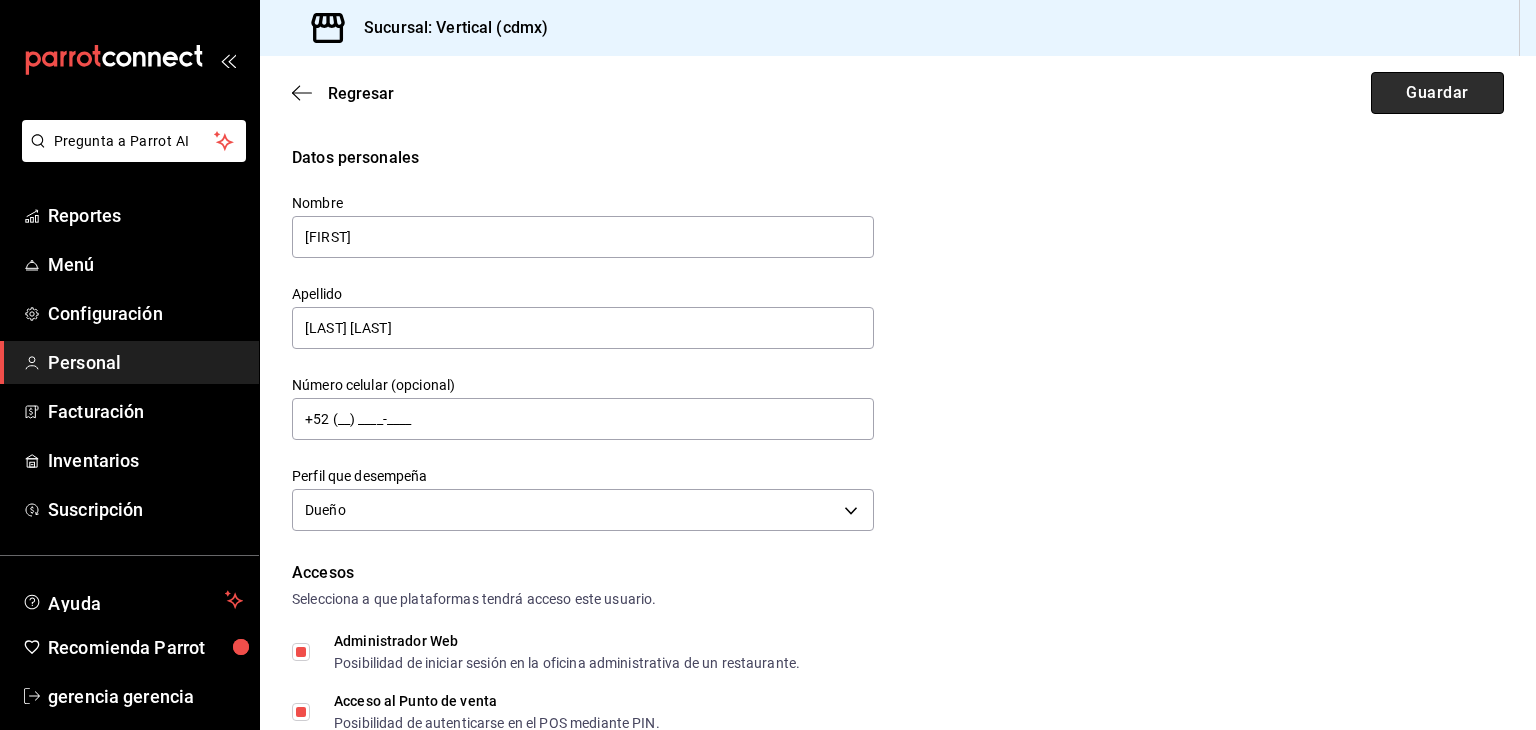 click on "Guardar" at bounding box center (1437, 93) 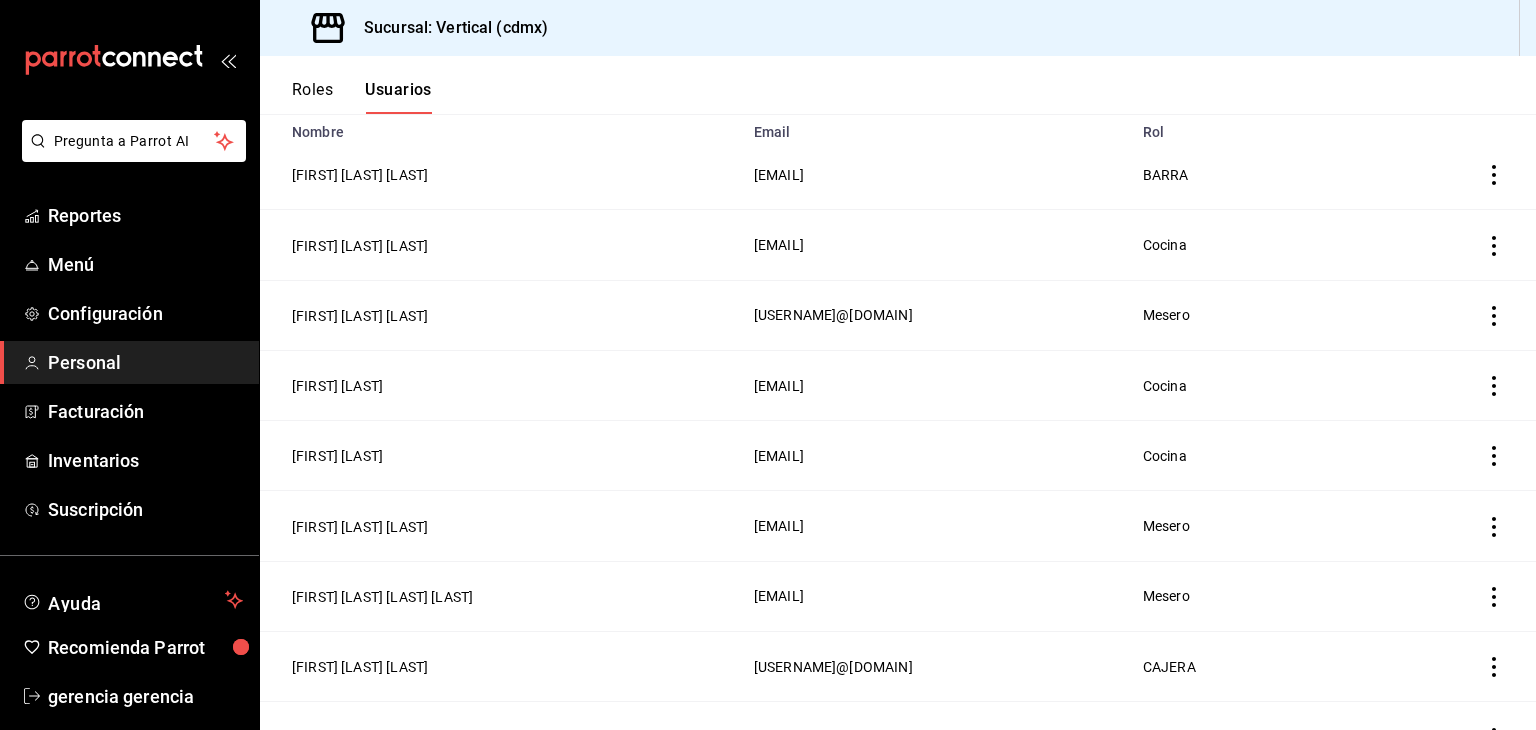 scroll, scrollTop: 0, scrollLeft: 0, axis: both 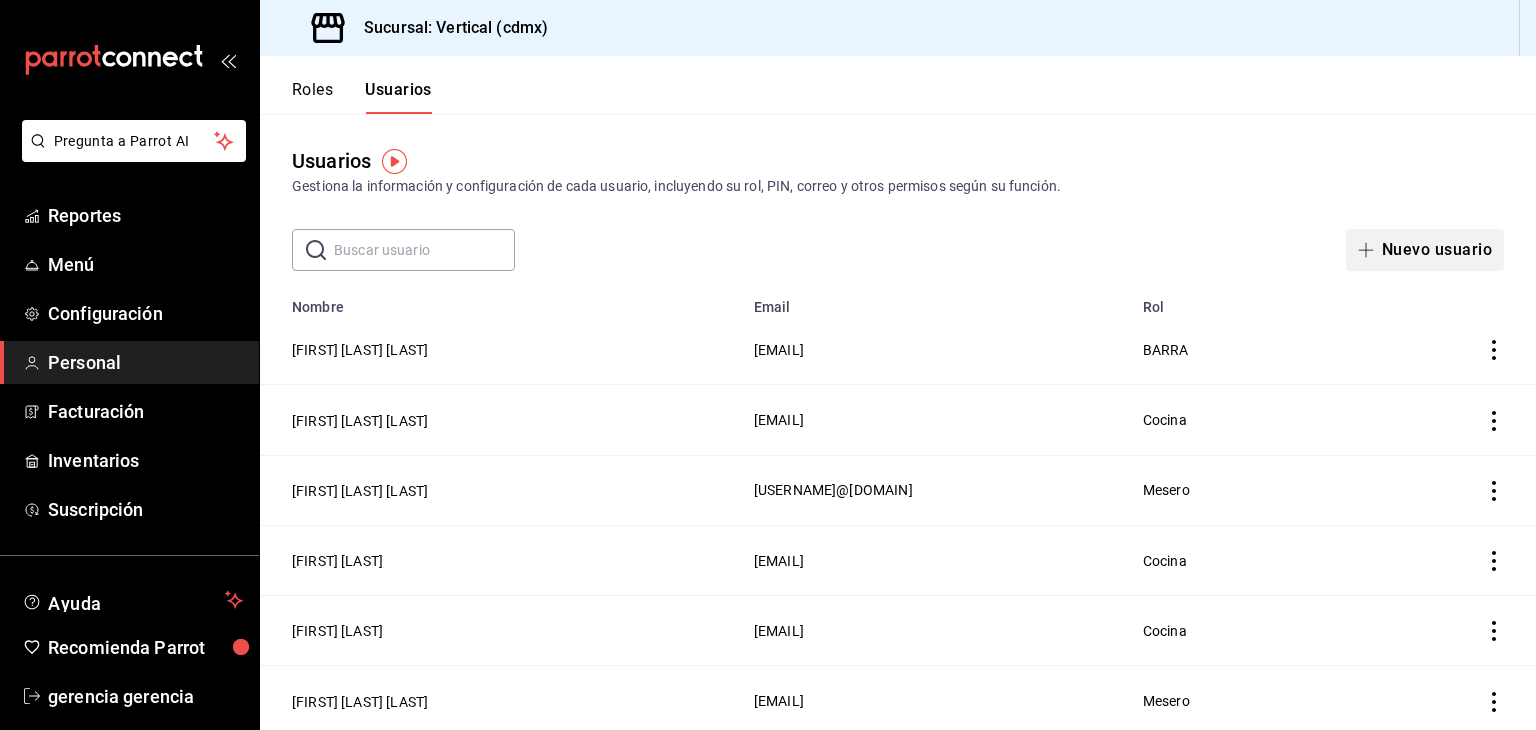 click on "Nuevo usuario" at bounding box center [1425, 250] 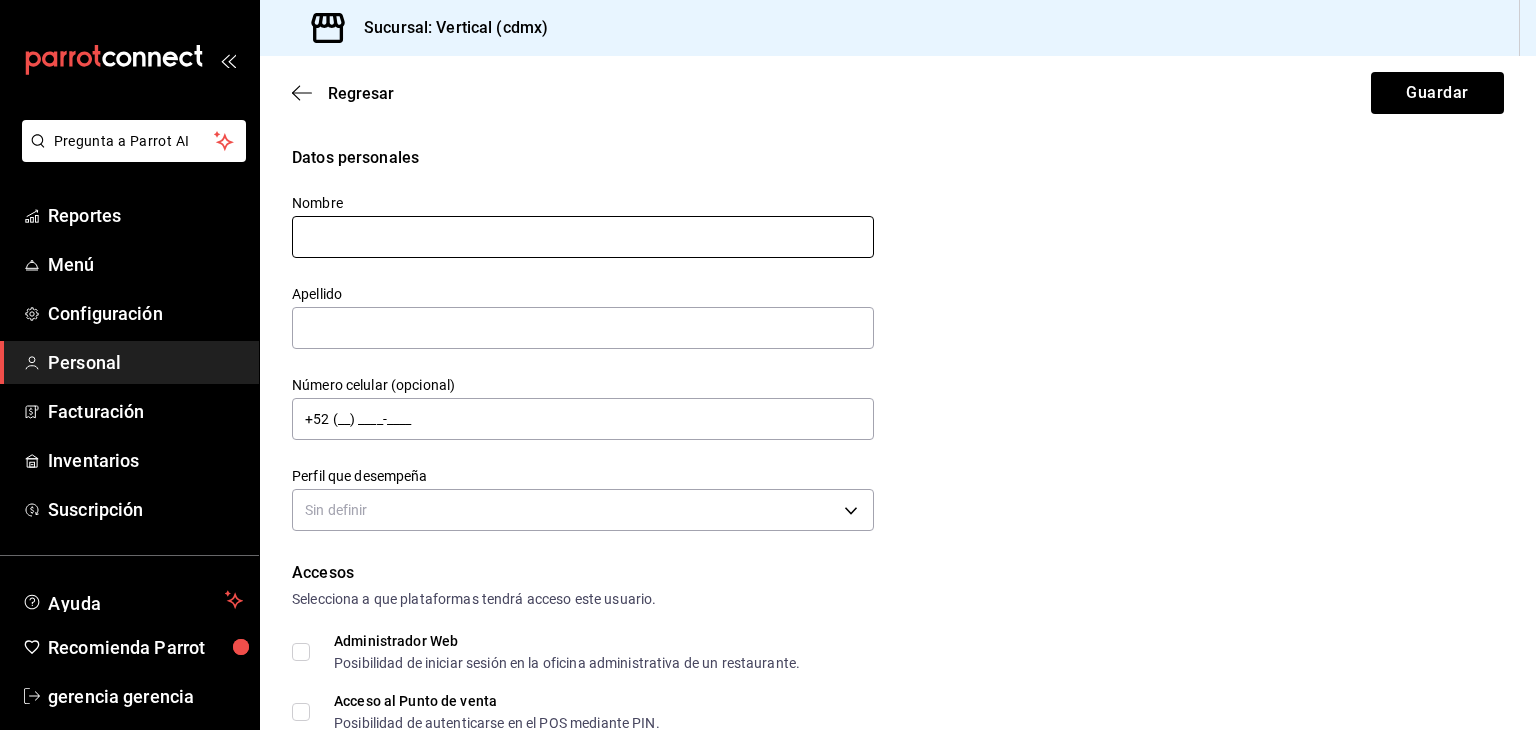 click at bounding box center [583, 237] 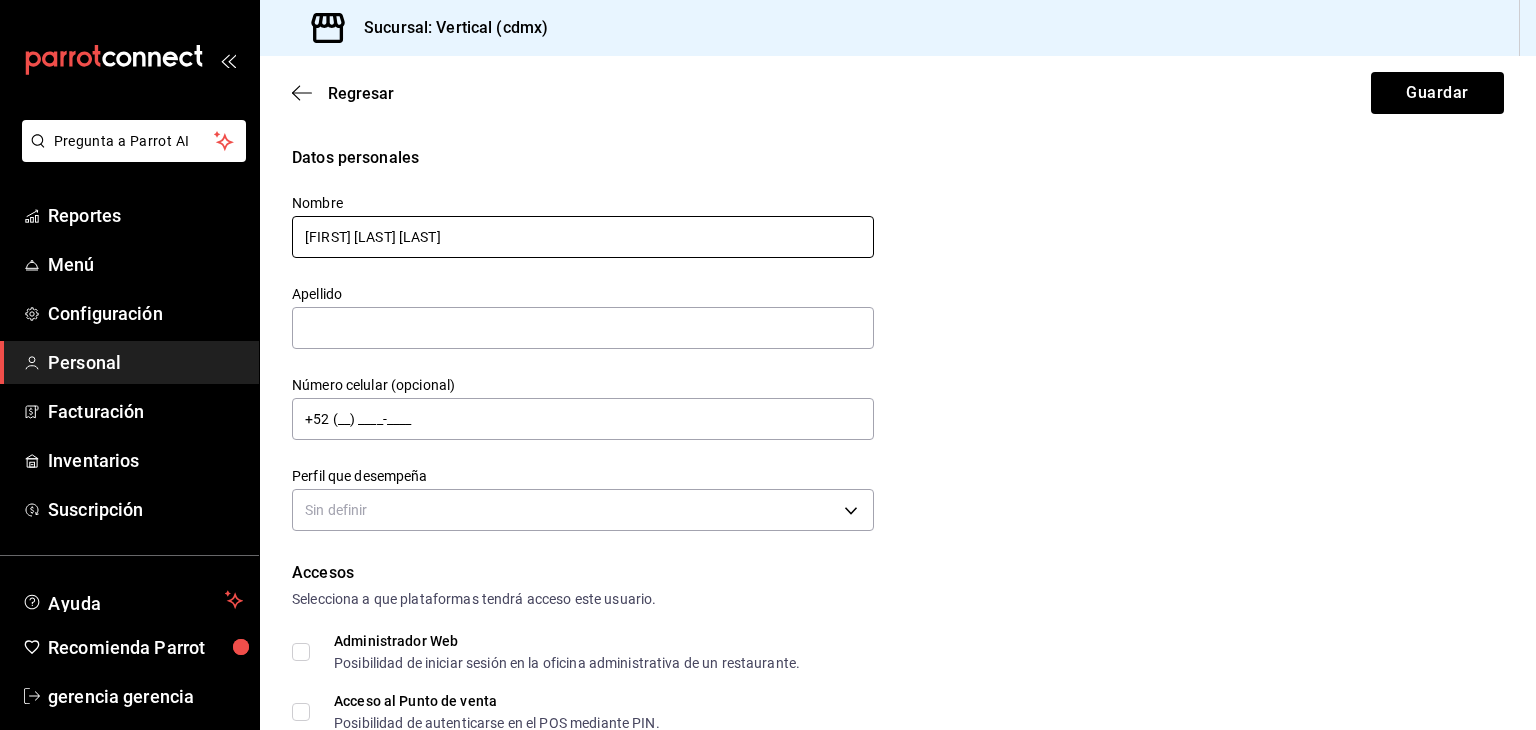 type on "[FIRST] [LAST] [LAST]" 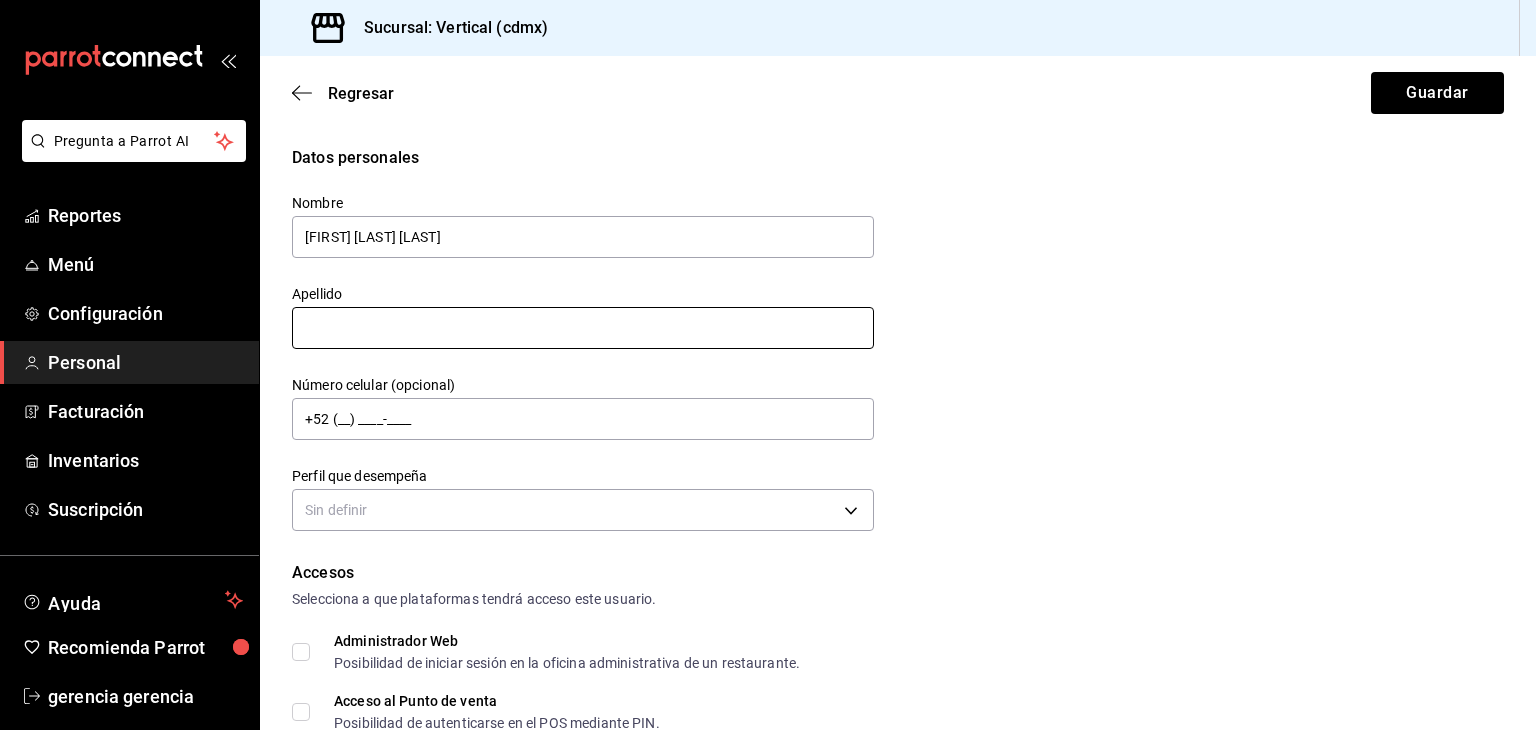click at bounding box center (583, 328) 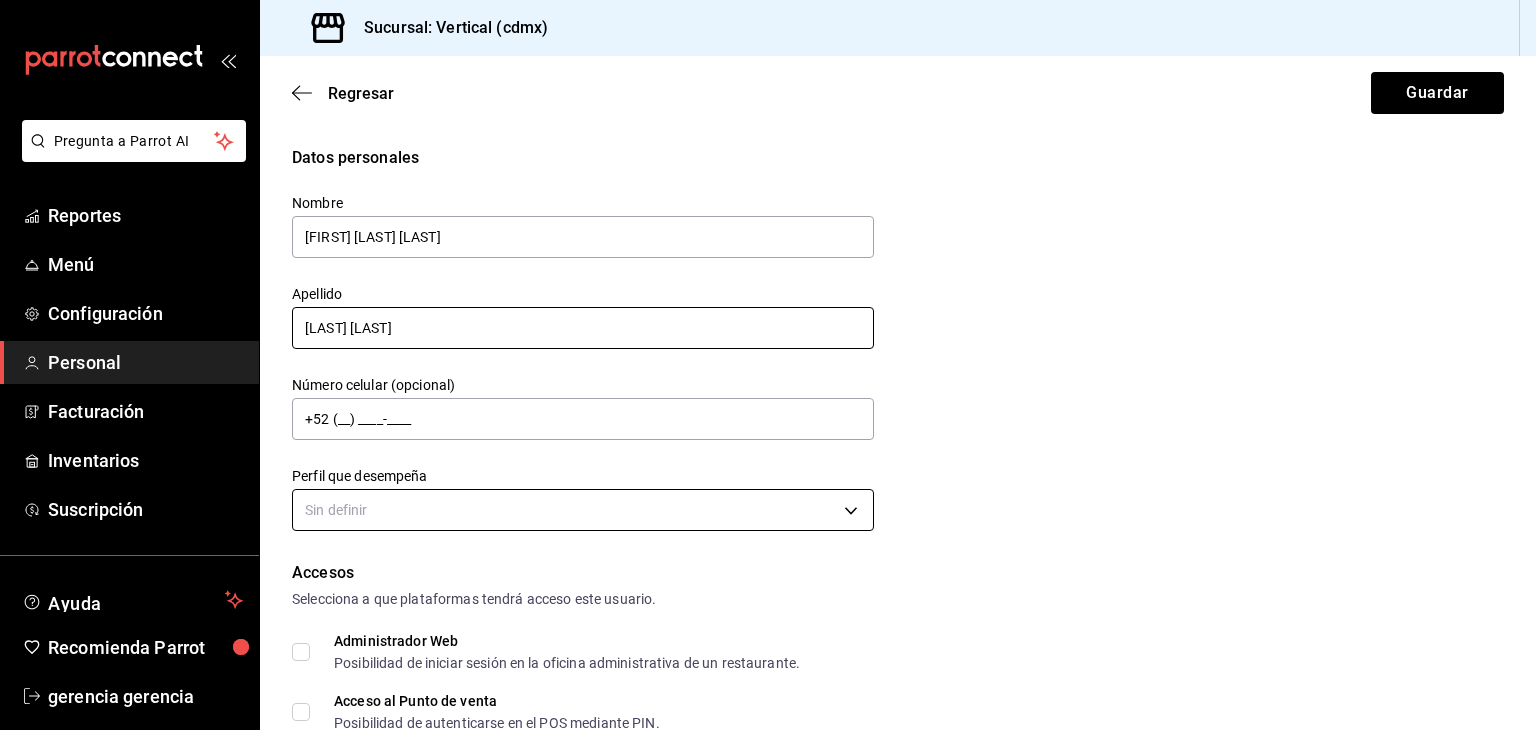 type on "[LAST] [LAST]" 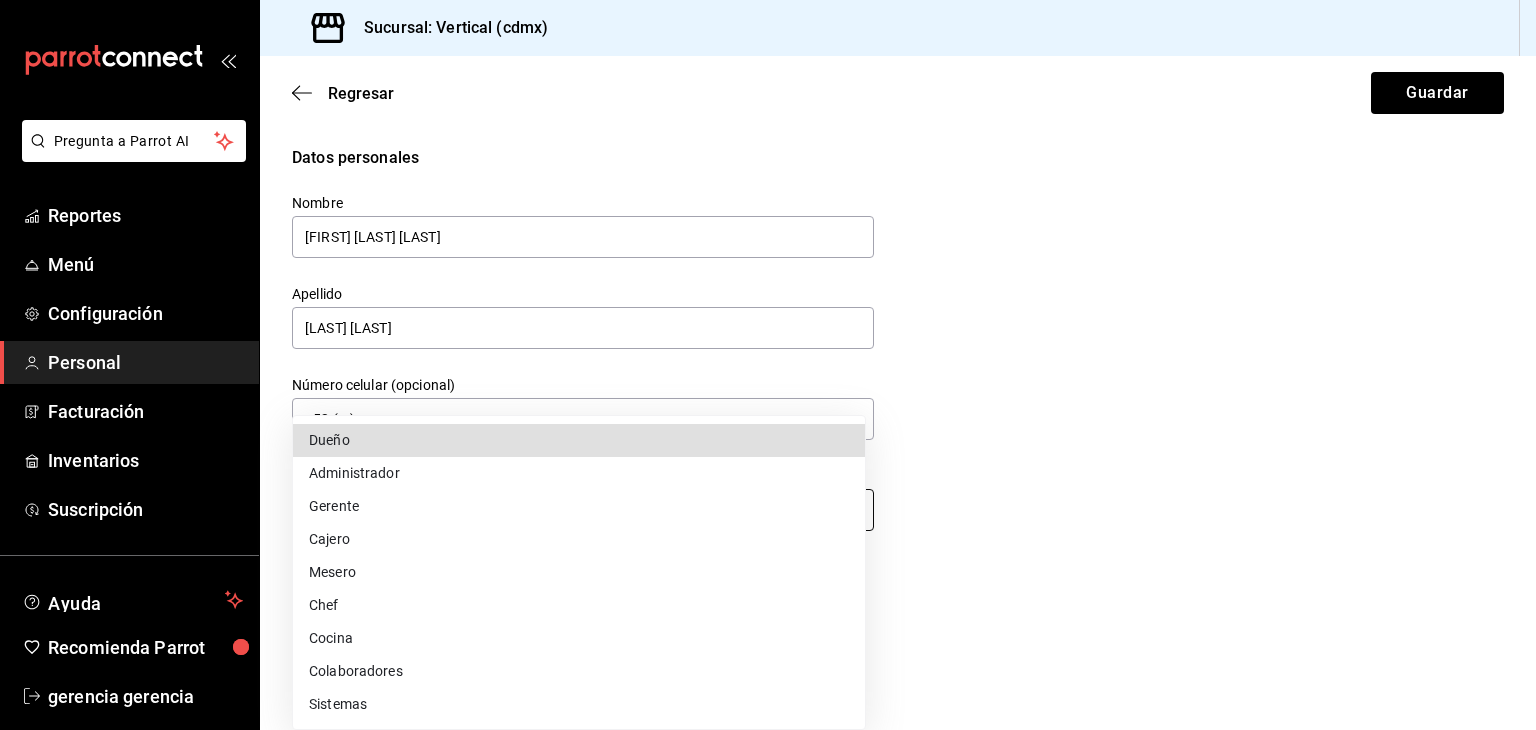 click on "Pregunta a Parrot AI Reportes   Menú   Configuración   Personal   Facturación   Inventarios   Suscripción   Ayuda Recomienda Parrot   gerencia gerencia   Sugerir nueva función   Sucursal: Vertical (cdmx) Regresar Guardar Datos personales Nombre [FIRST] [LAST] [LAST] [LAST] Número celular (opcional) +52 (__) ____-____ Perfil que desempeña Sin definir Accesos Selecciona a que plataformas tendrá acceso este usuario. Administrador Web Posibilidad de iniciar sesión en la oficina administrativa de un restaurante.  Acceso al Punto de venta Posibilidad de autenticarse en el POS mediante PIN.  Iniciar sesión en terminal (correo electrónico o QR) Los usuarios podrán iniciar sesión y aceptar términos y condiciones en la terminal. Acceso uso de terminal Los usuarios podrán acceder y utilizar la terminal para visualizar y procesar pagos de sus órdenes. Correo electrónico Se volverá obligatorio al tener ciertos accesos activados. Contraseña Contraseña Repetir contraseña PIN ​" at bounding box center [768, 365] 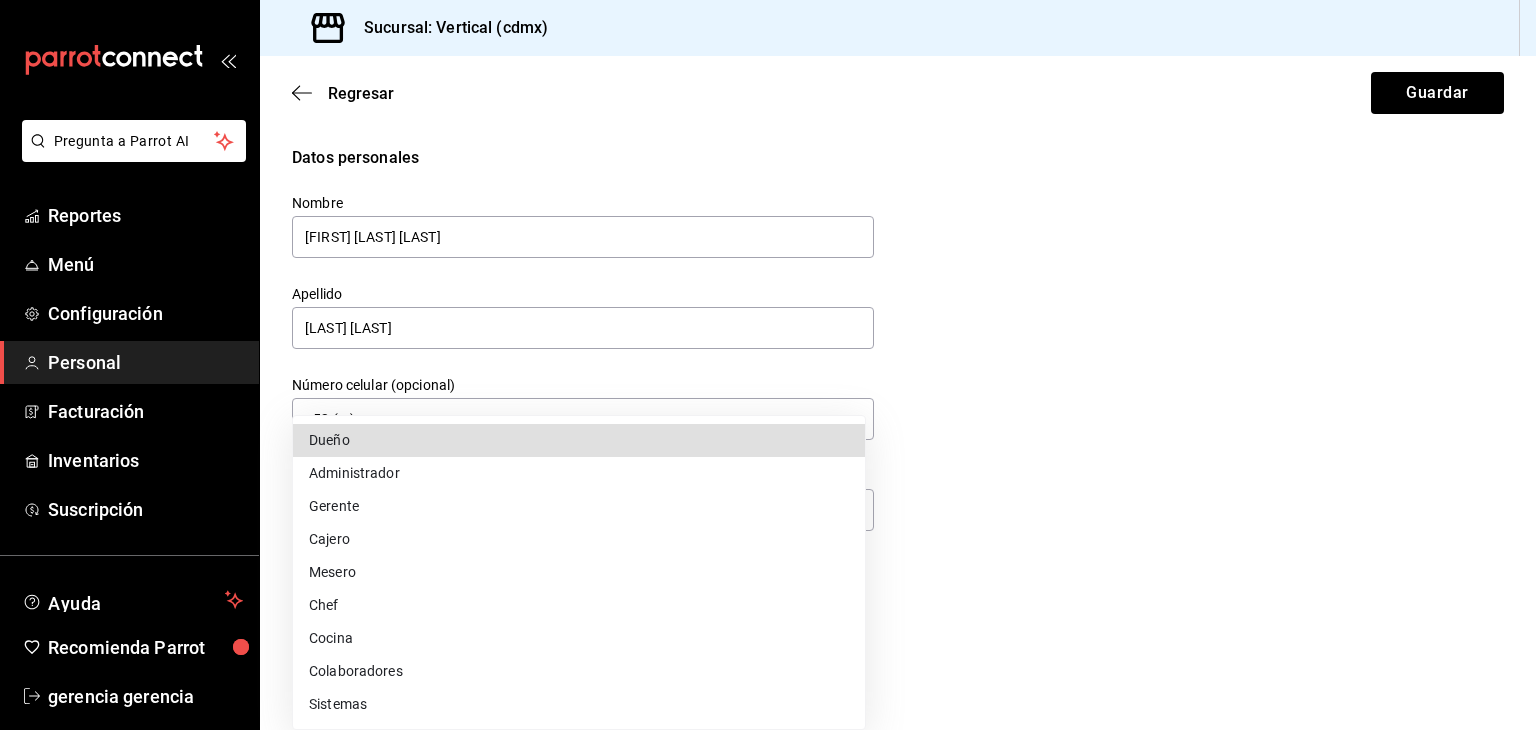 click on "Colaboradores" at bounding box center (579, 671) 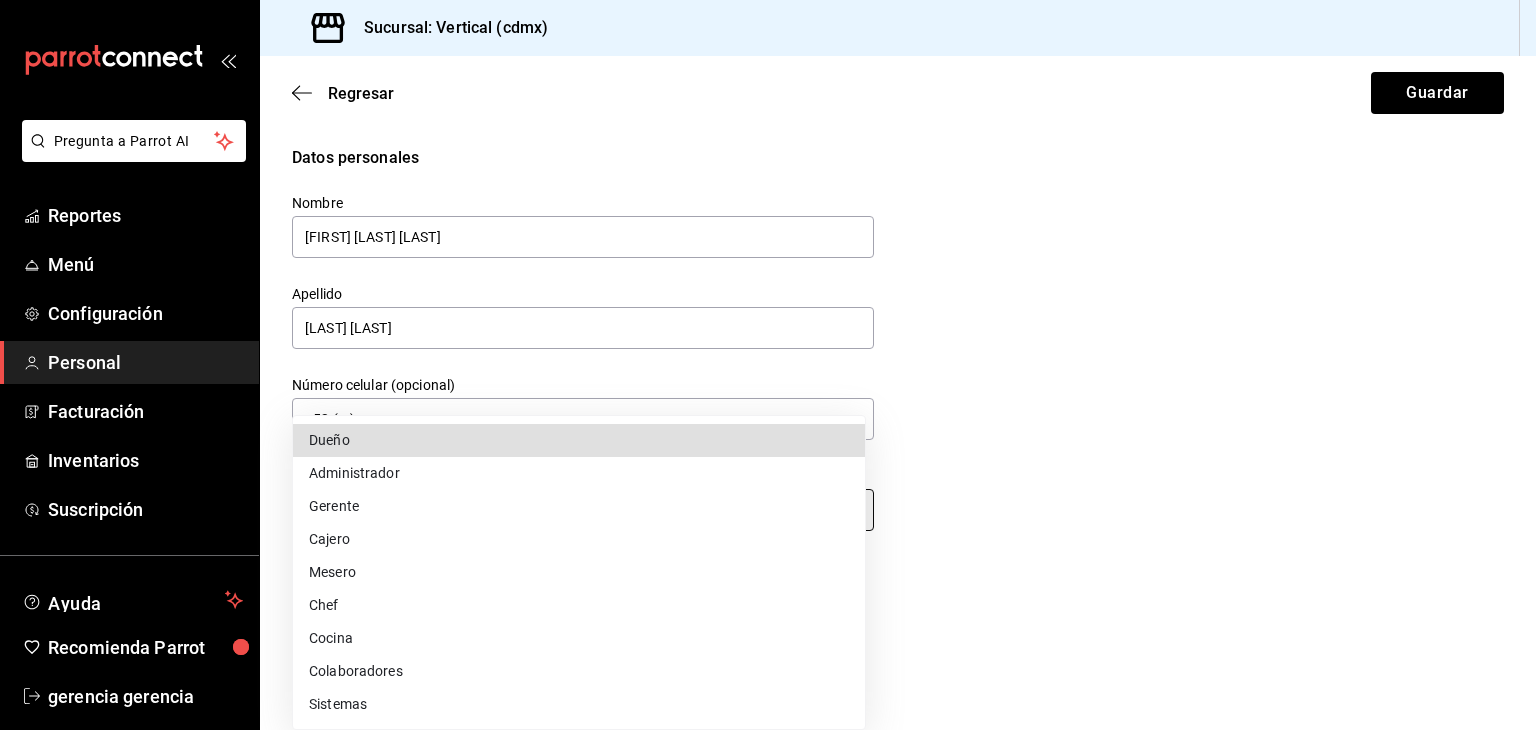 type on "STAFF" 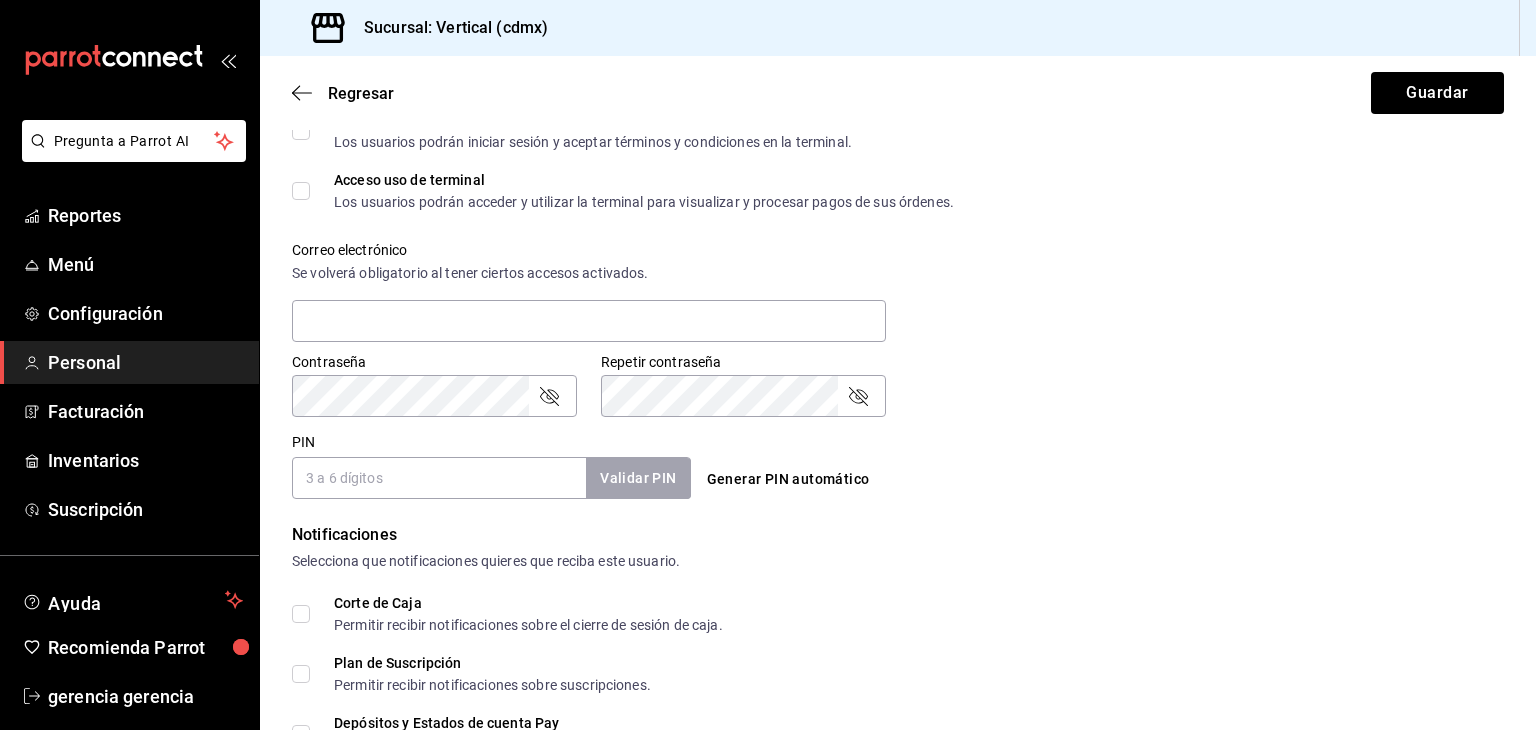 scroll, scrollTop: 624, scrollLeft: 0, axis: vertical 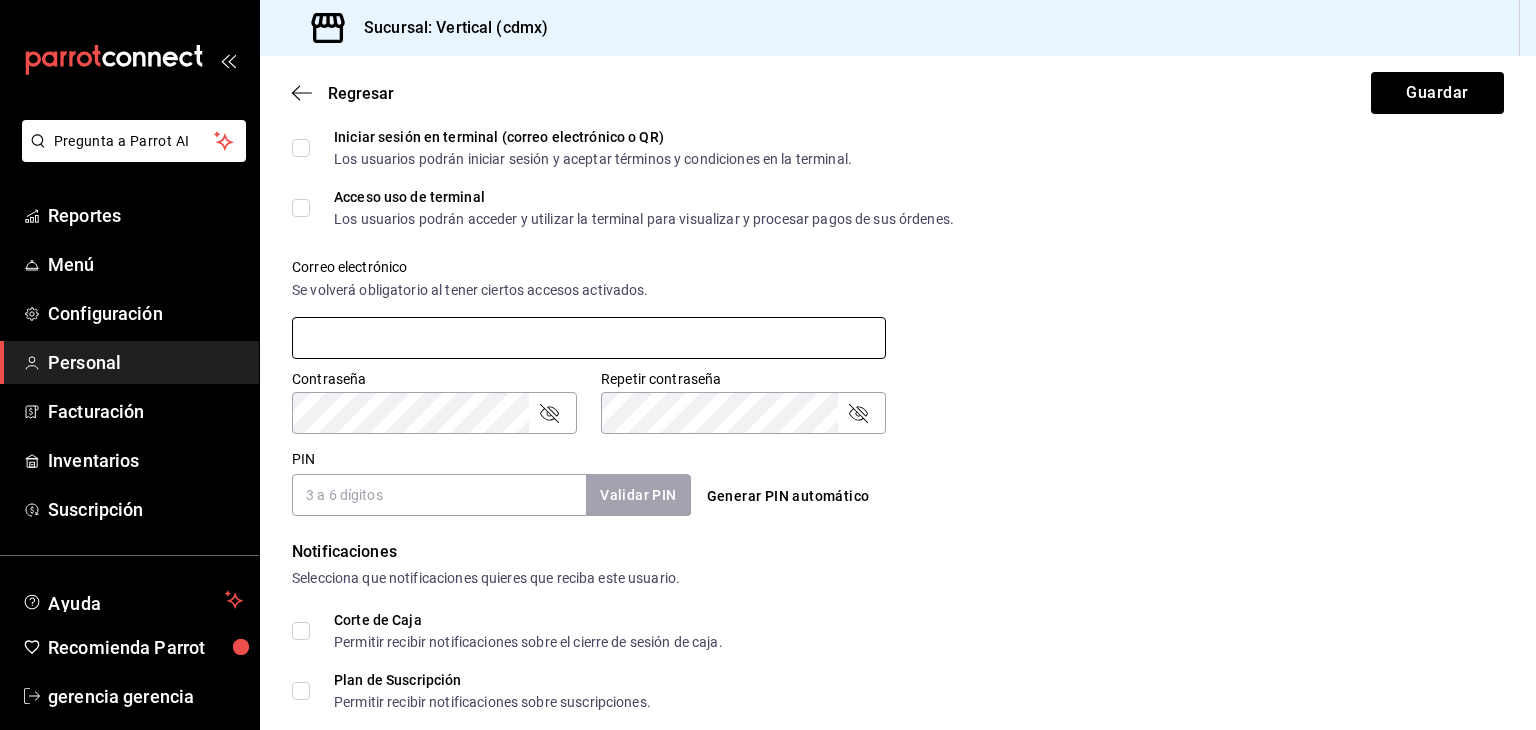 click at bounding box center [589, 338] 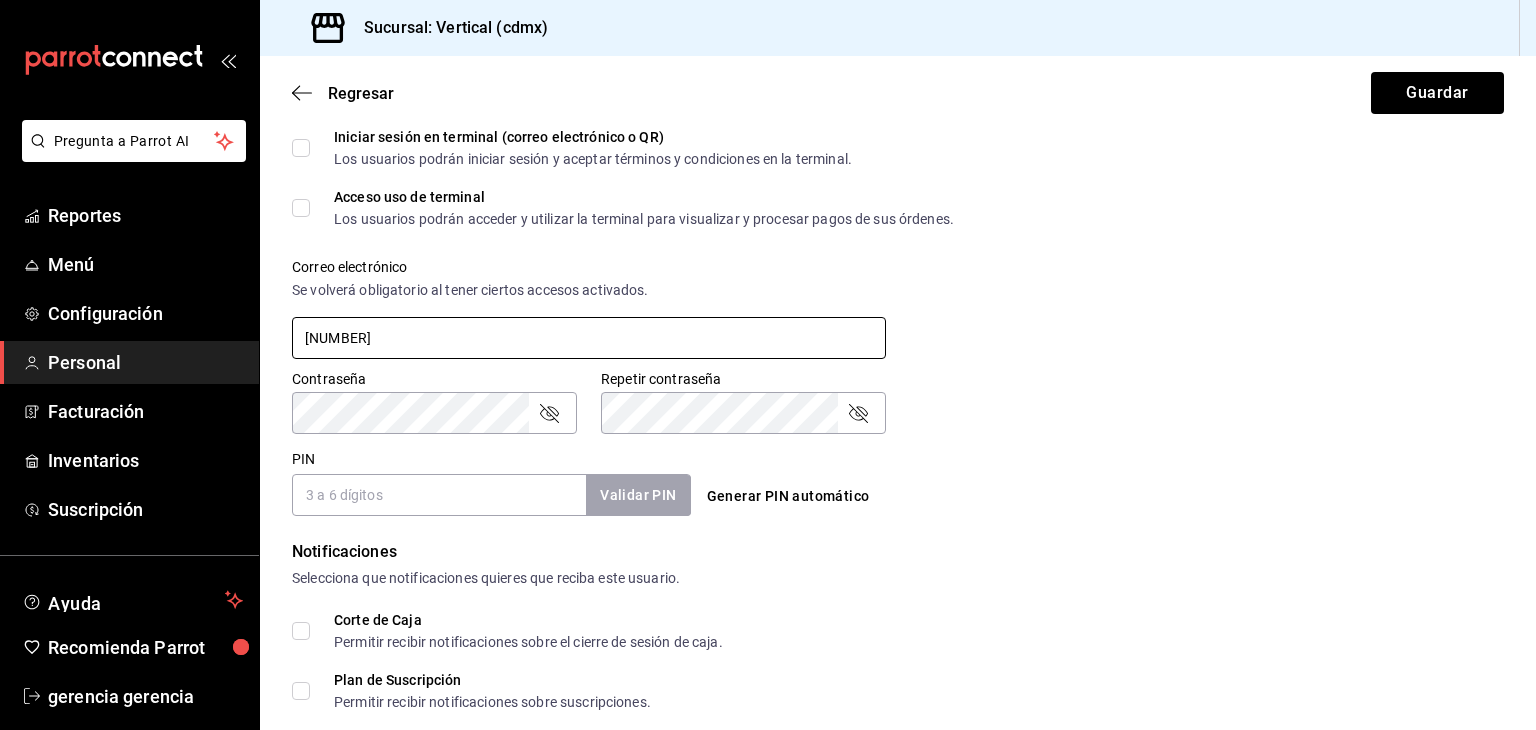 type on "[NUMBER]" 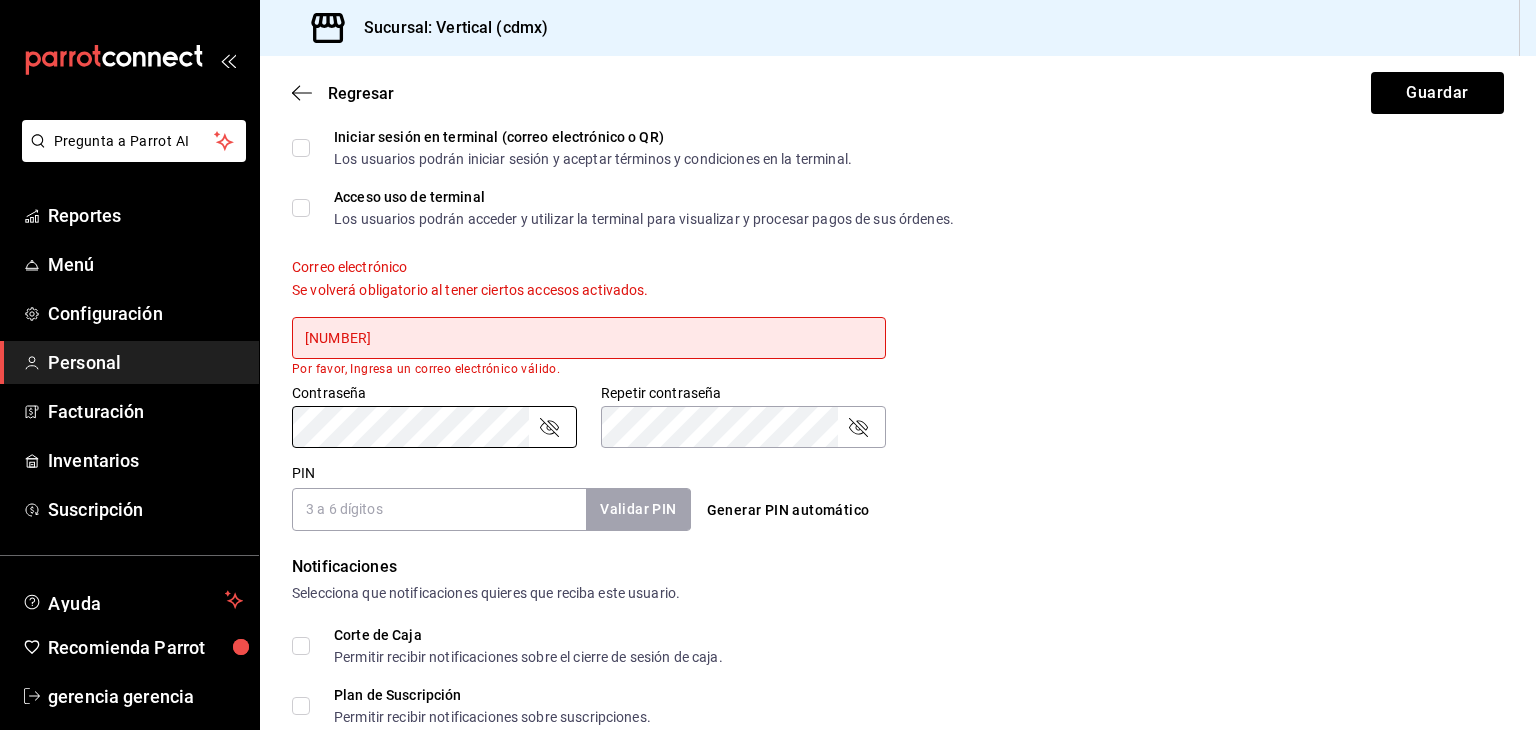 click 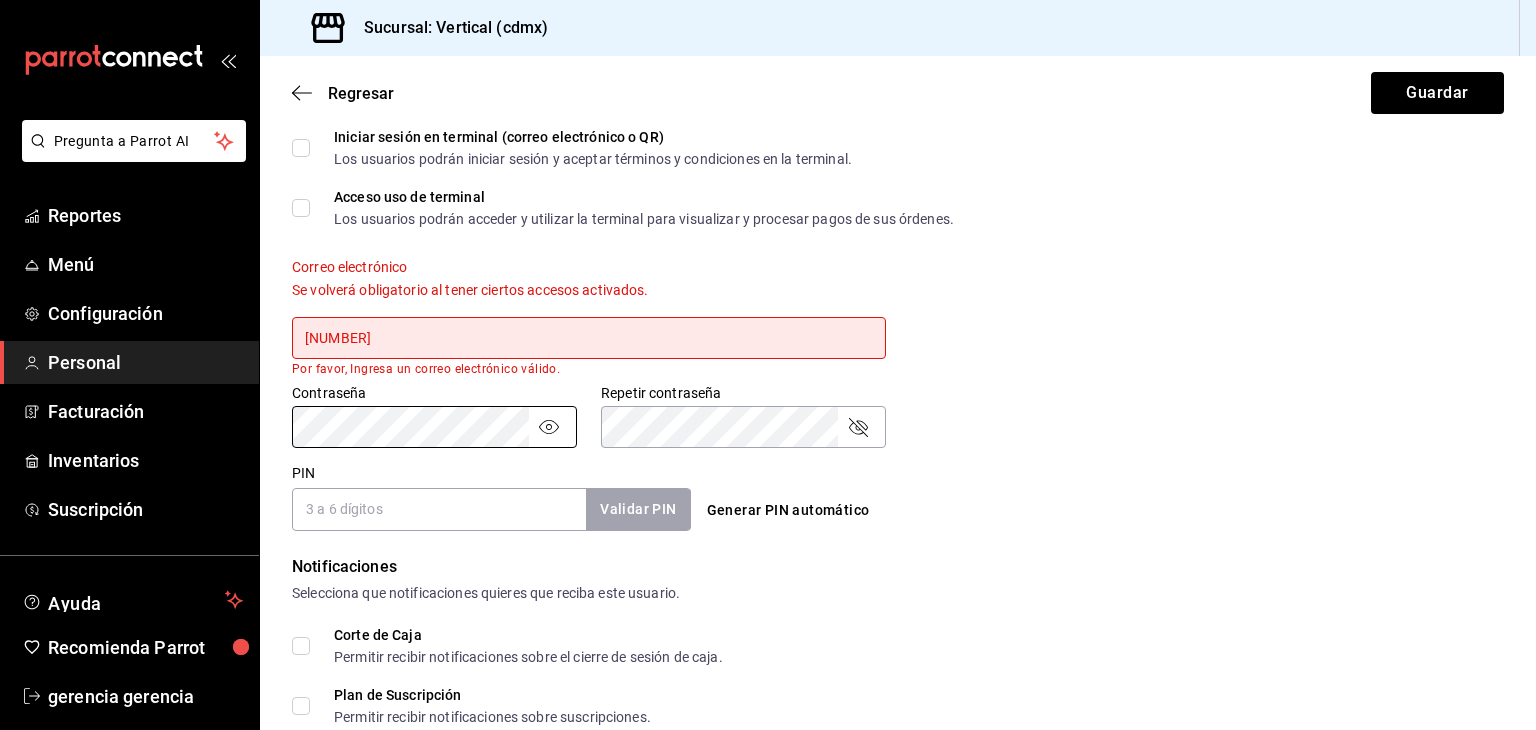 click 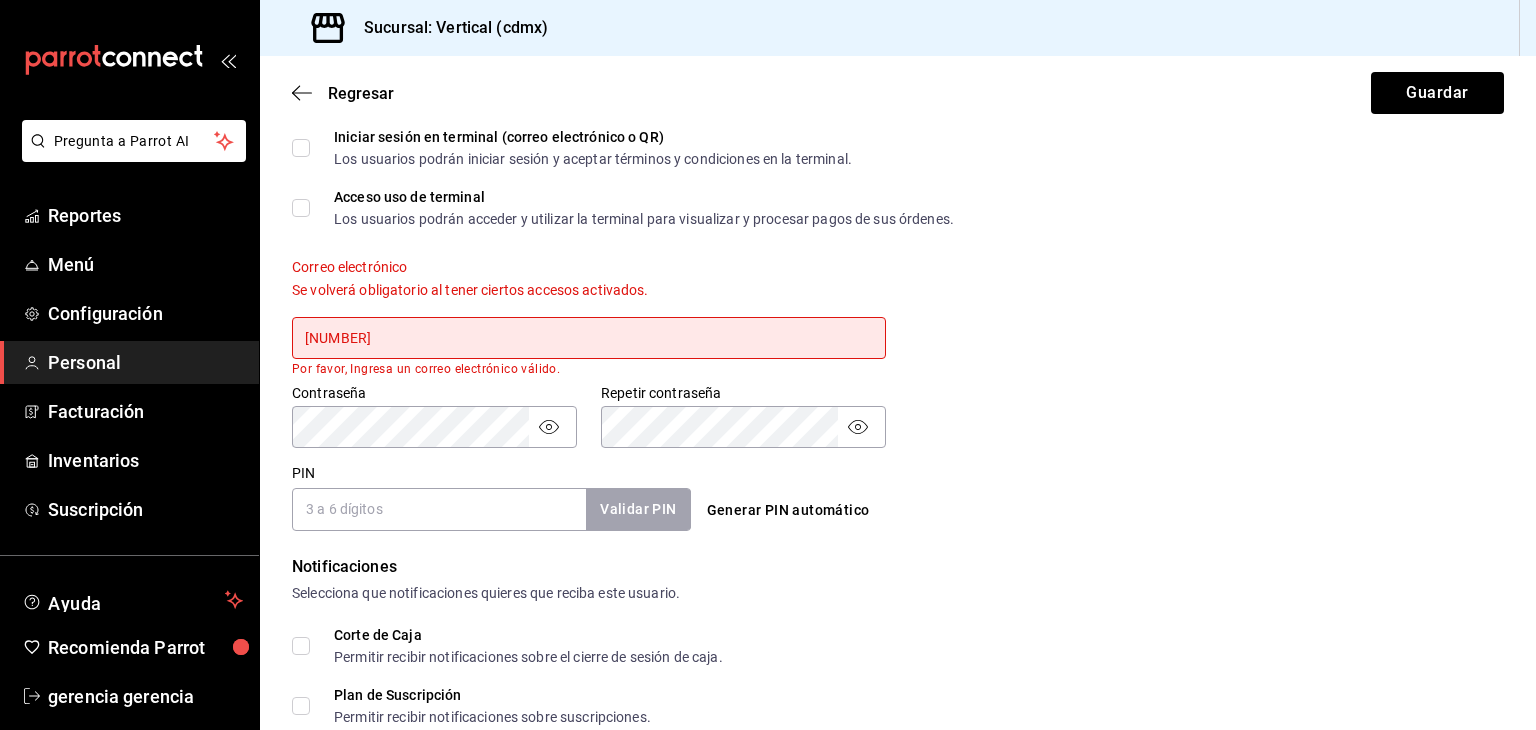 click on "Guardar" at bounding box center [1437, 93] 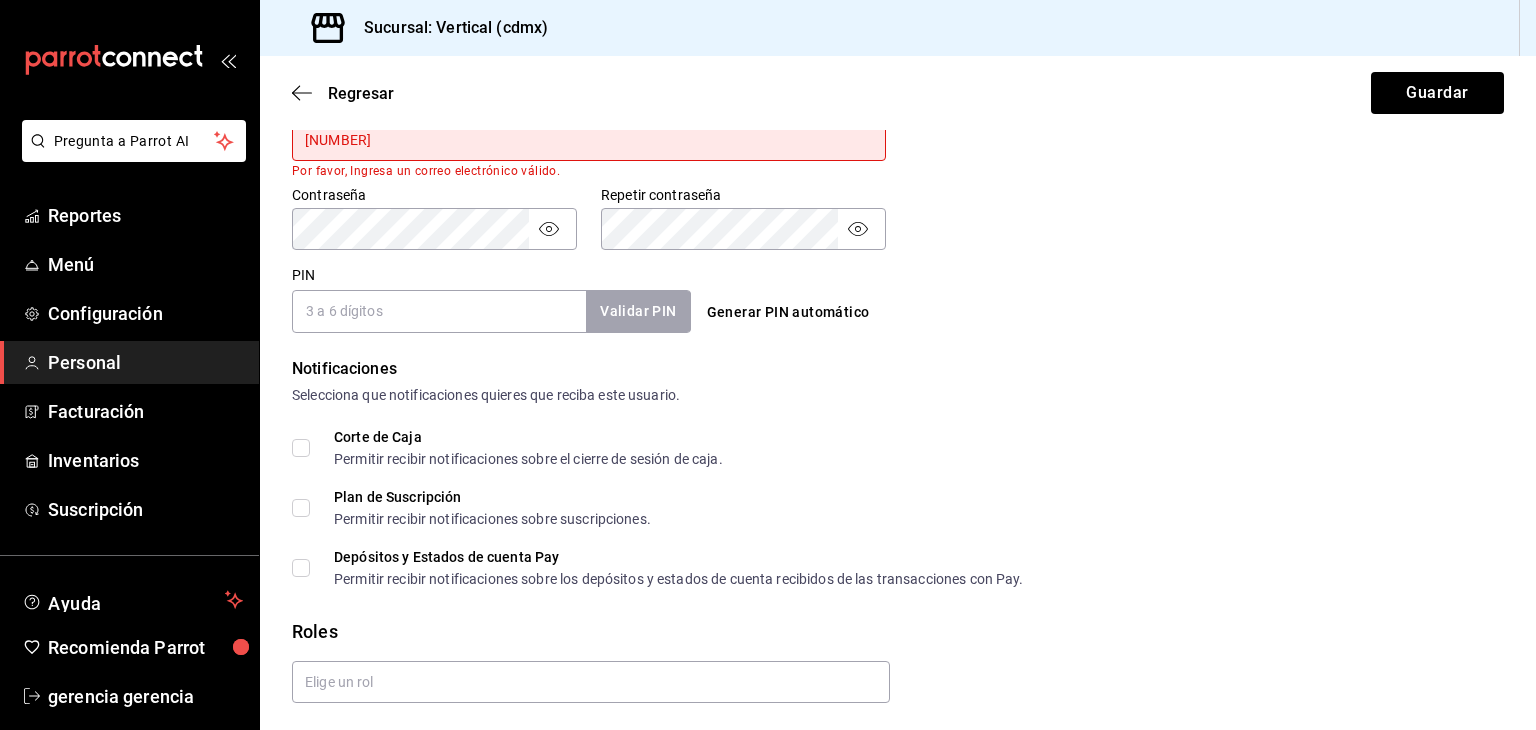 scroll, scrollTop: 883, scrollLeft: 0, axis: vertical 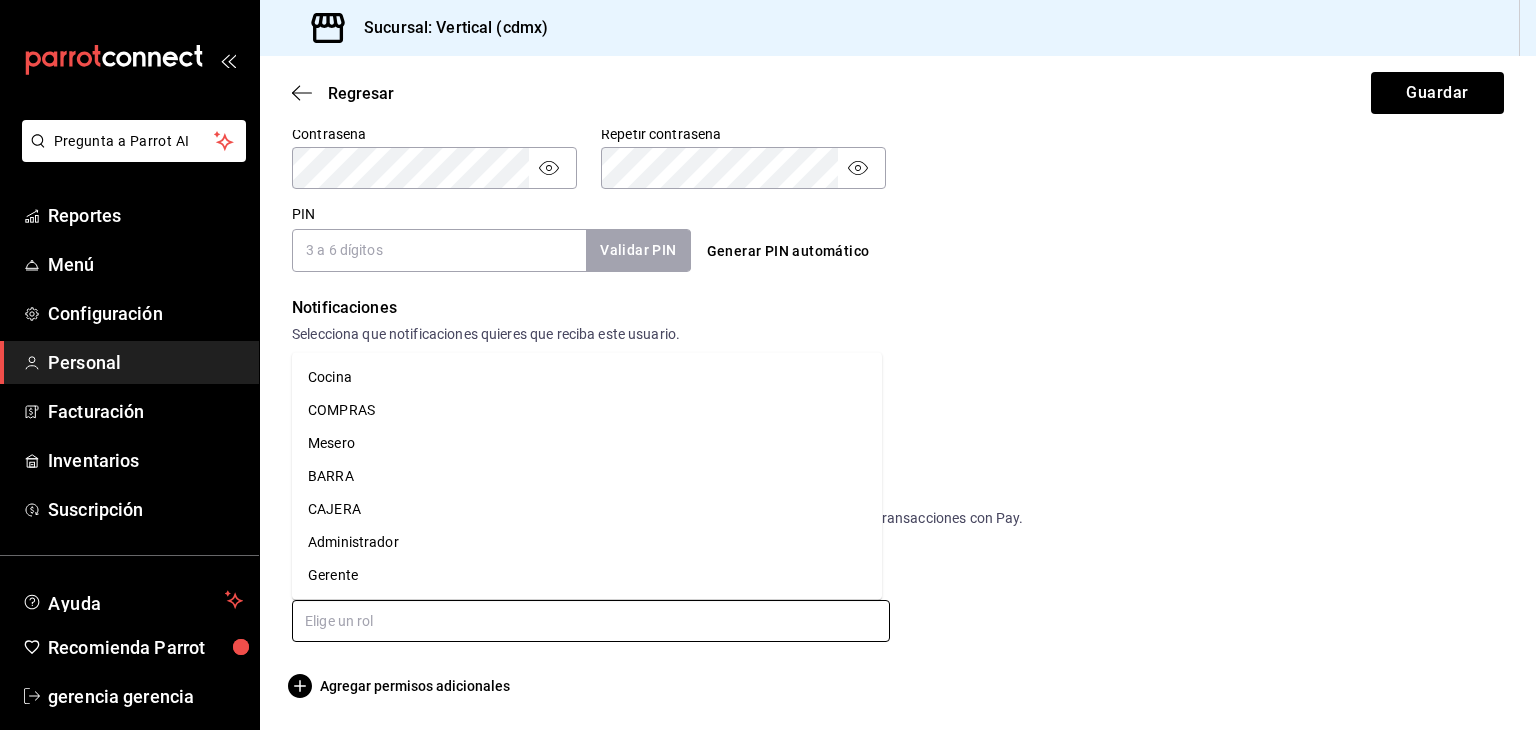 click at bounding box center (591, 621) 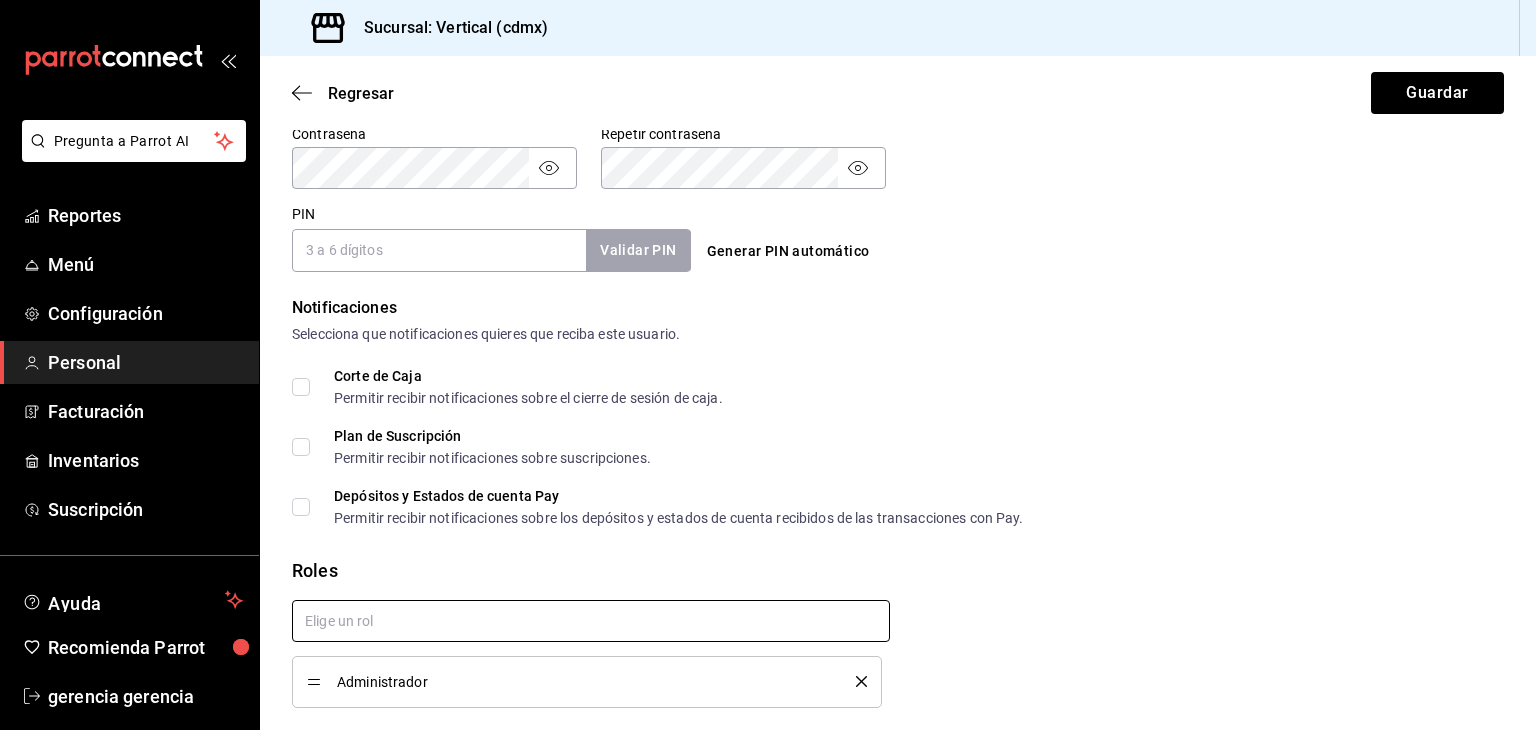 checkbox on "true" 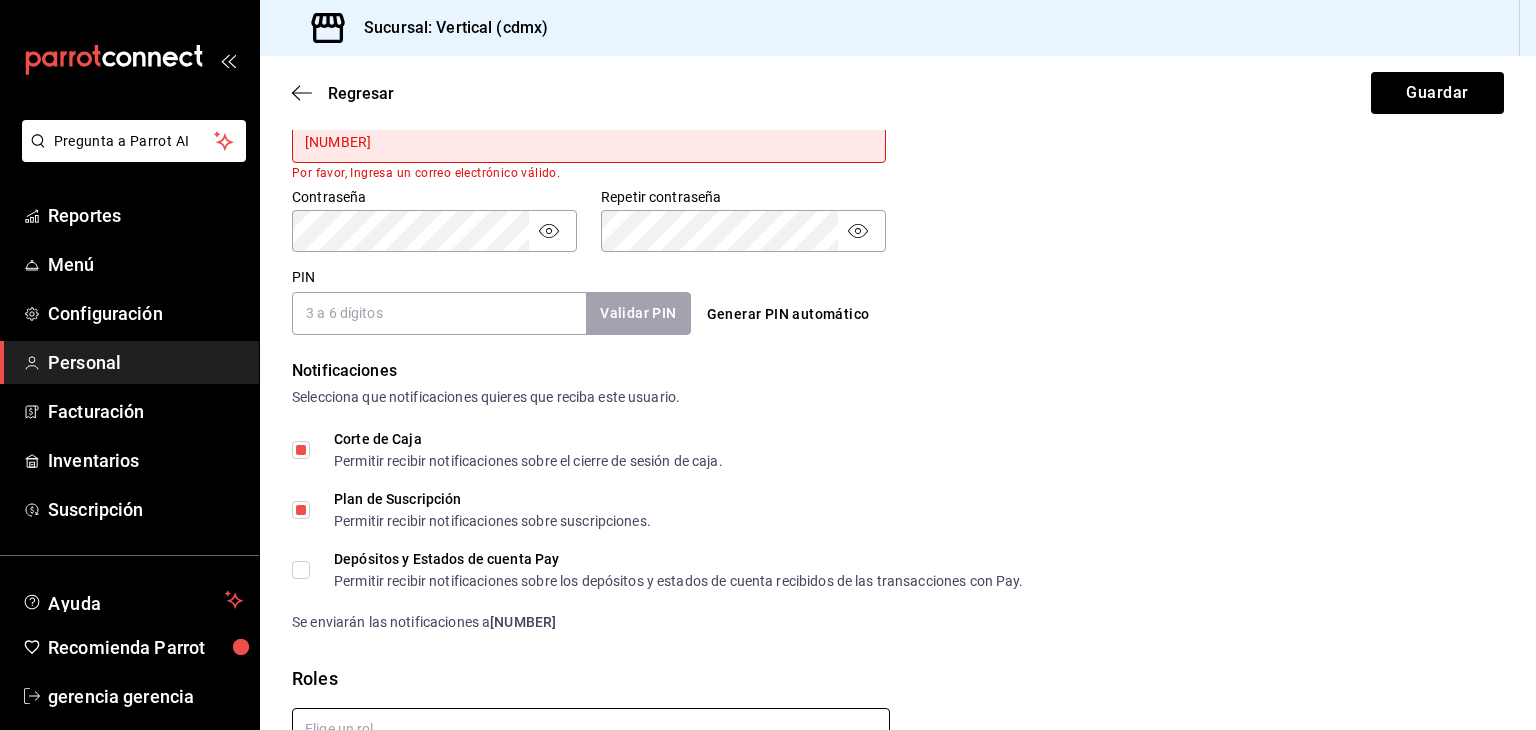 scroll, scrollTop: 752, scrollLeft: 0, axis: vertical 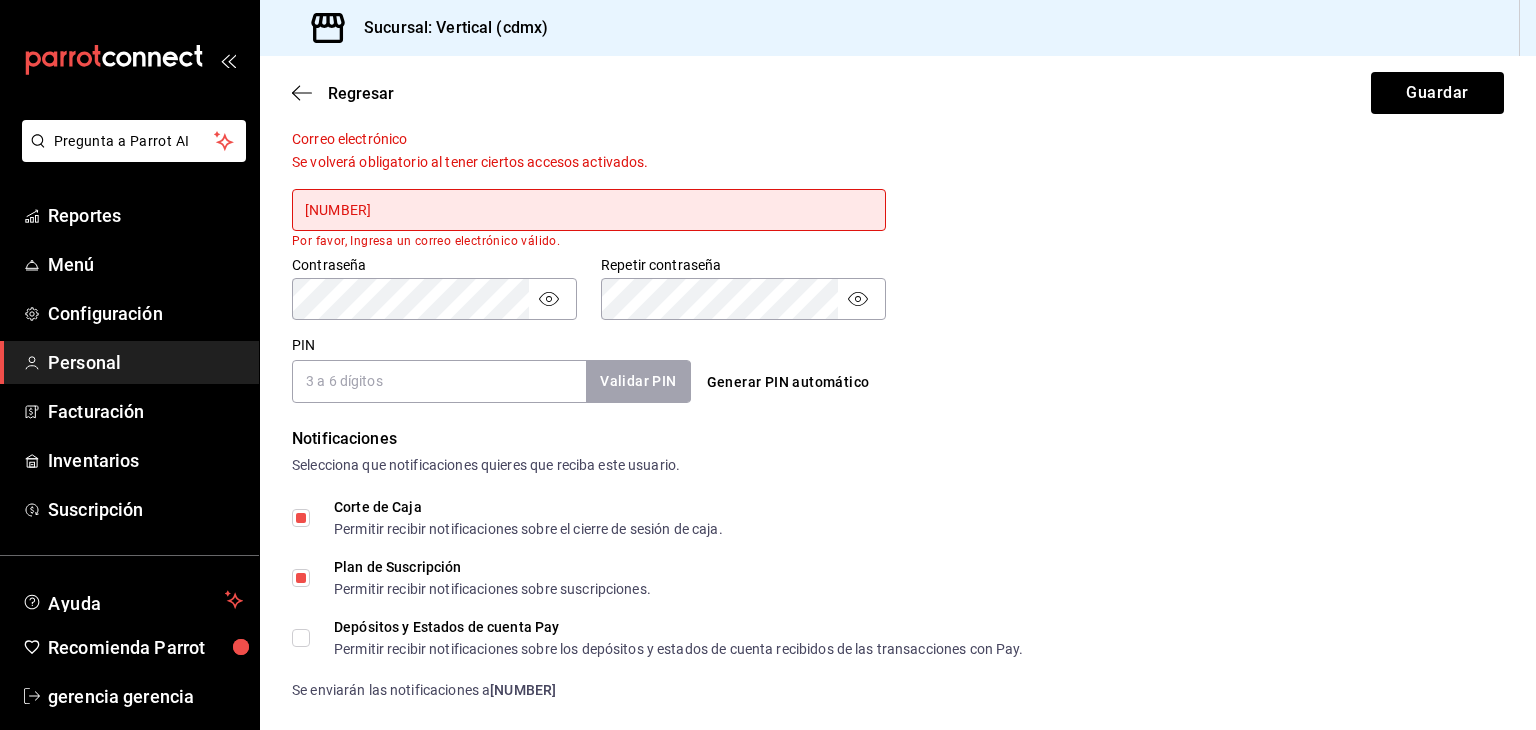 click on "[NUMBER]" at bounding box center (589, 210) 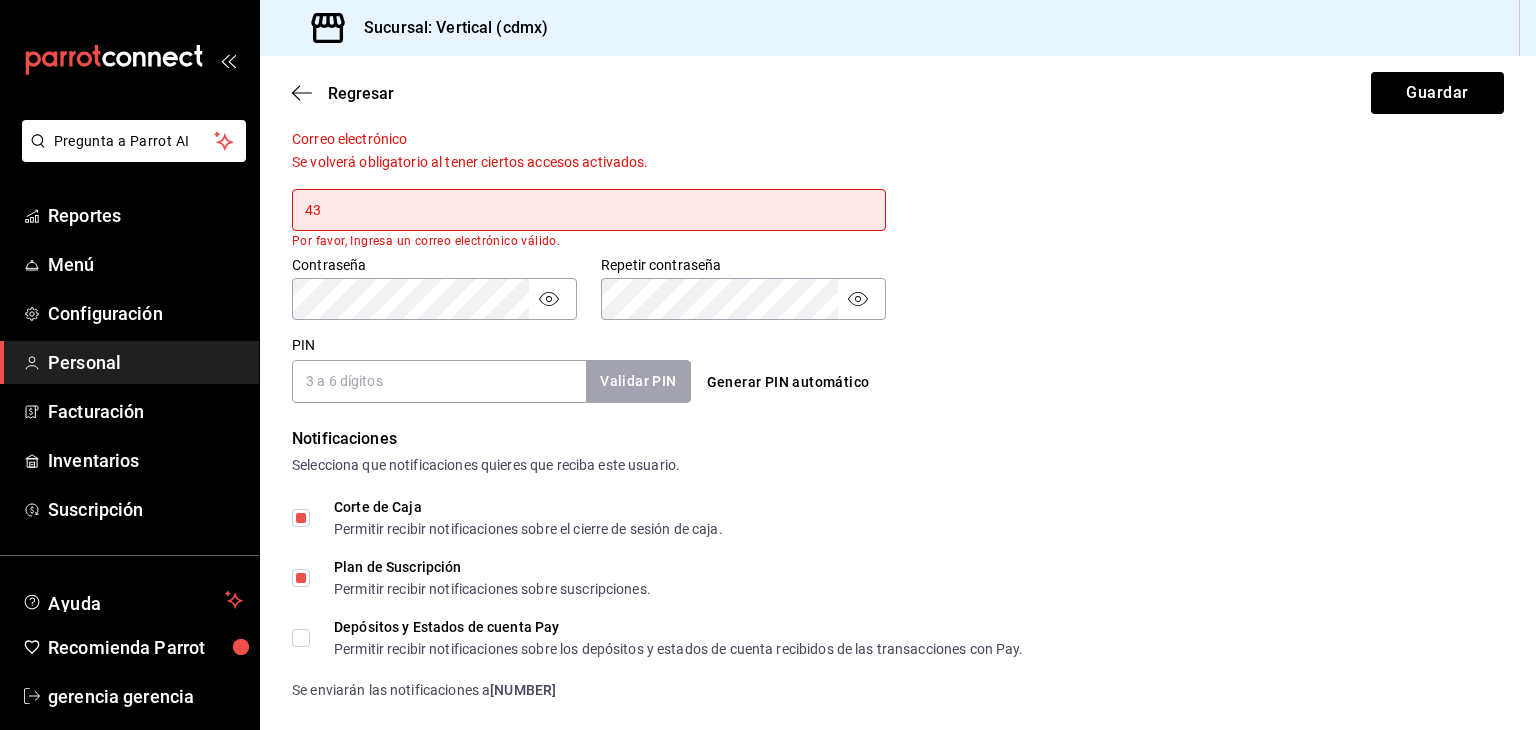 type on "4" 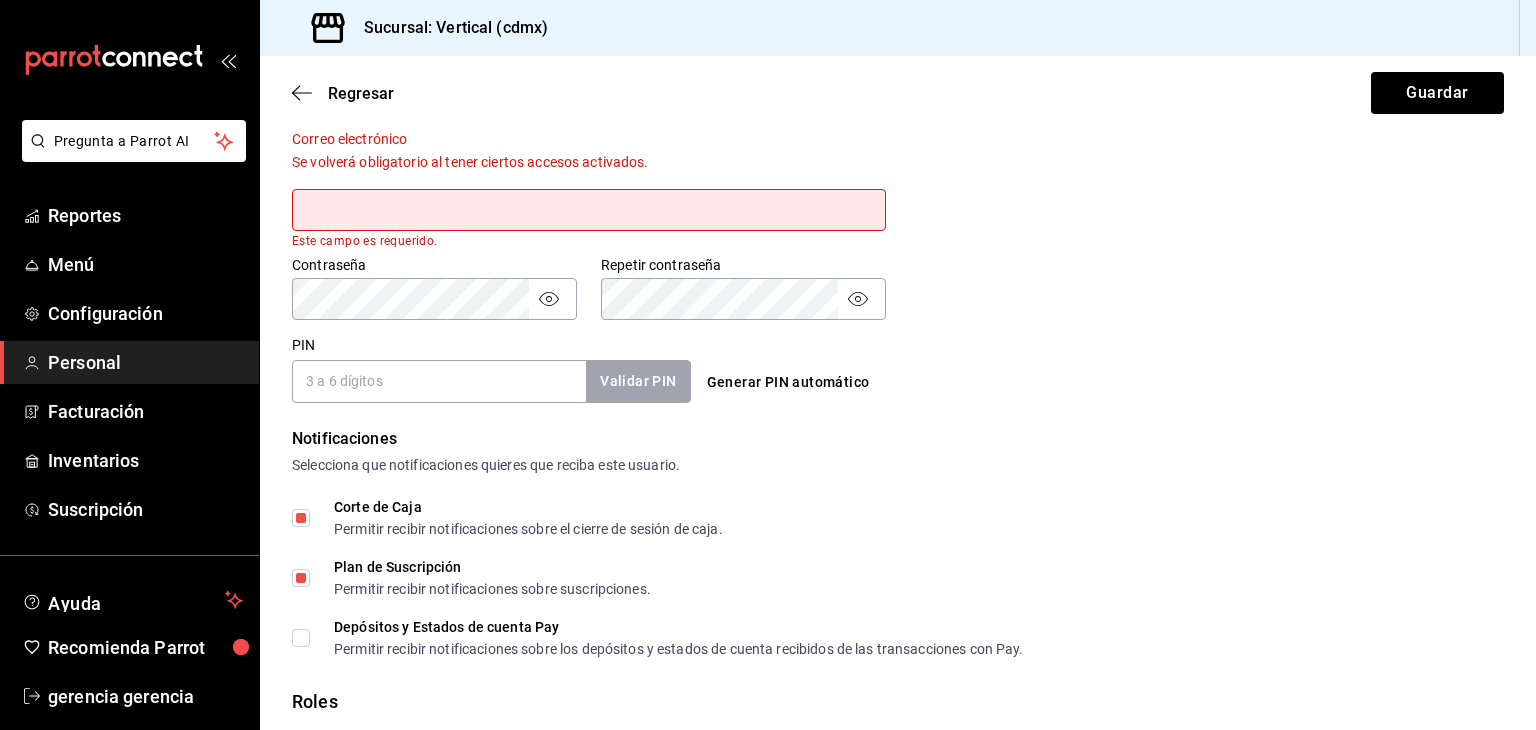 type 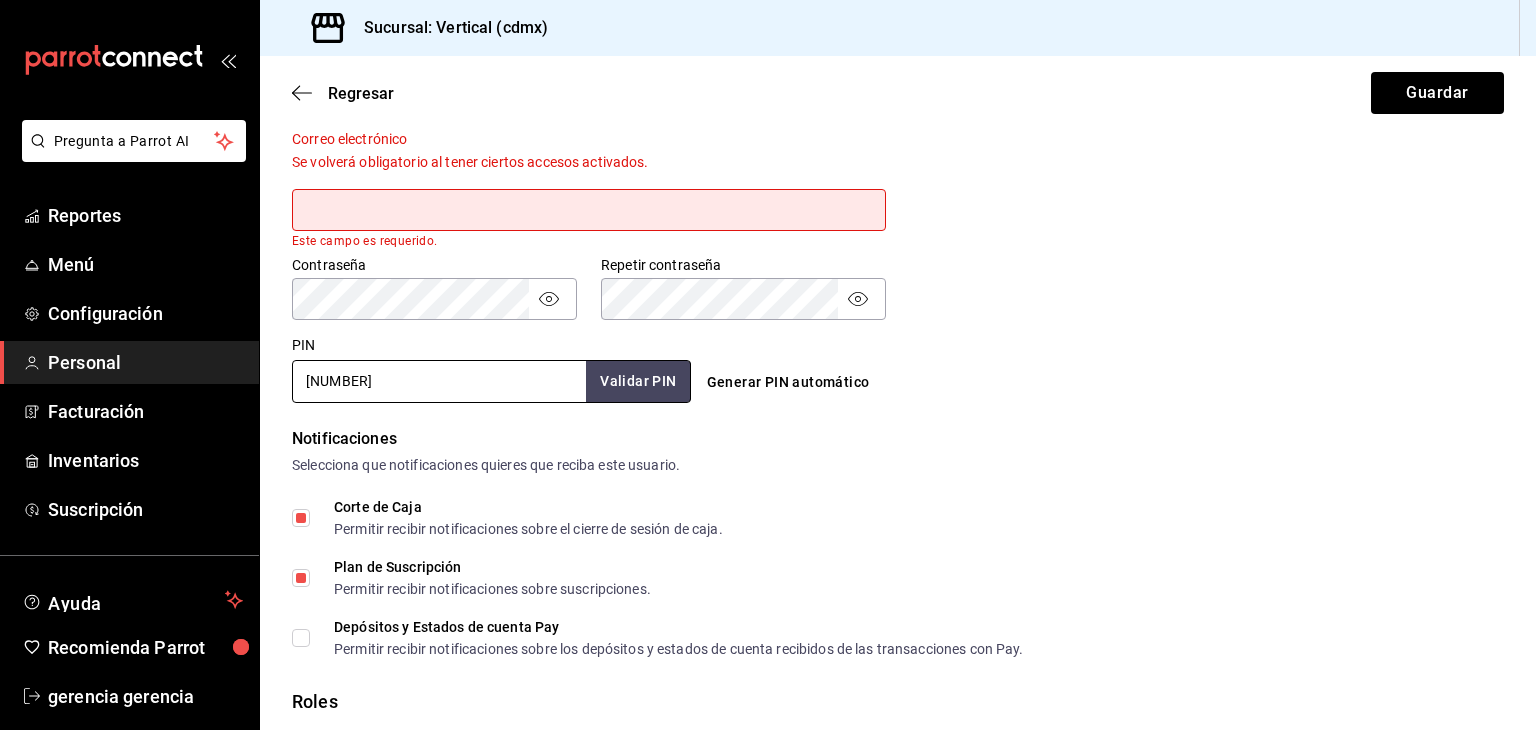 type on "[NUMBER]" 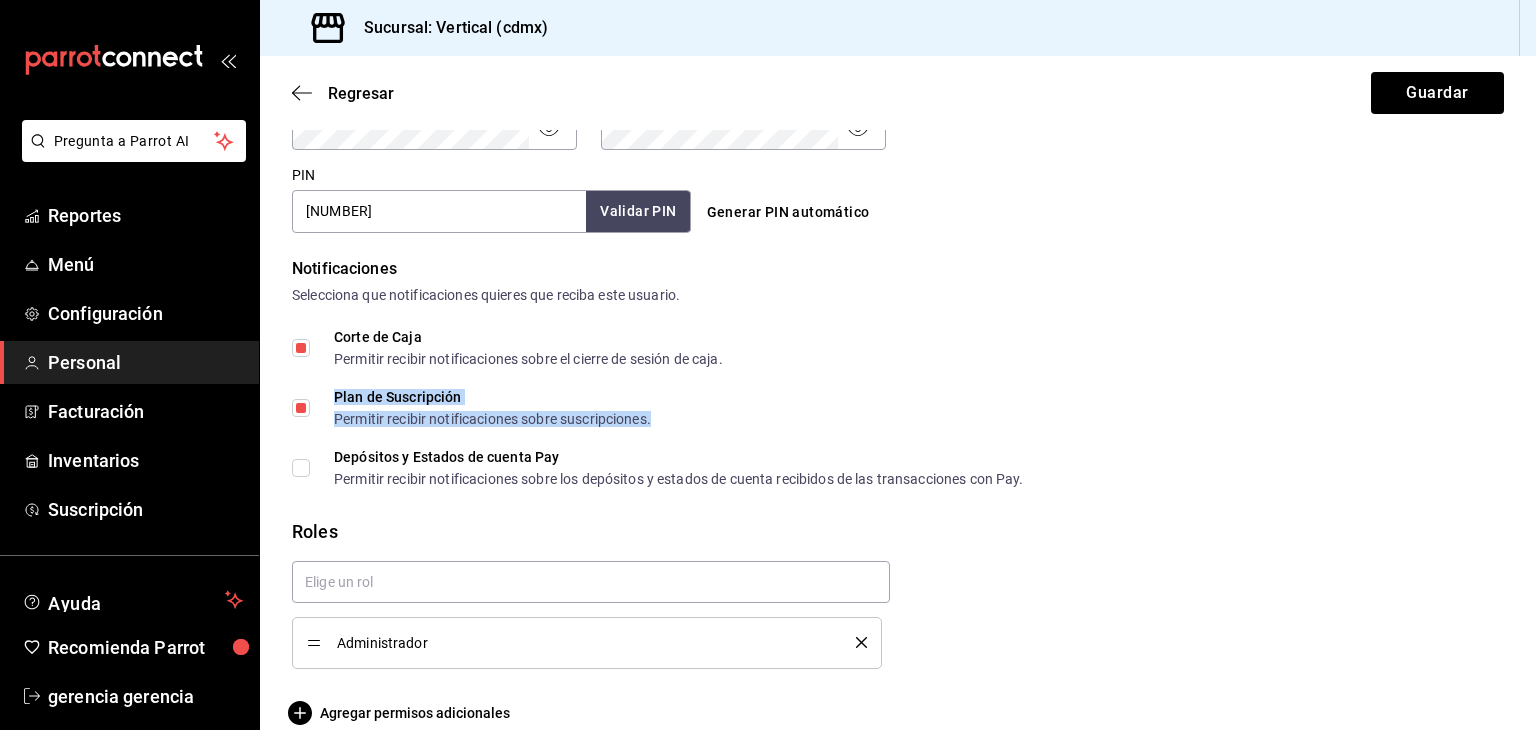scroll, scrollTop: 948, scrollLeft: 0, axis: vertical 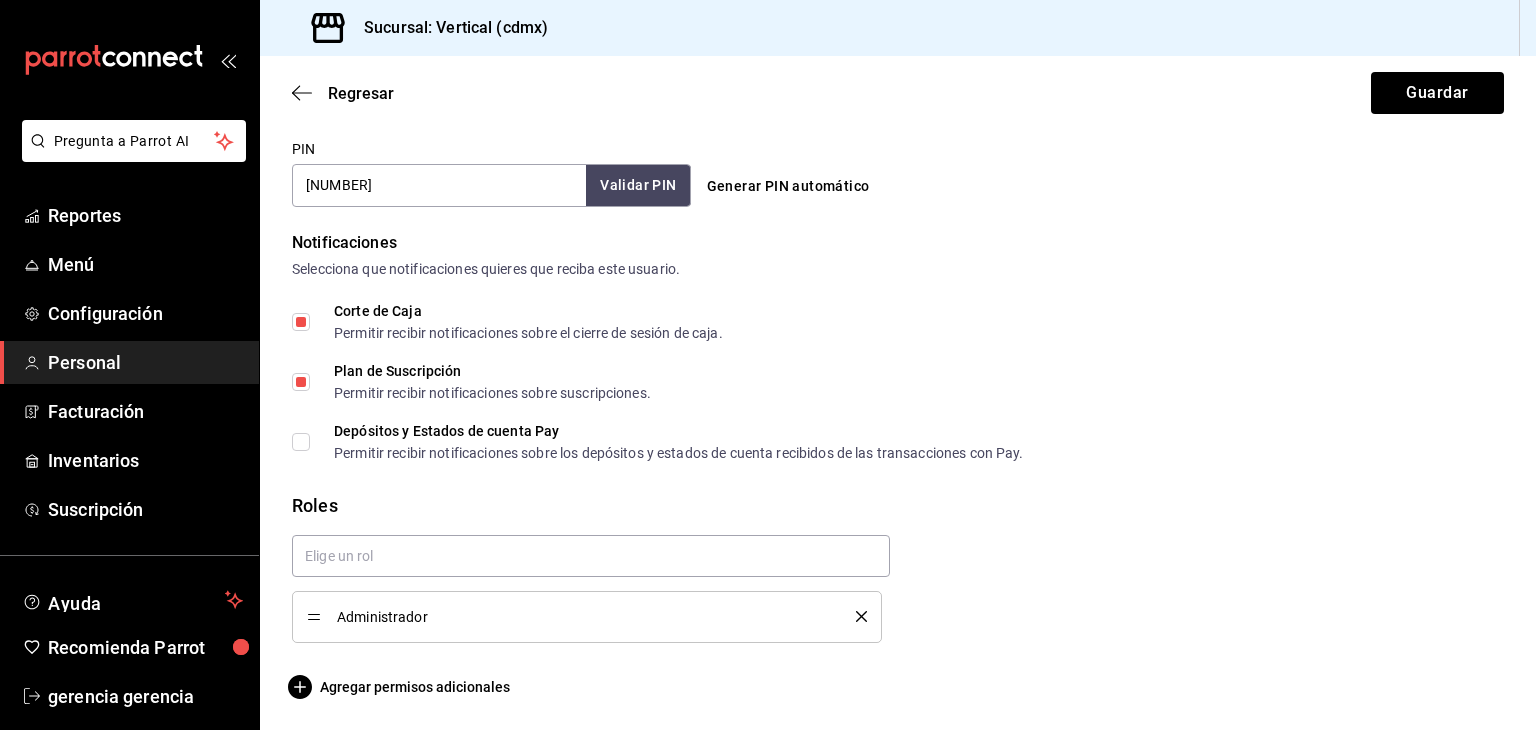 click on "Administrador" at bounding box center [587, 617] 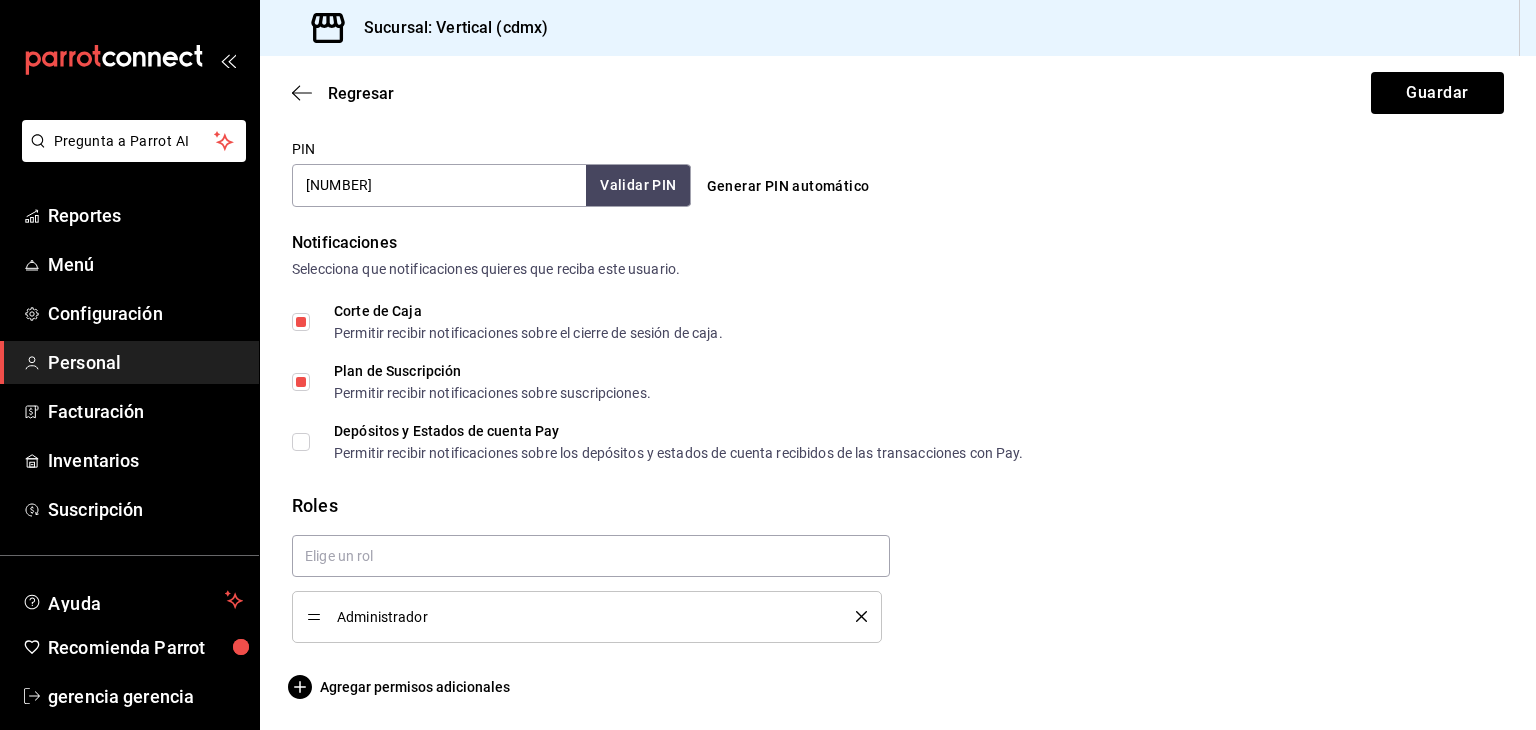 click on "Administrador" at bounding box center (587, 617) 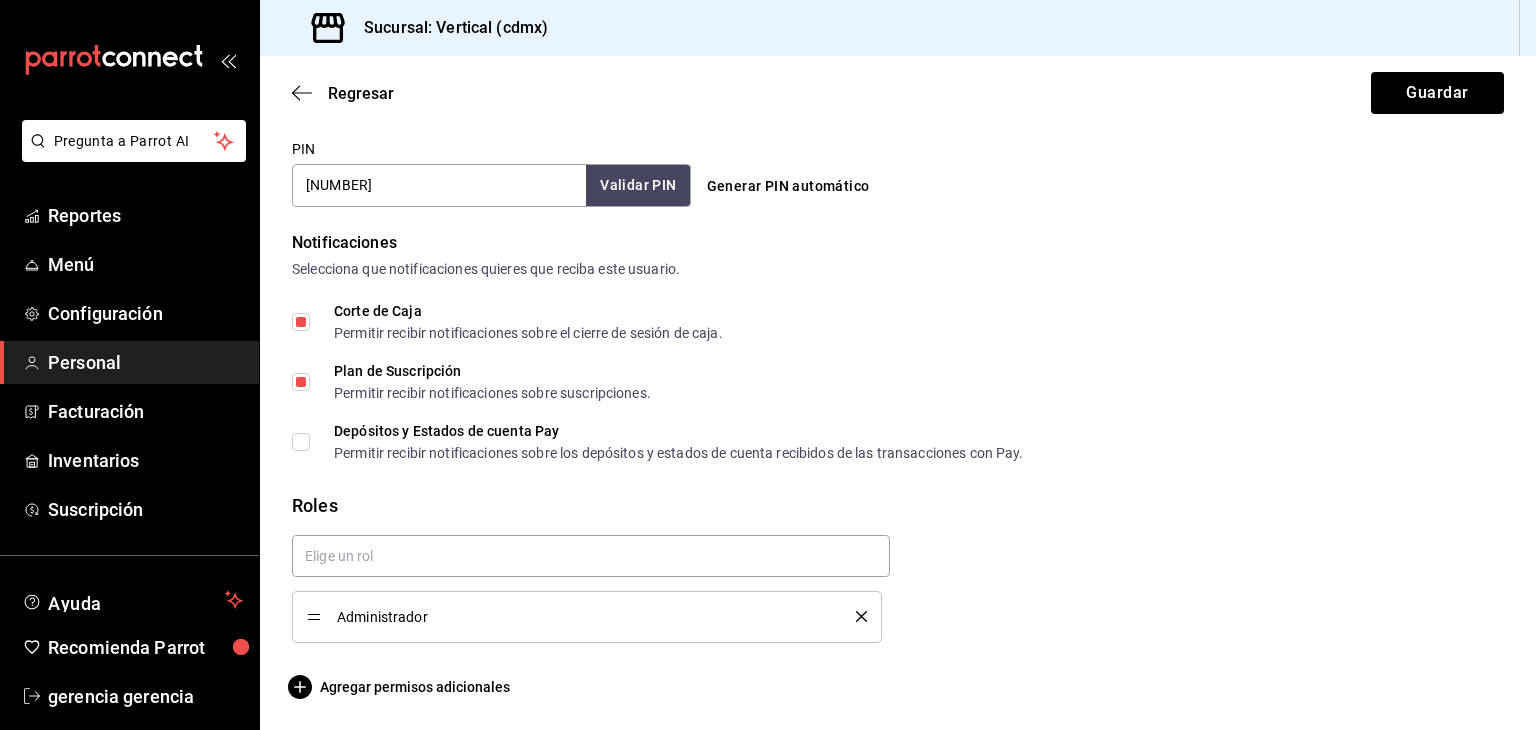 click 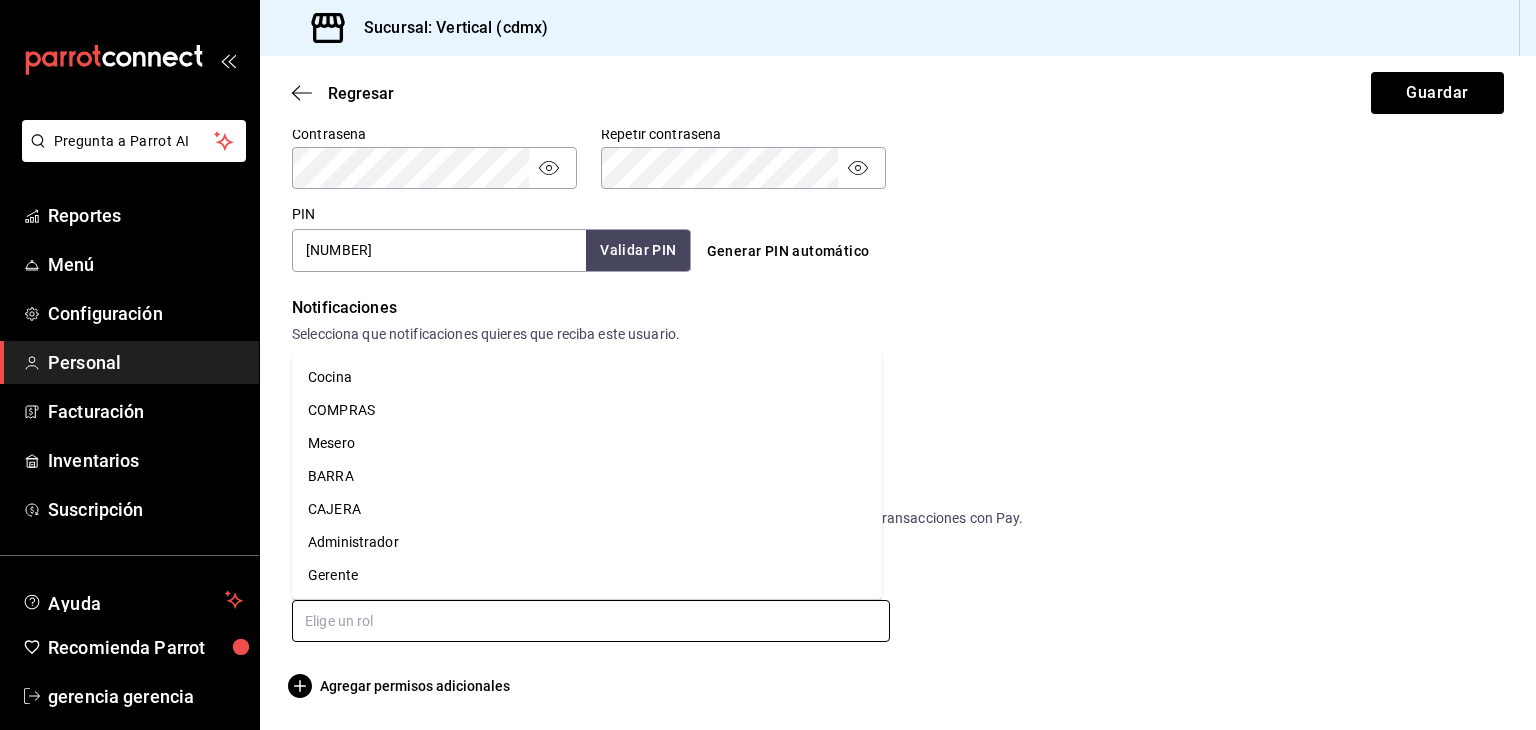 click at bounding box center [591, 621] 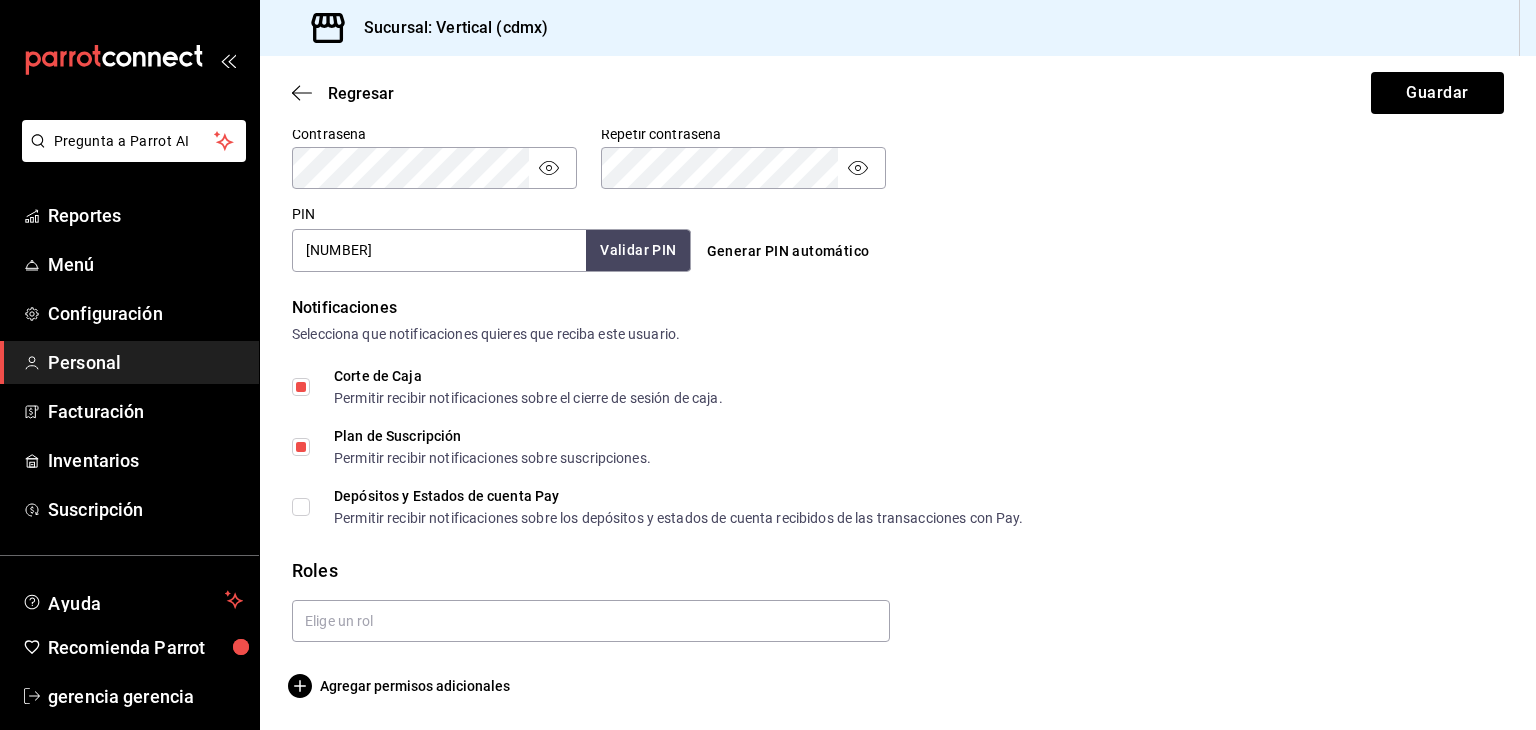 click on "Contraseña Contraseña Repetir contraseña Repetir contraseña" at bounding box center [886, 145] 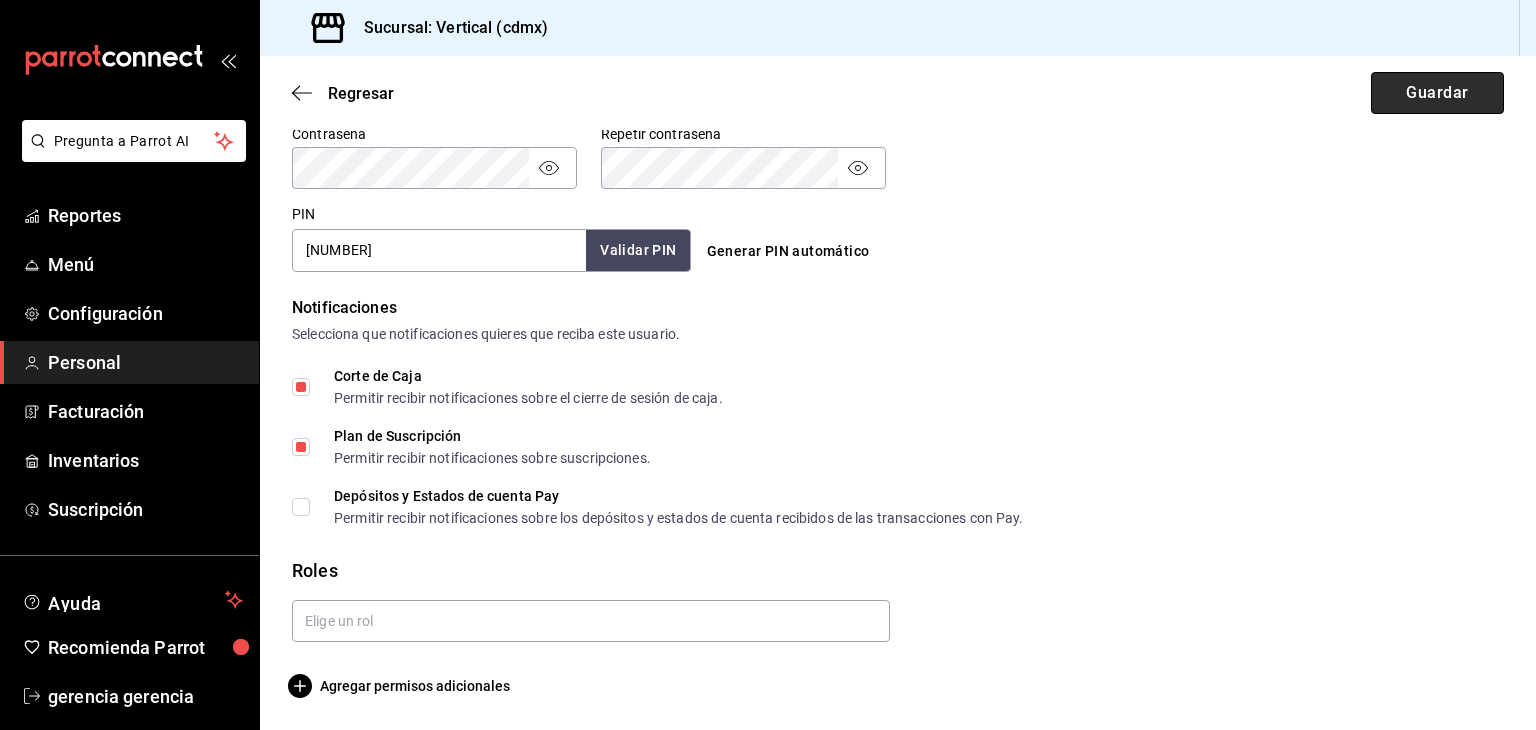 click on "Guardar" at bounding box center [1437, 93] 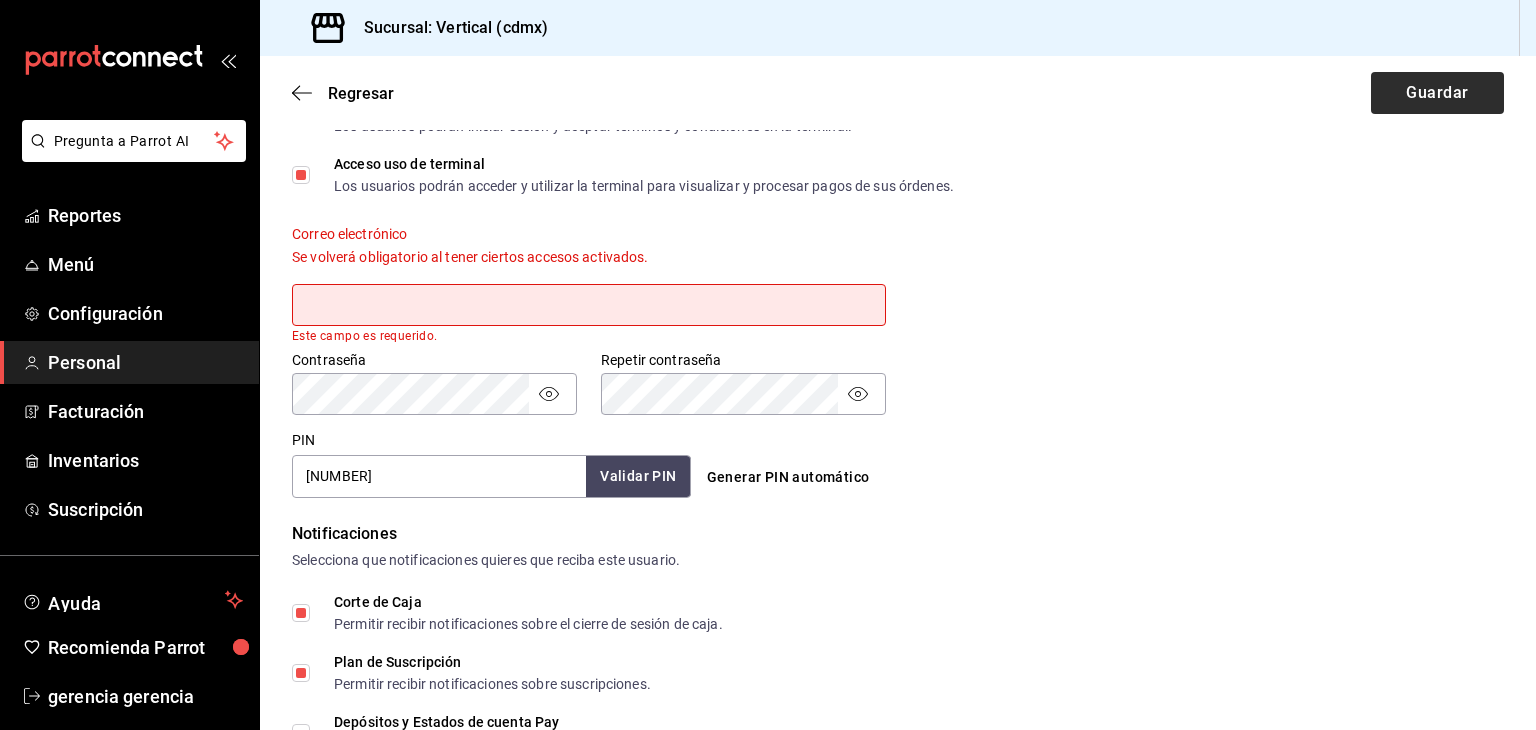 scroll, scrollTop: 657, scrollLeft: 0, axis: vertical 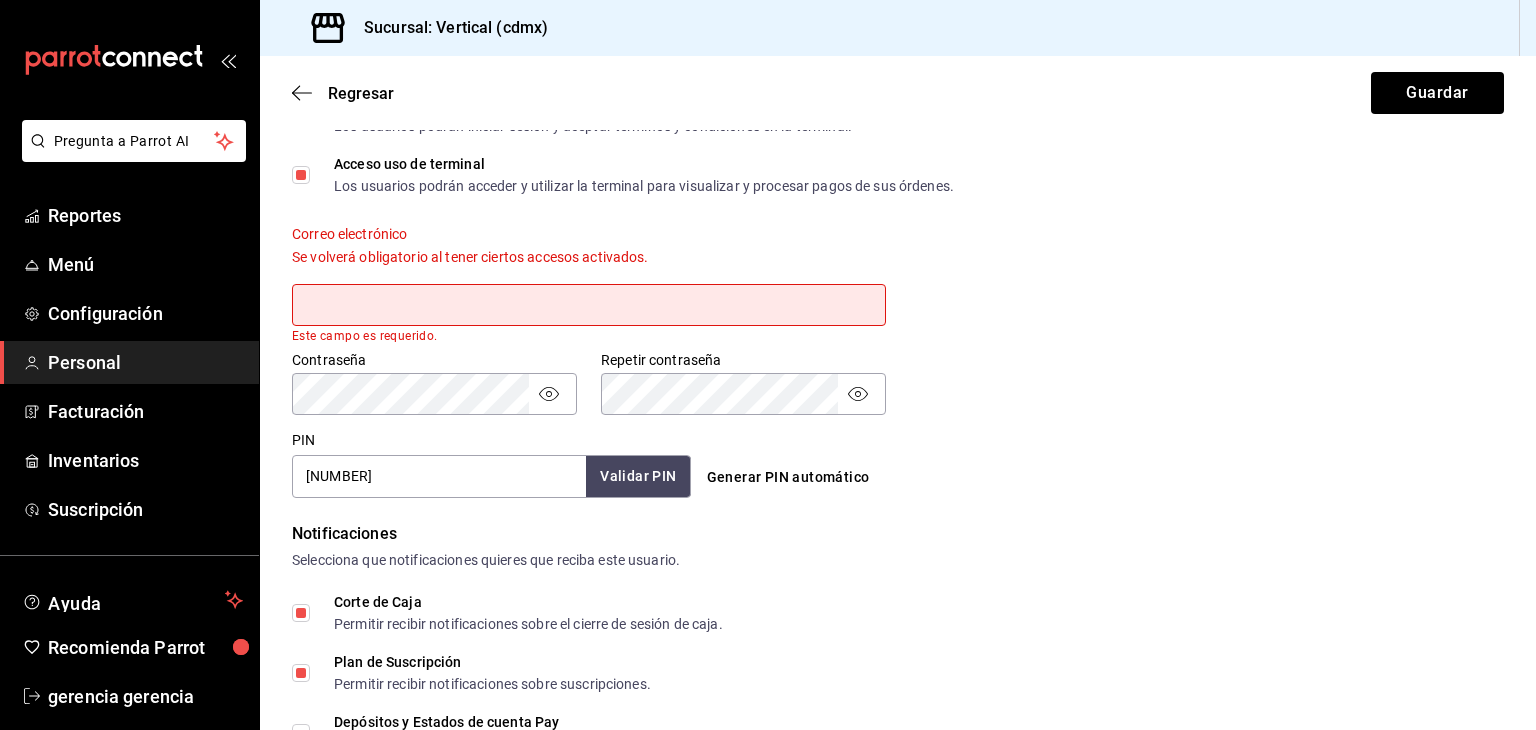 click at bounding box center [589, 305] 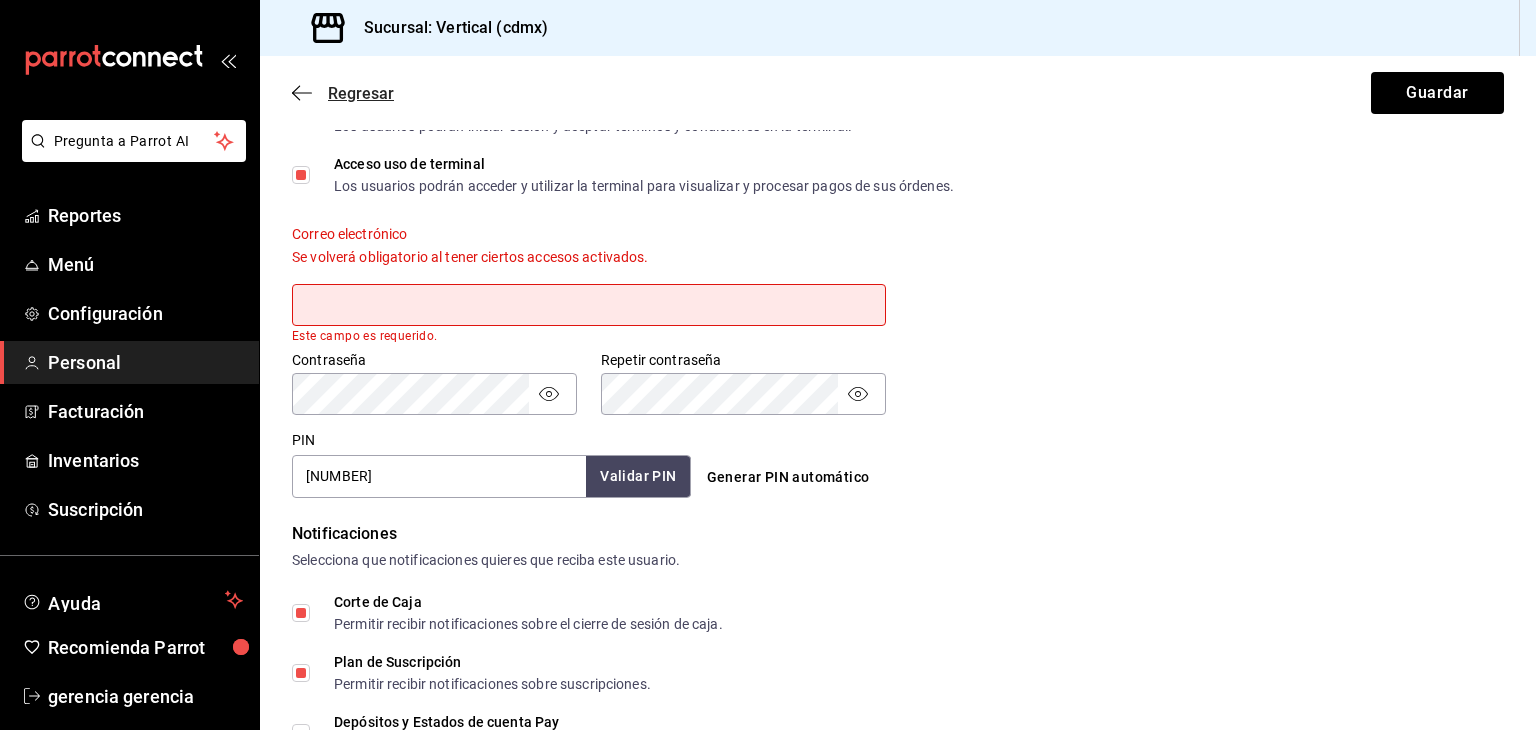 click on "Regresar" at bounding box center (361, 93) 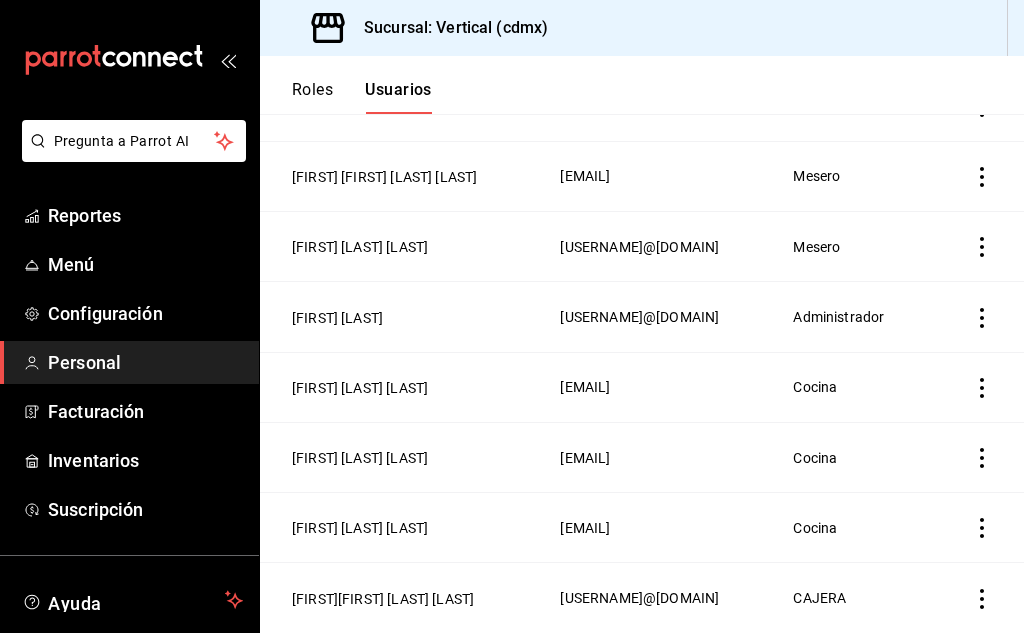 scroll, scrollTop: 827, scrollLeft: 0, axis: vertical 